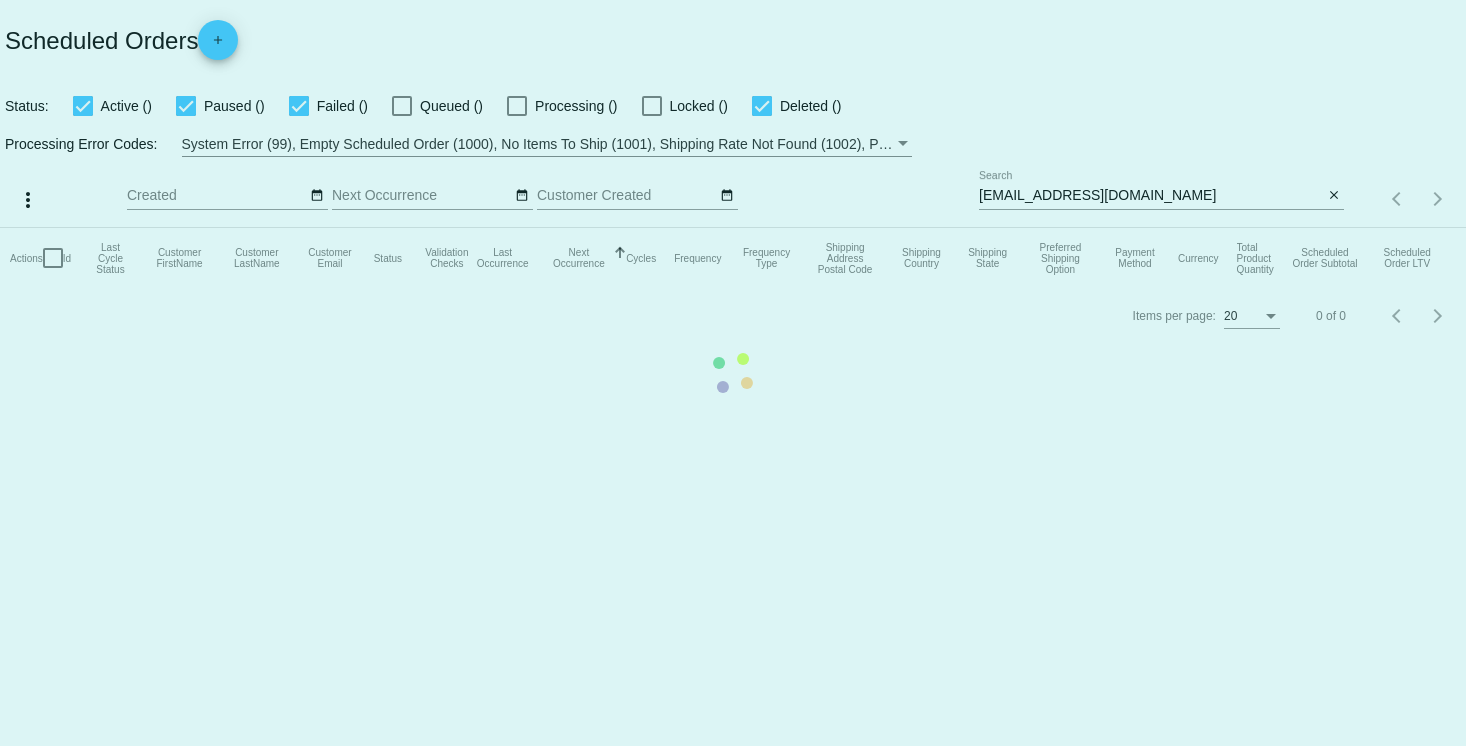 scroll, scrollTop: 0, scrollLeft: 0, axis: both 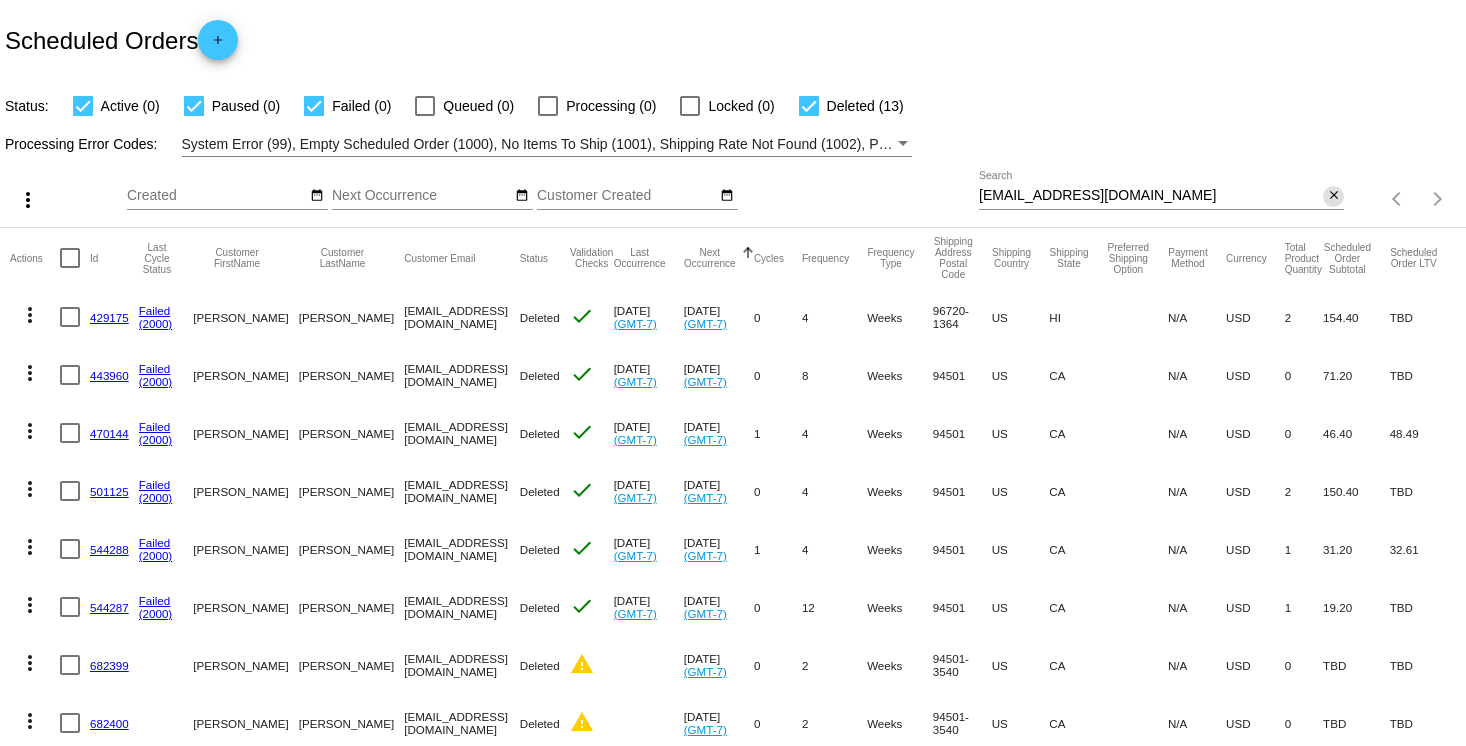 click on "close" 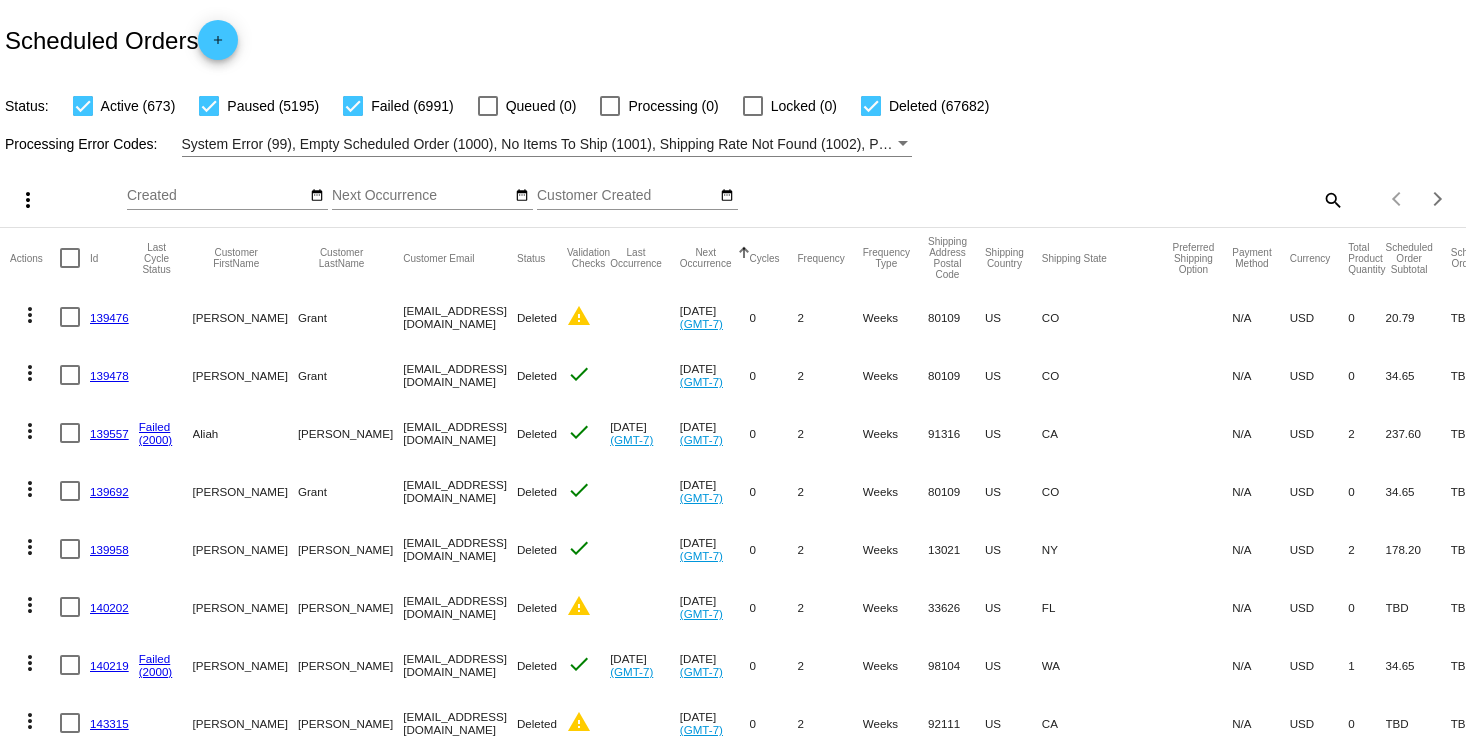 click on "search" 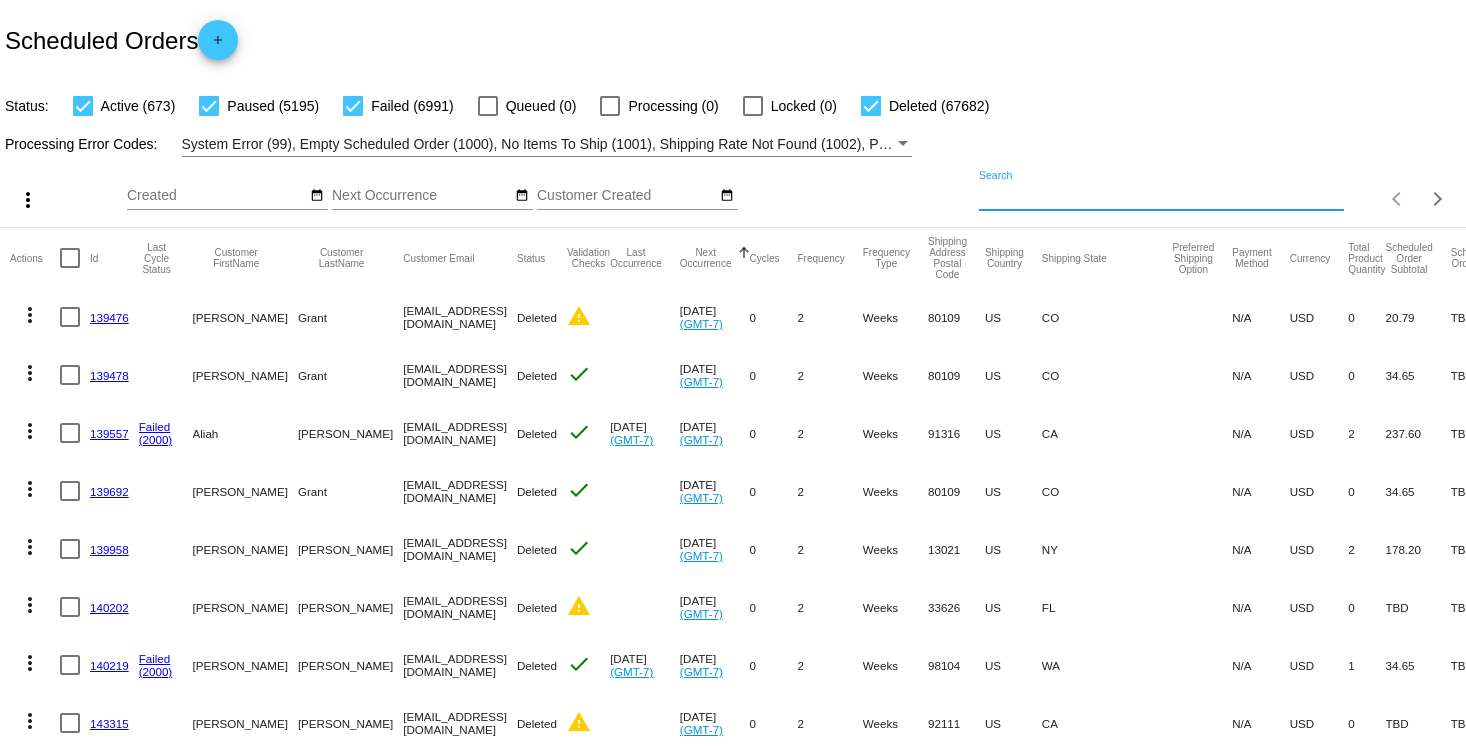 click on "Search" at bounding box center (1161, 196) 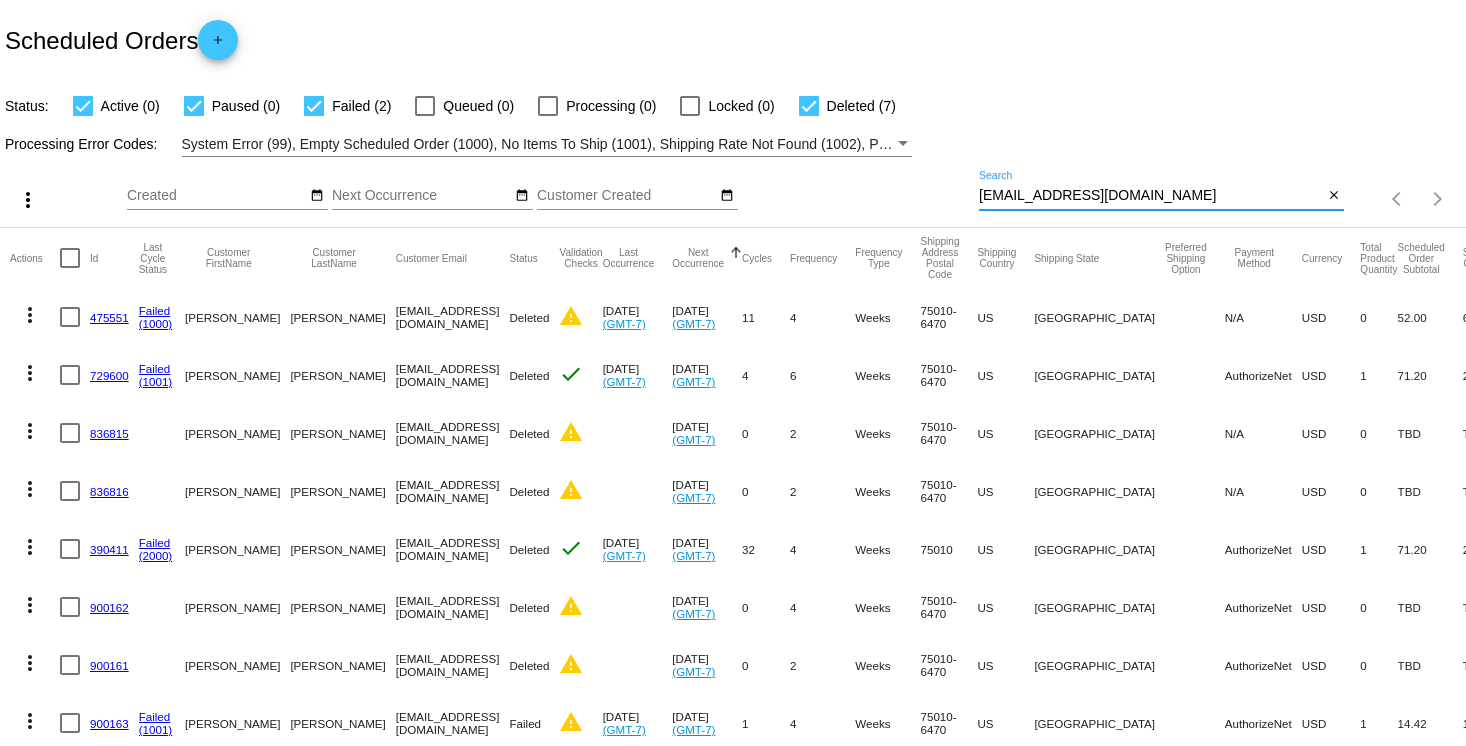 type on "[EMAIL_ADDRESS][DOMAIN_NAME]" 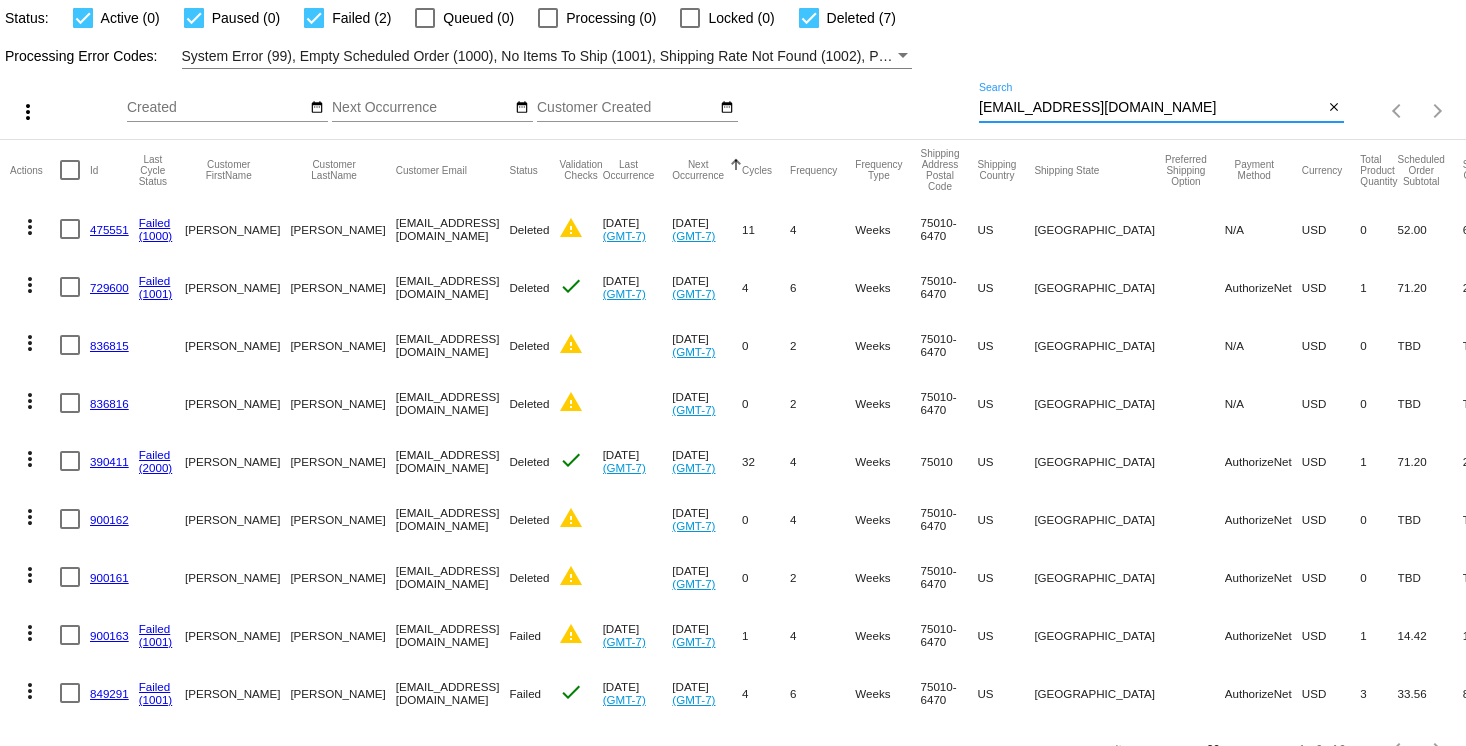 scroll, scrollTop: 142, scrollLeft: 0, axis: vertical 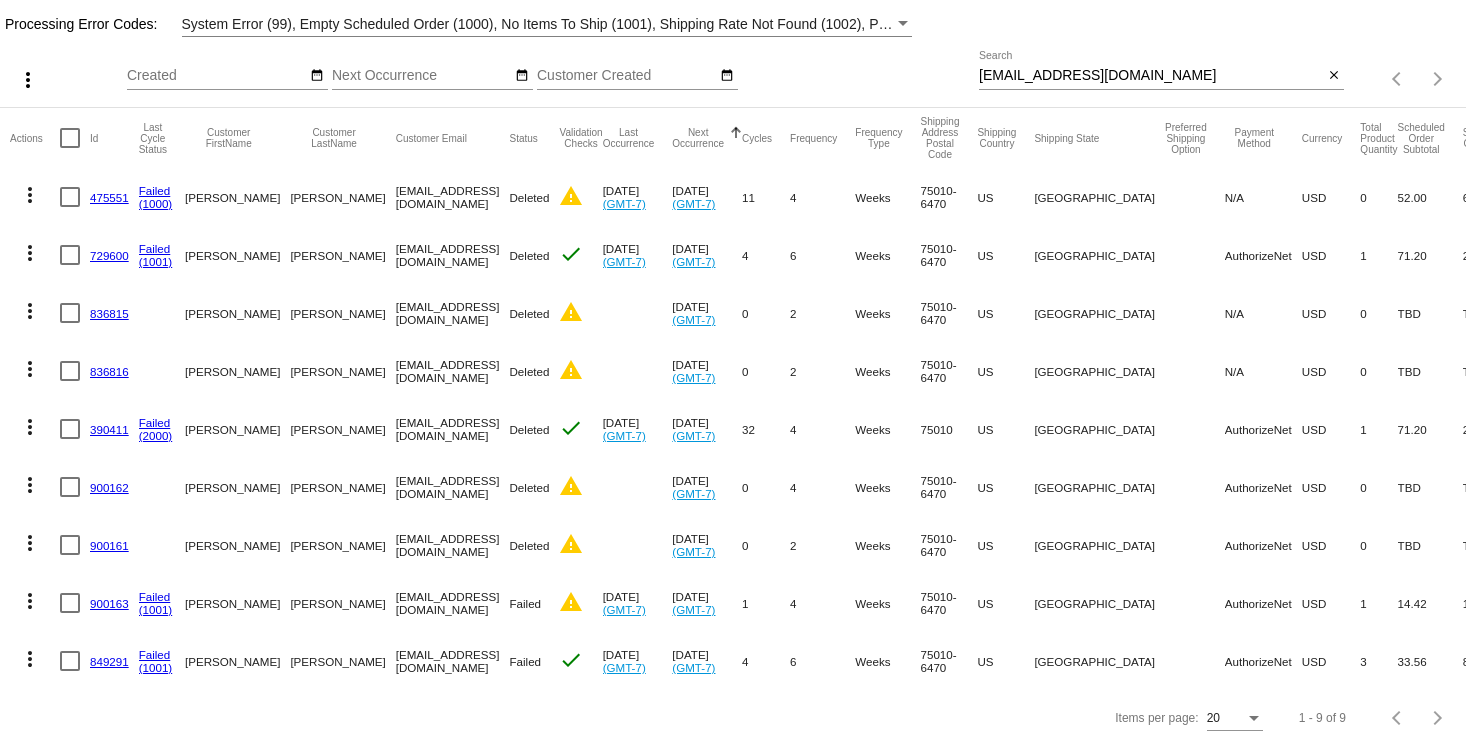 click on "849291" 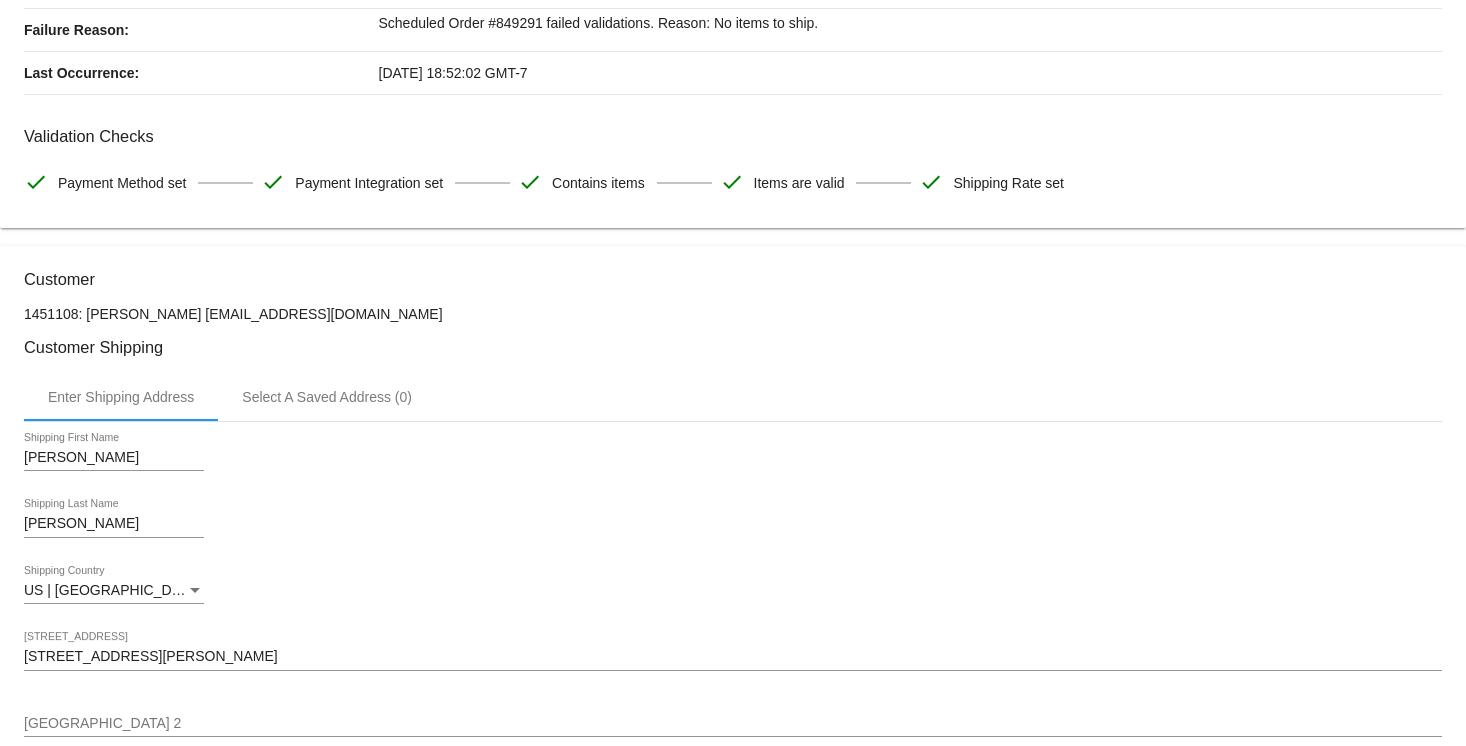 scroll, scrollTop: 0, scrollLeft: 0, axis: both 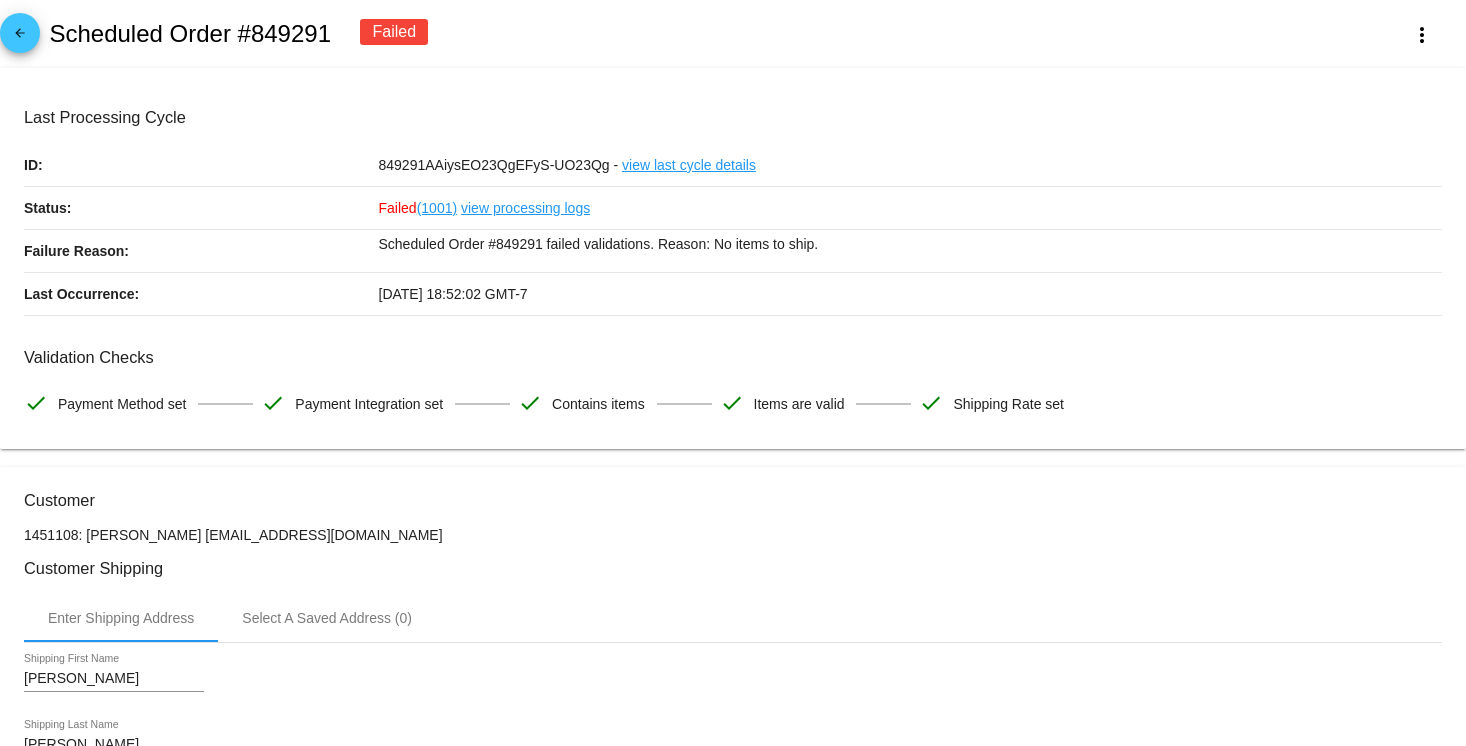 click on "Scheduled Order #849291 failed validations. Reason: No items to ship." 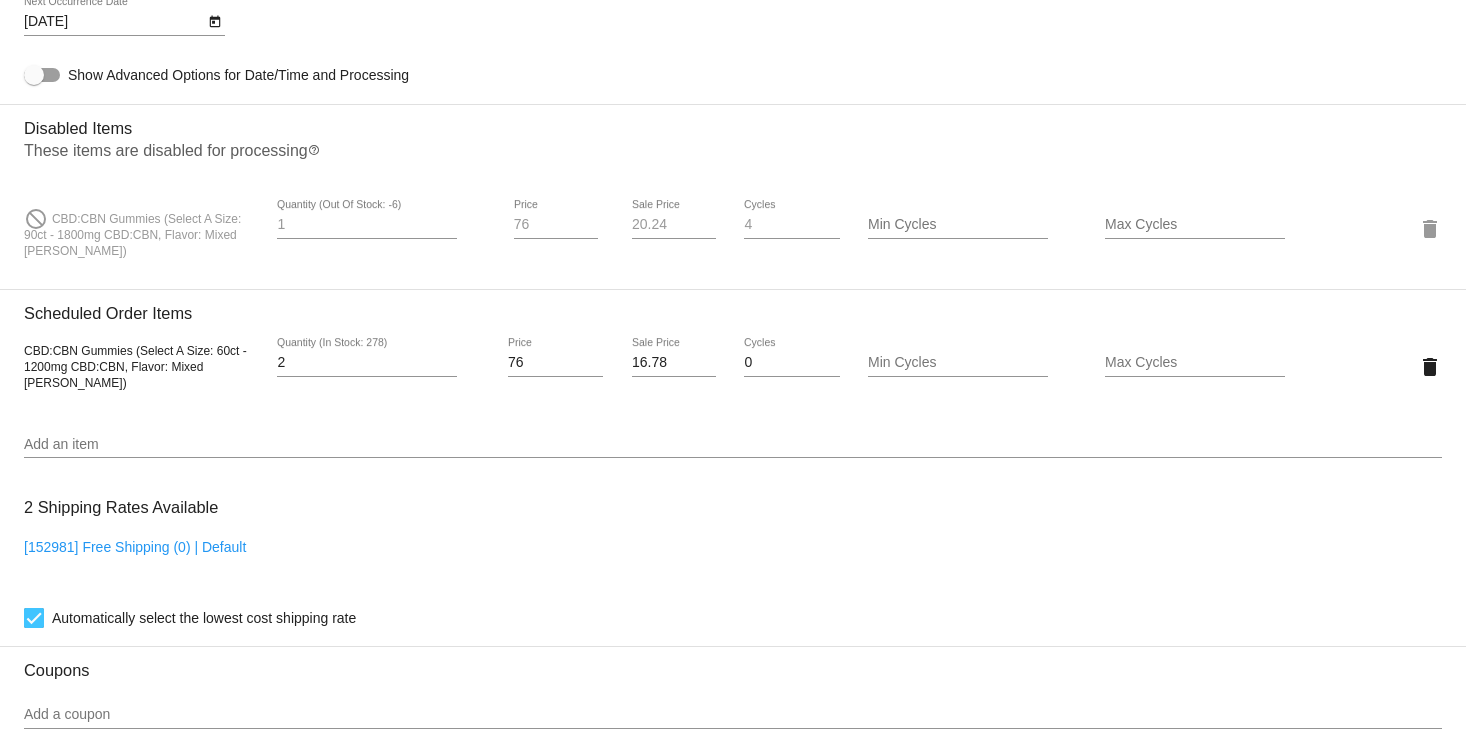 scroll, scrollTop: 1466, scrollLeft: 0, axis: vertical 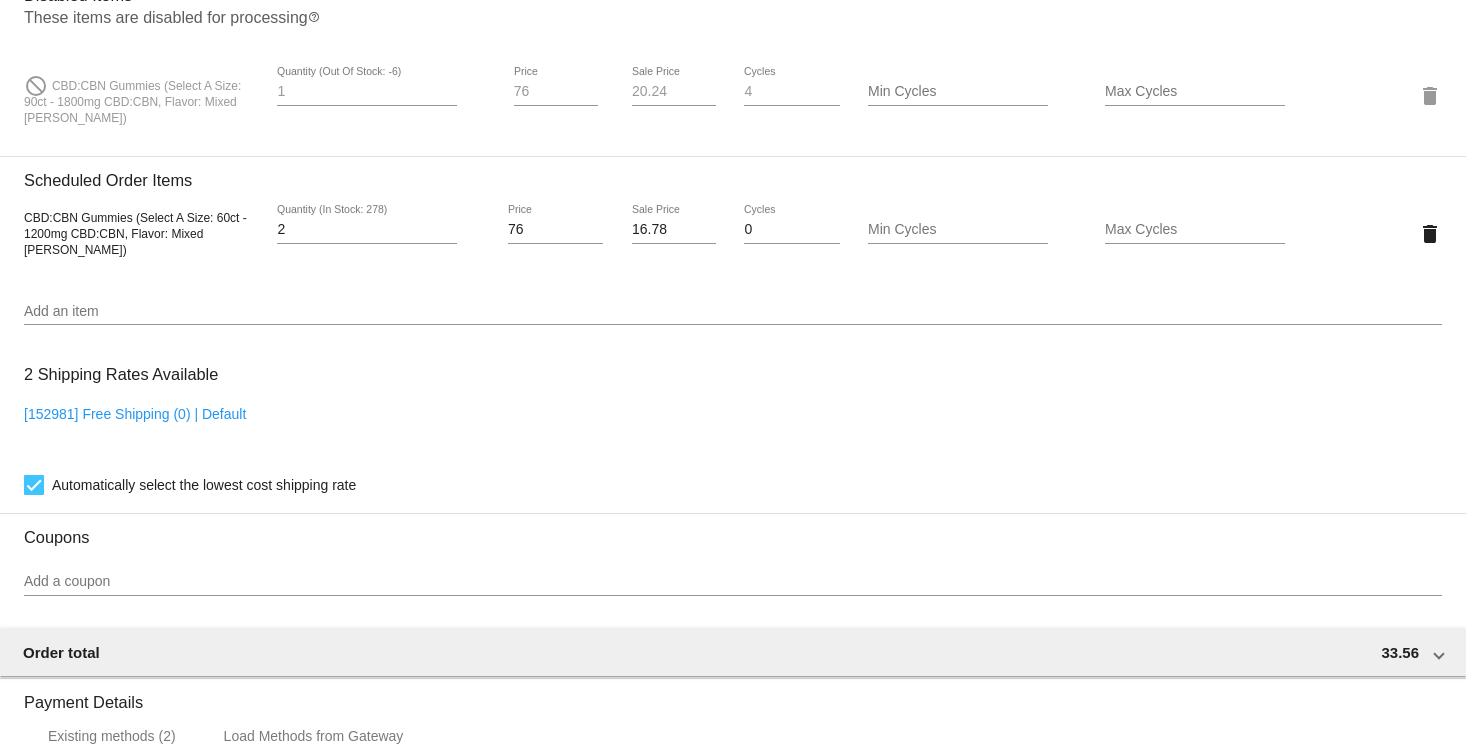 click on "Add an item" 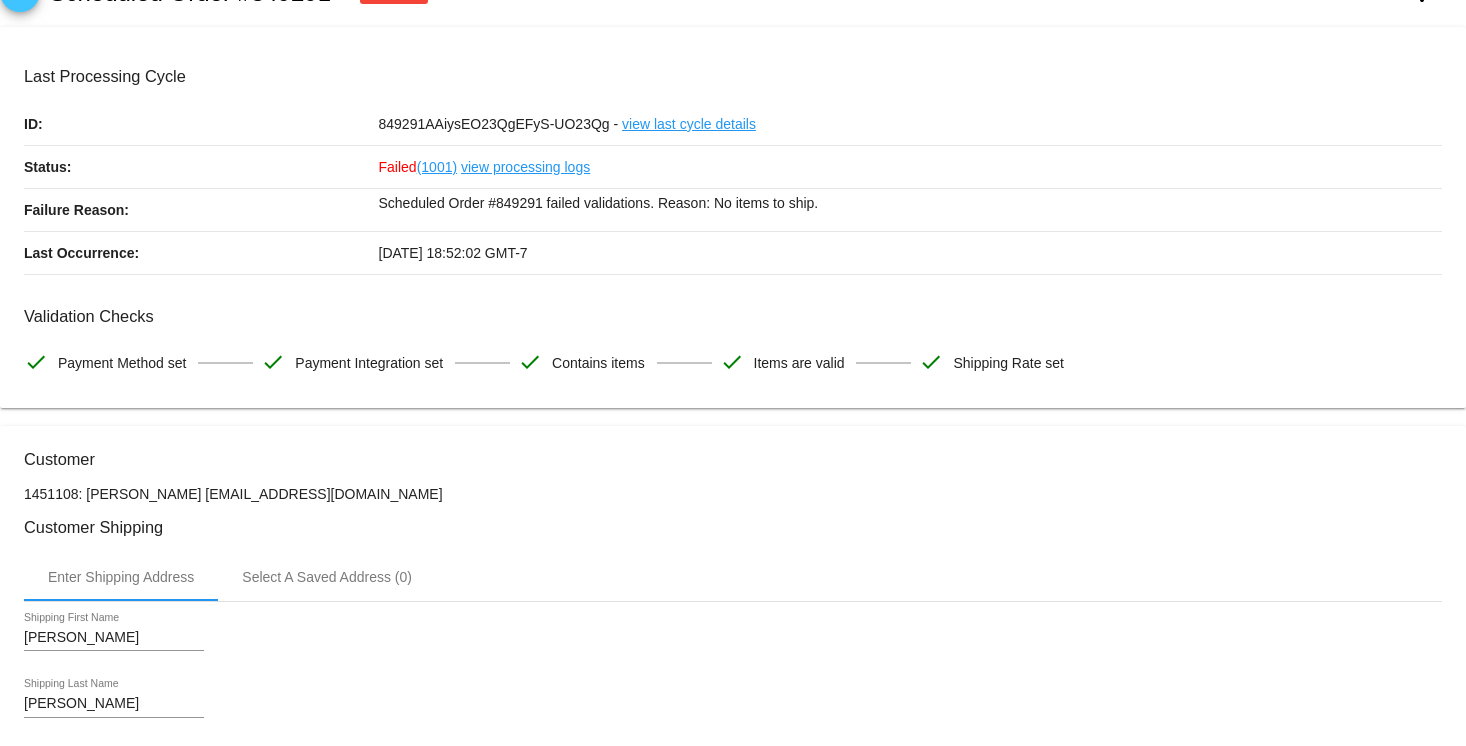 scroll, scrollTop: 0, scrollLeft: 0, axis: both 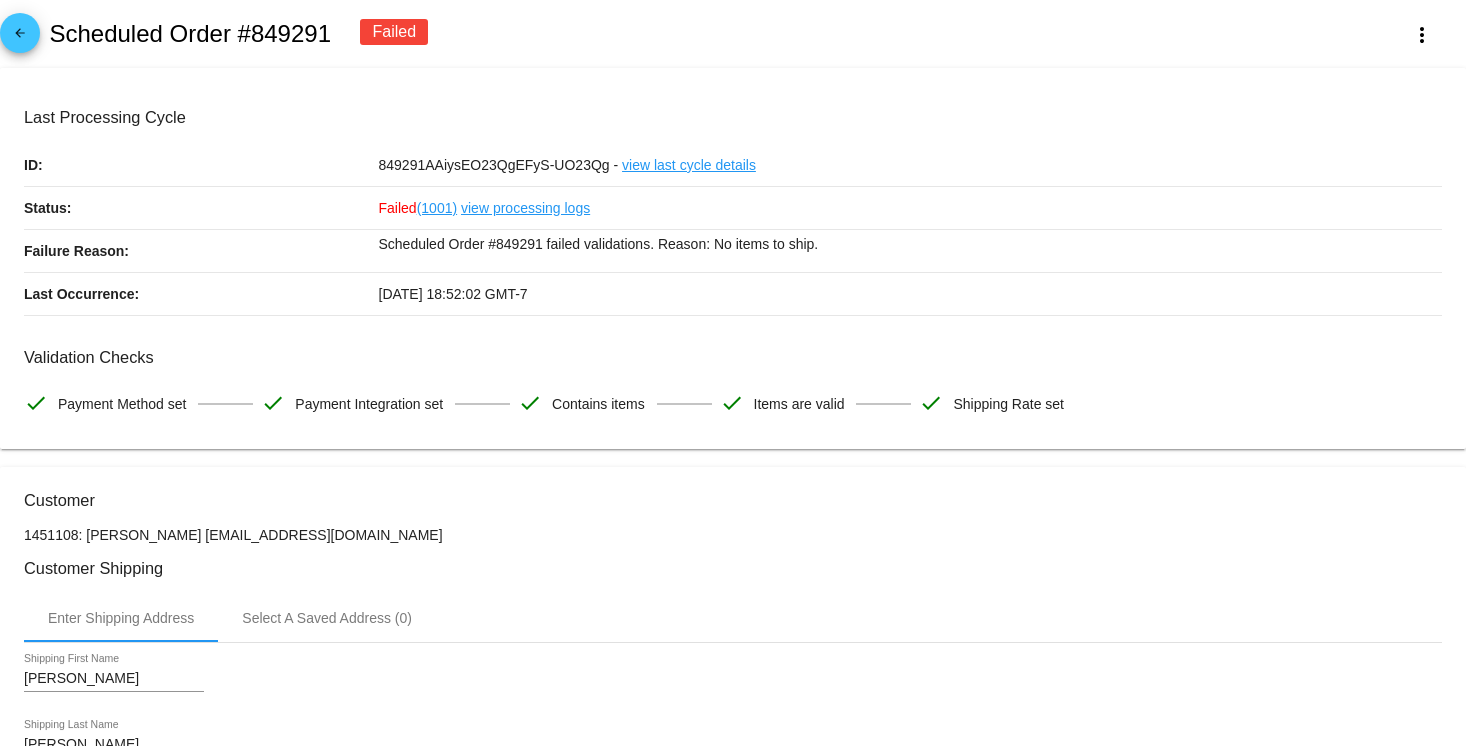 click on "Scheduled Order #849291 failed validations. Reason: No items to ship." 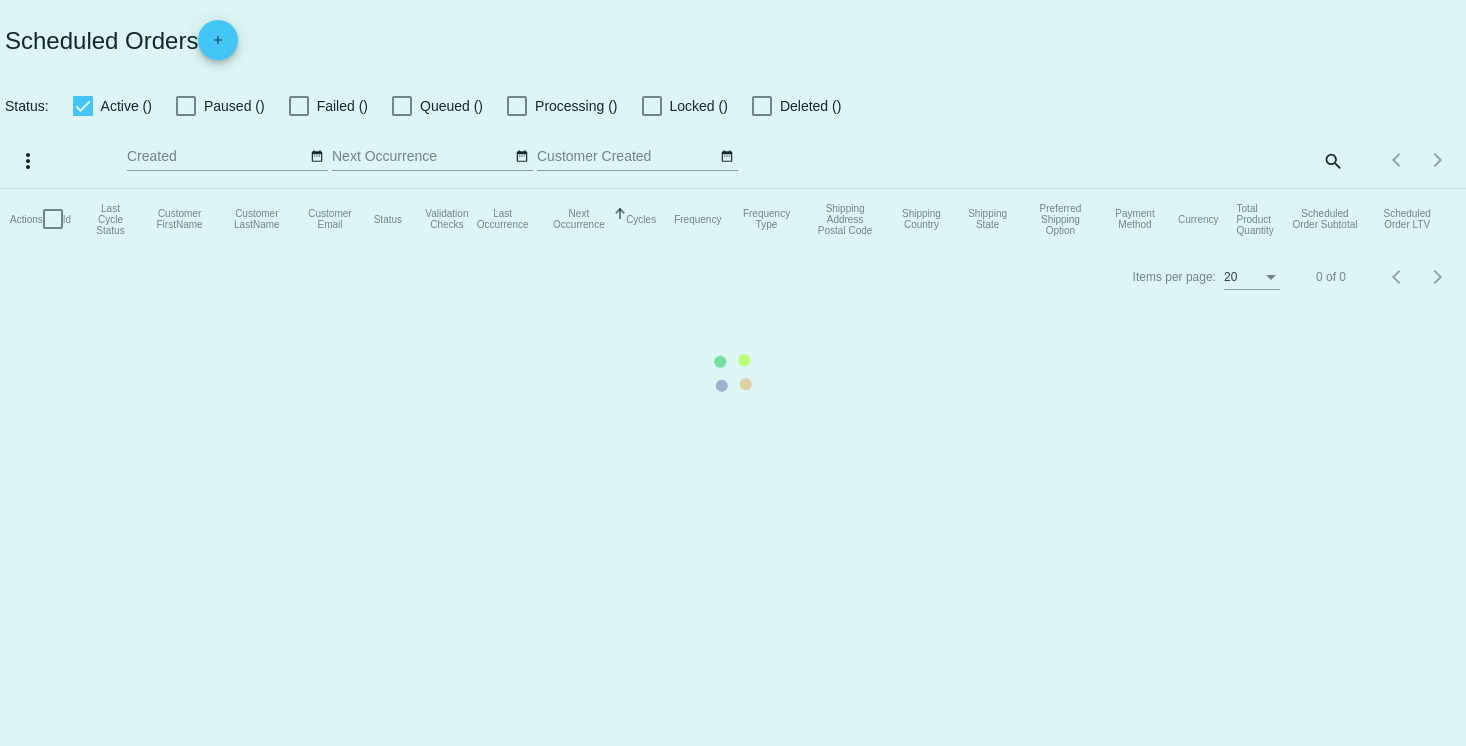 checkbox on "true" 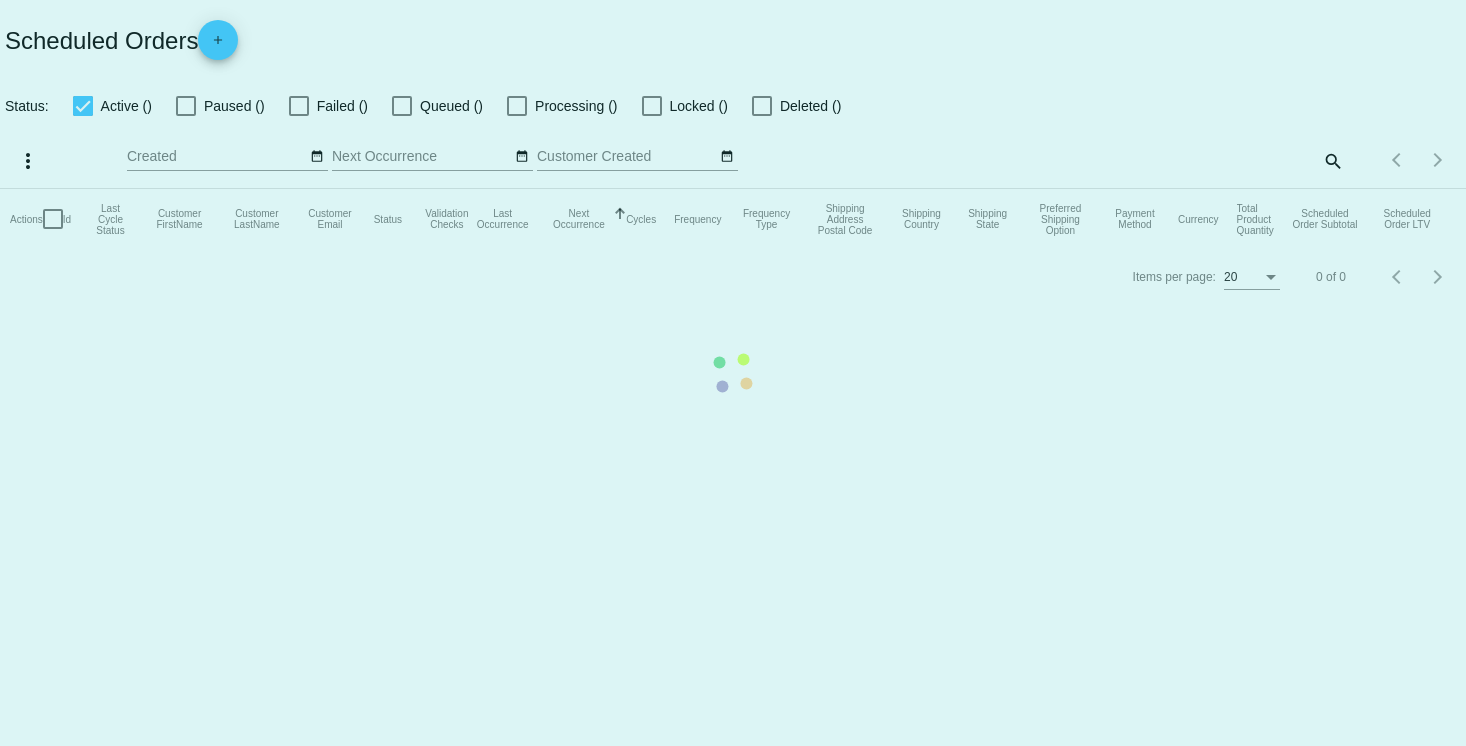 checkbox on "true" 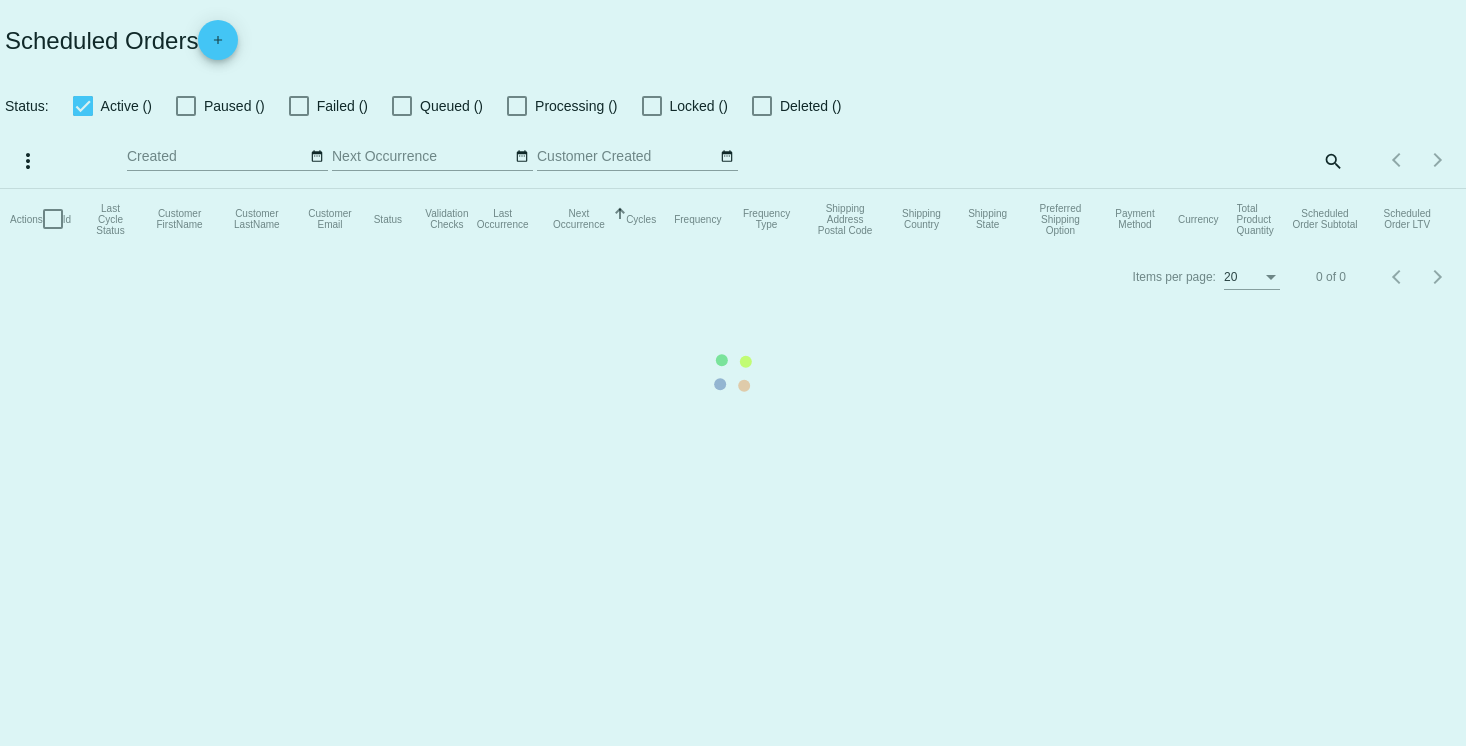 checkbox on "true" 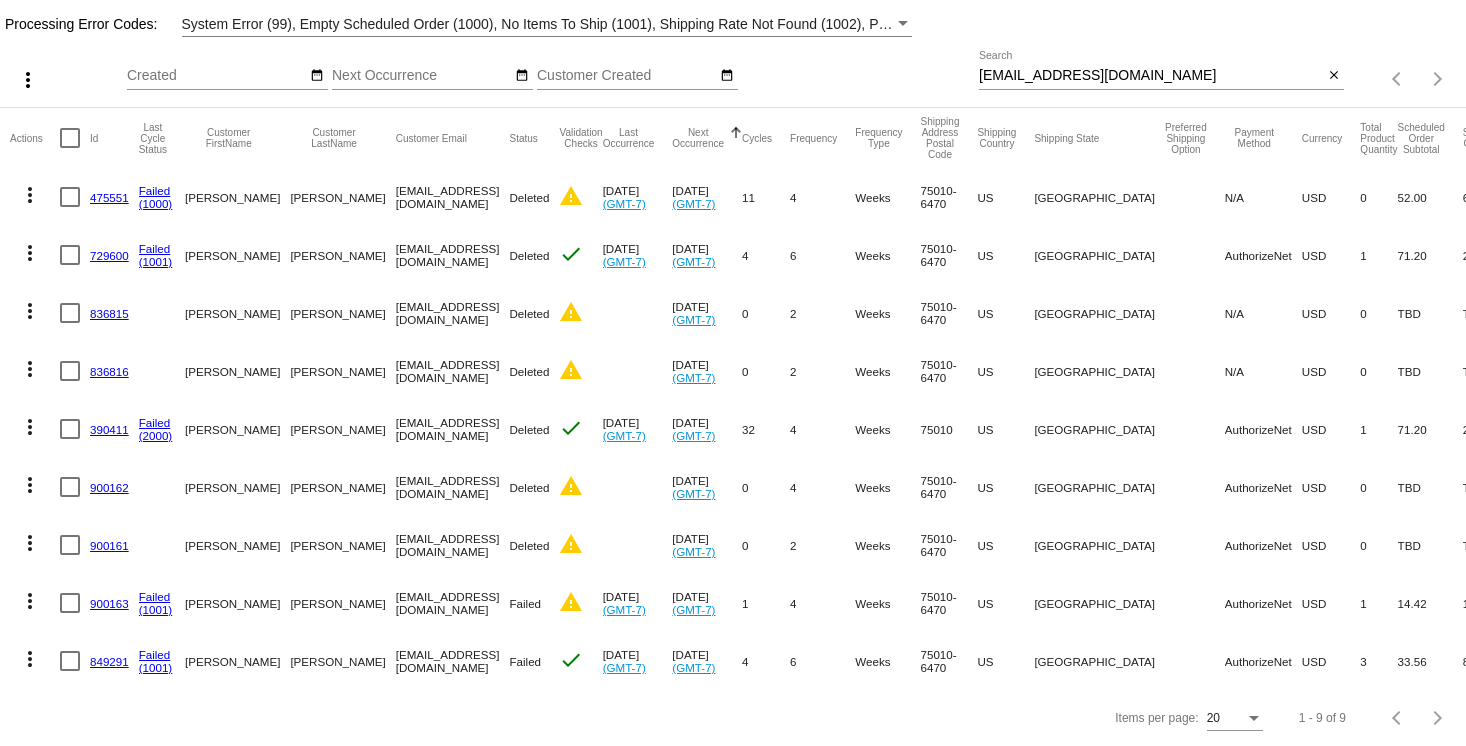 scroll, scrollTop: 142, scrollLeft: 0, axis: vertical 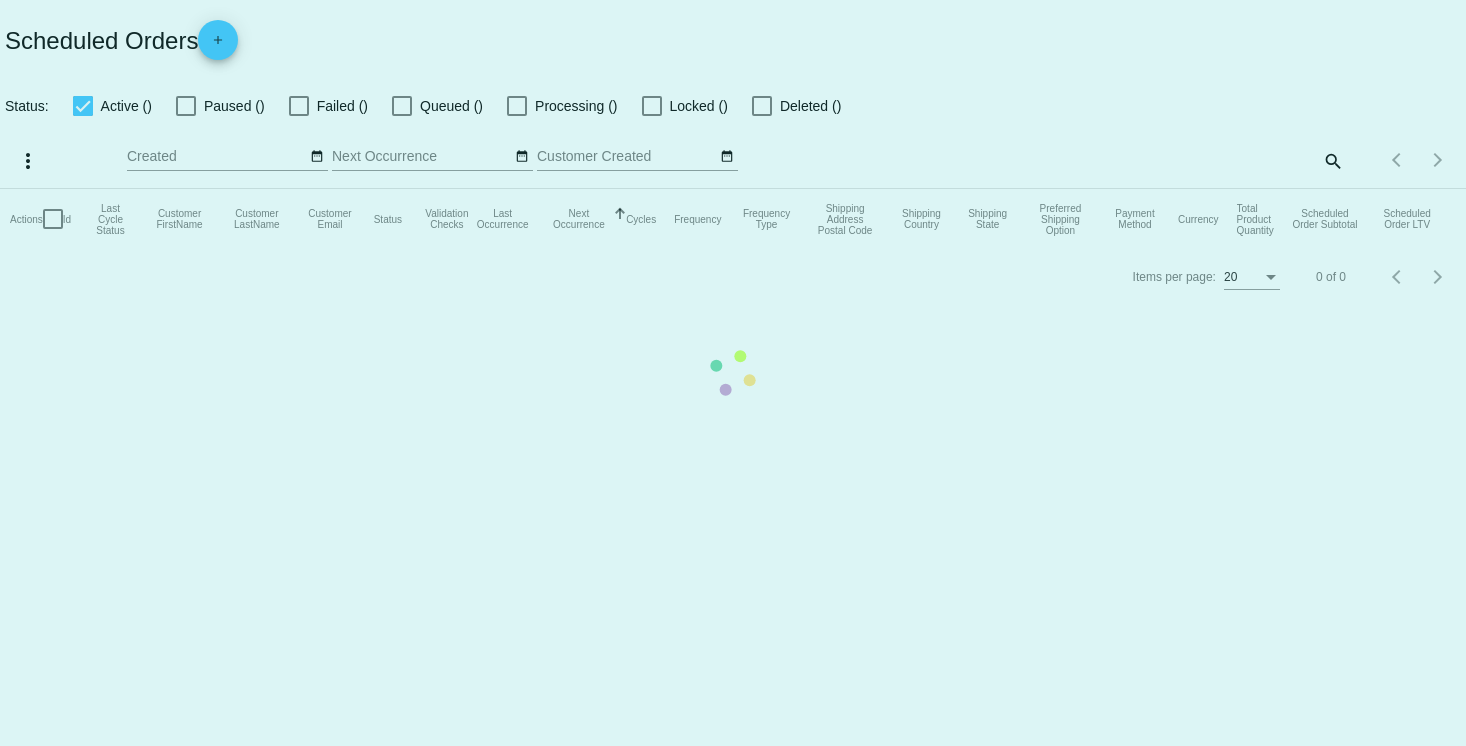 checkbox on "true" 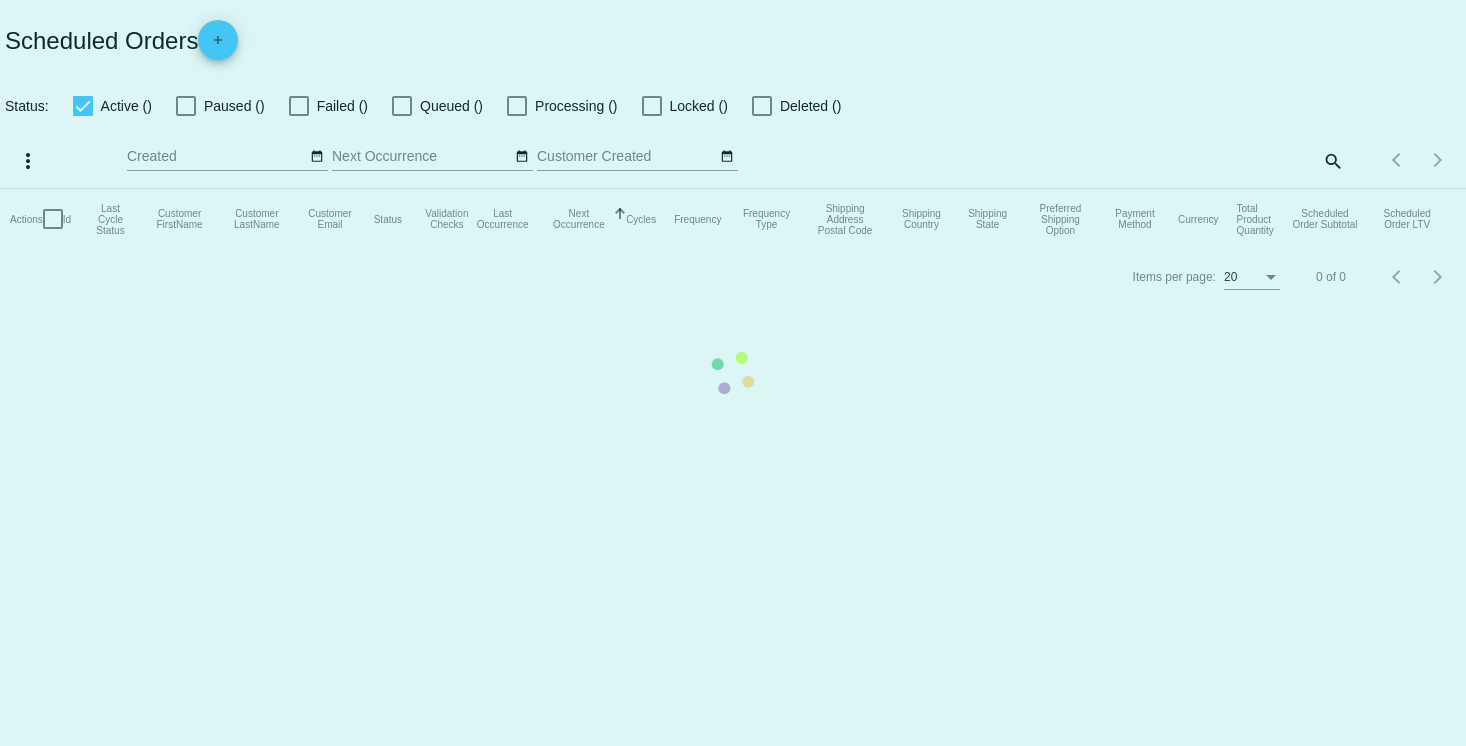 checkbox on "true" 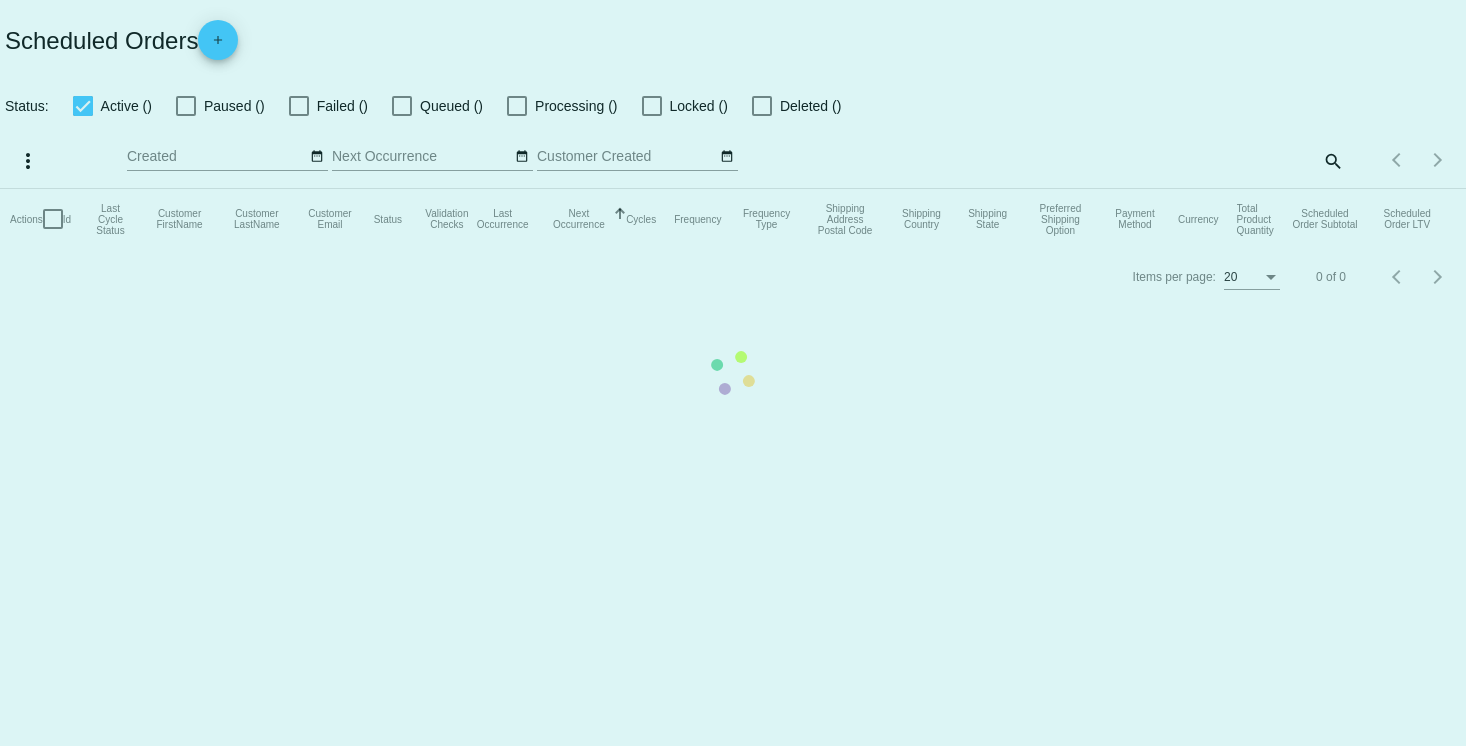 checkbox on "true" 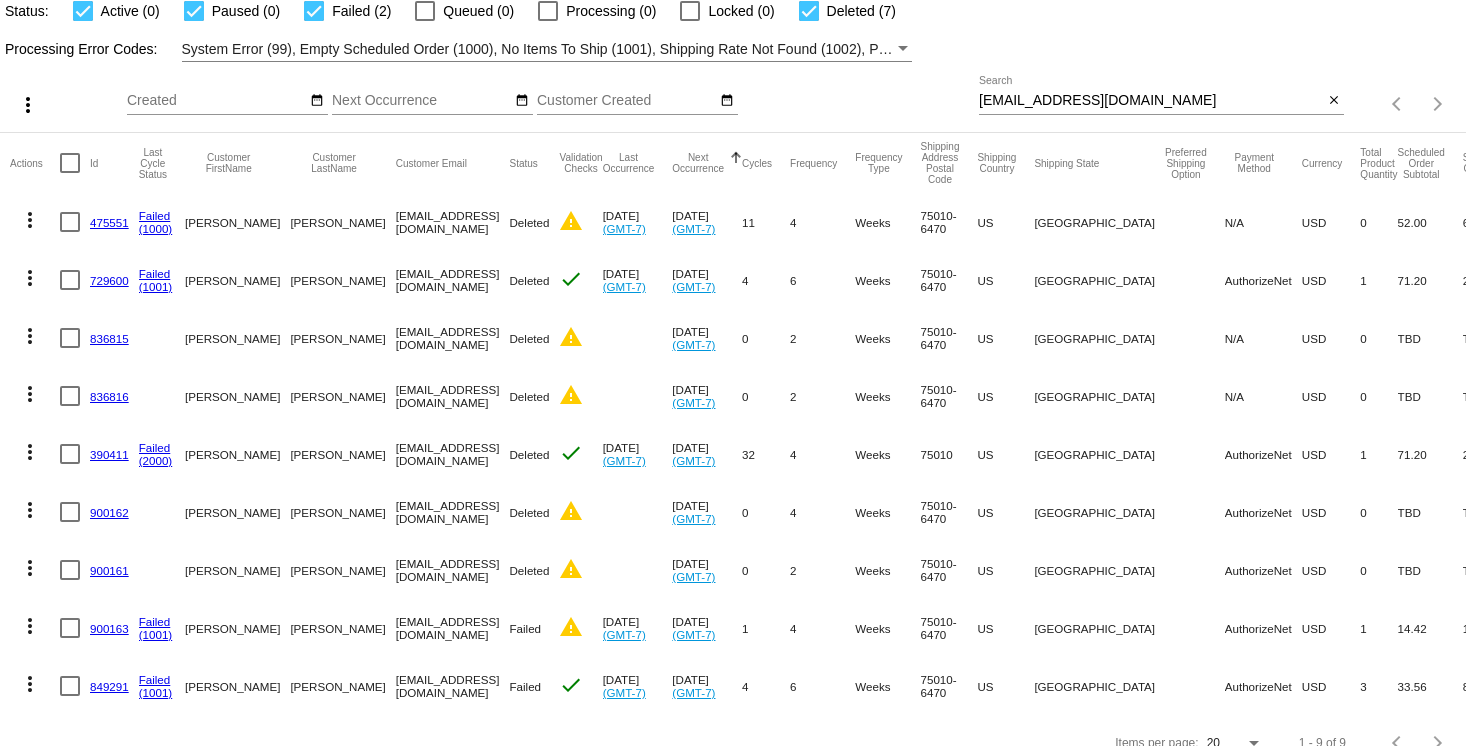 scroll, scrollTop: 142, scrollLeft: 0, axis: vertical 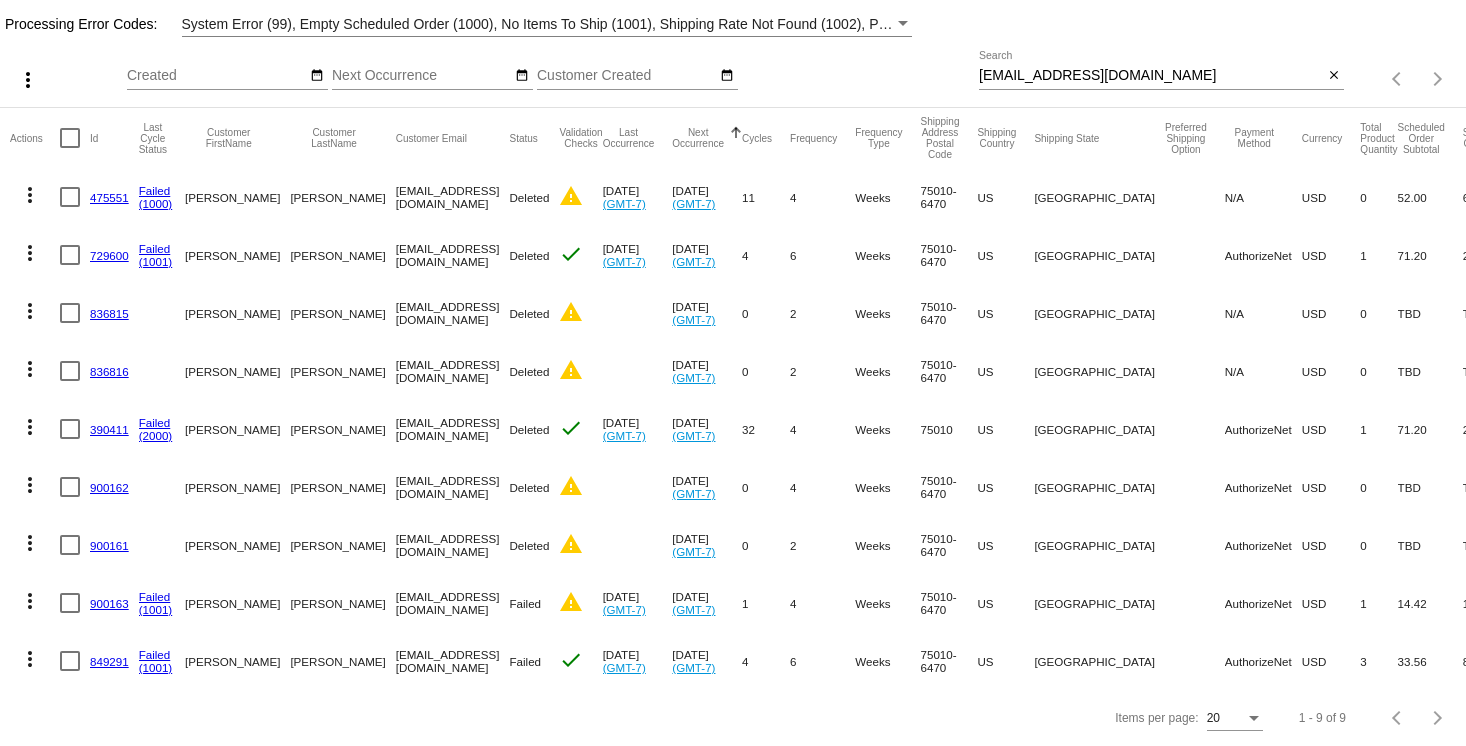 click on "849291" 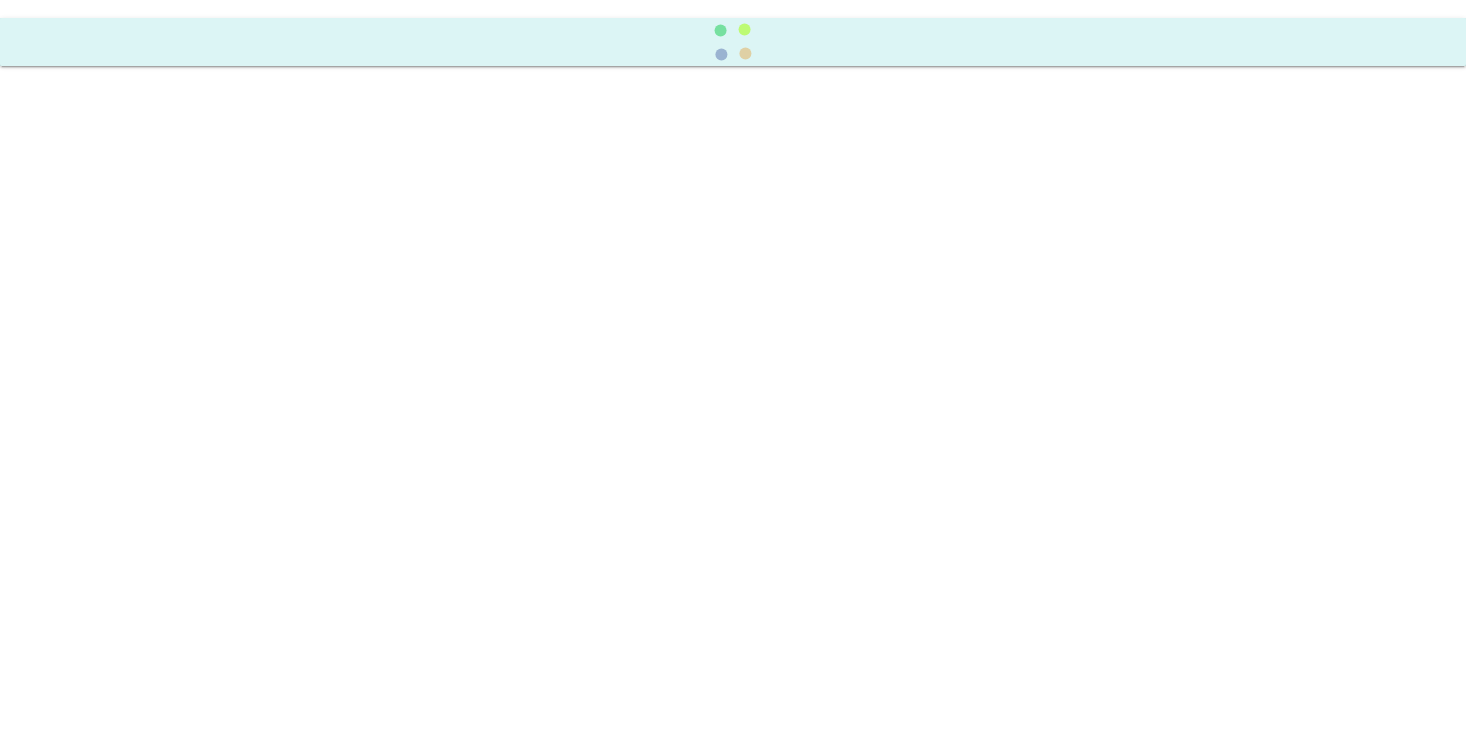 scroll, scrollTop: 0, scrollLeft: 0, axis: both 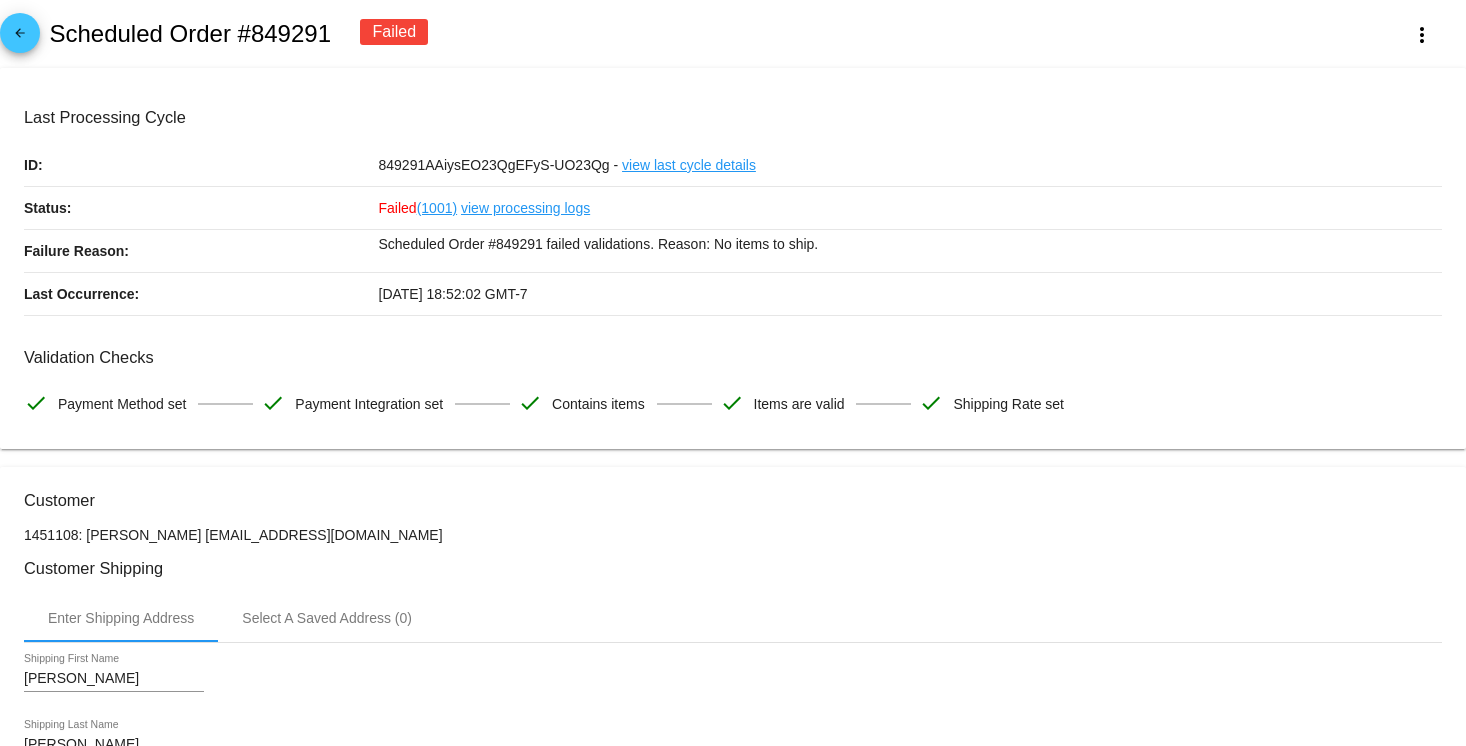 click on "arrow_back" 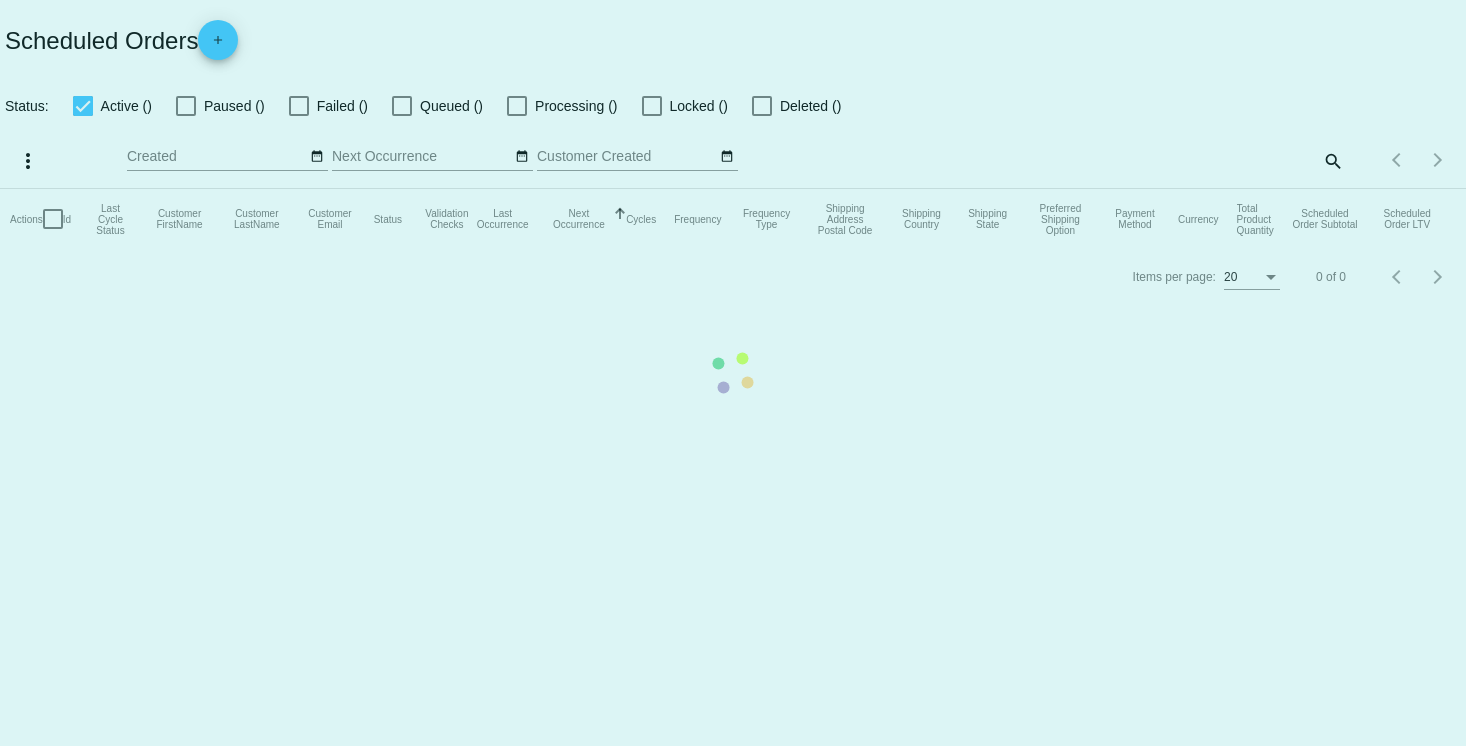 checkbox on "true" 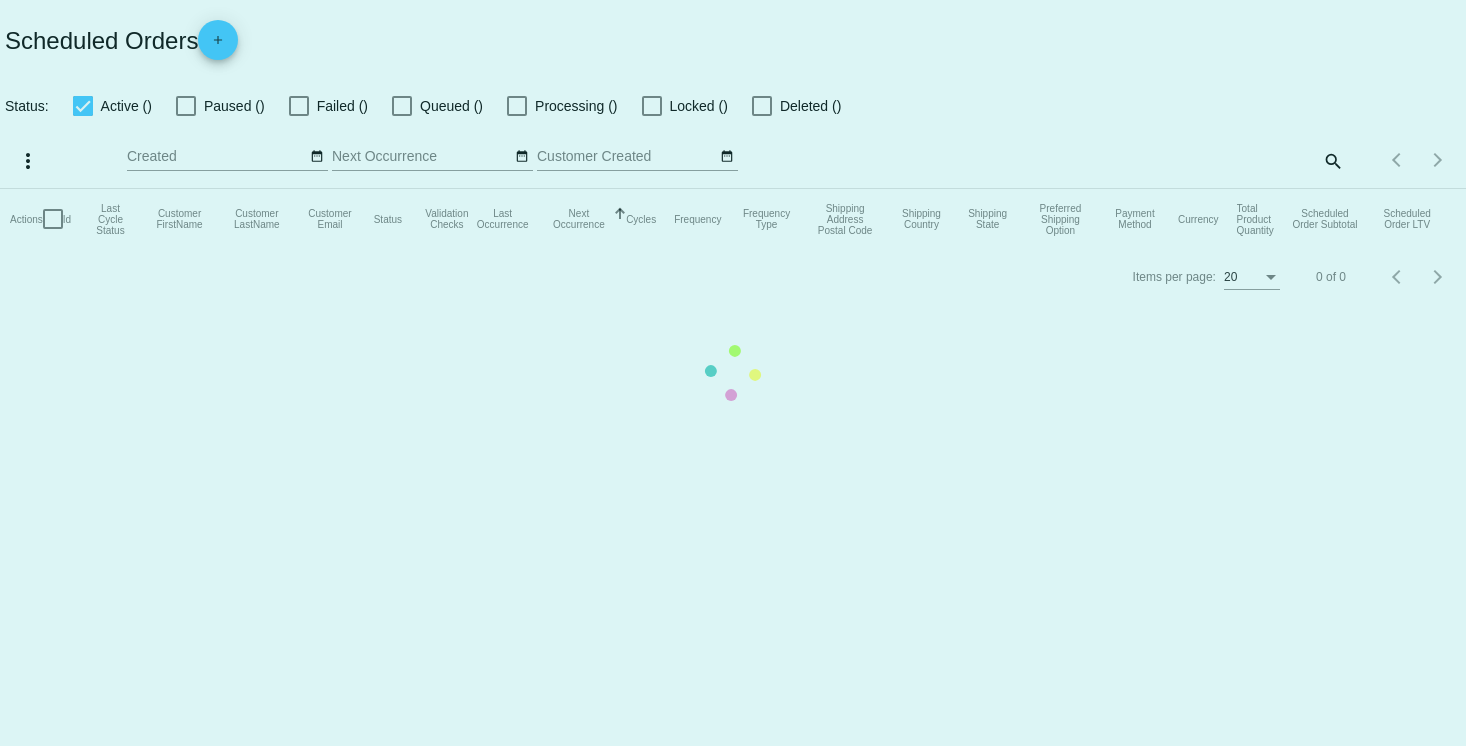checkbox on "true" 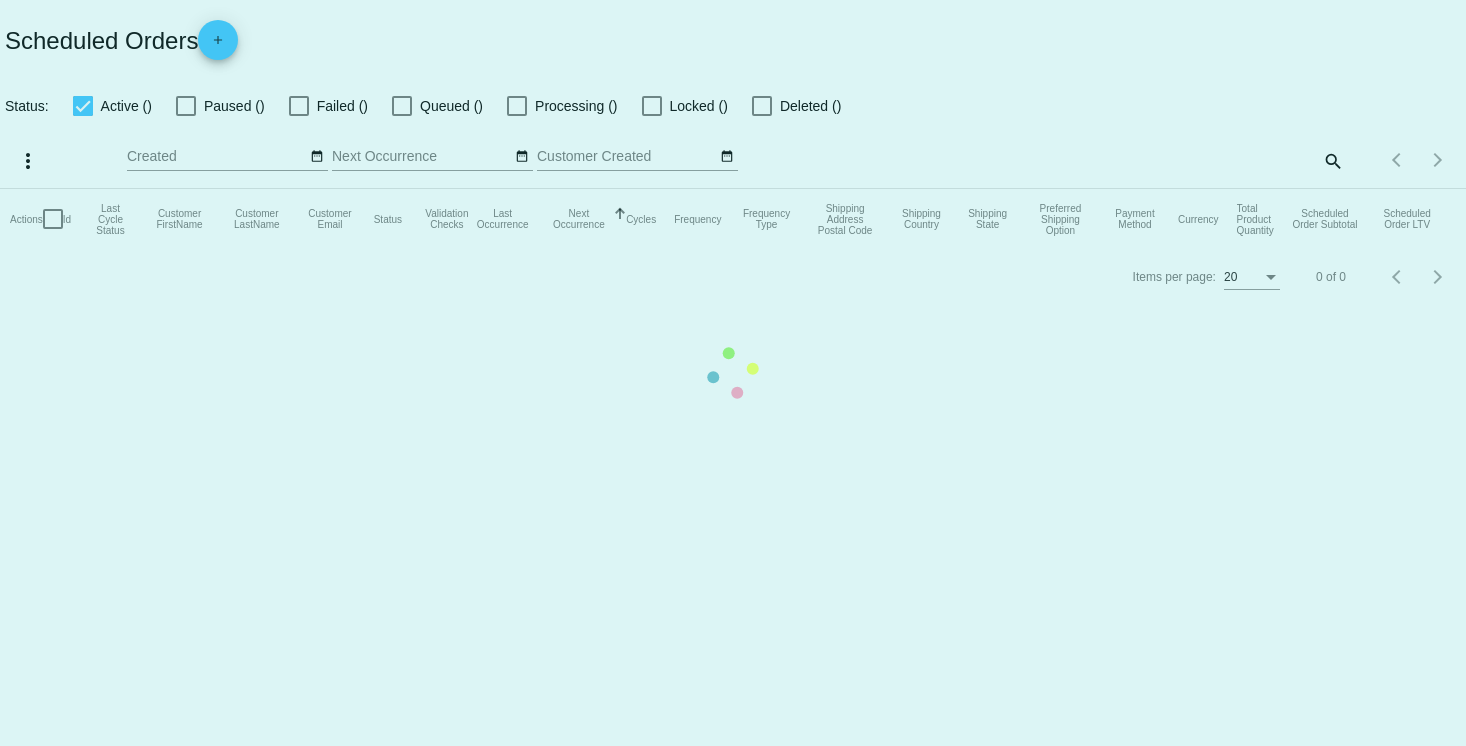 checkbox on "true" 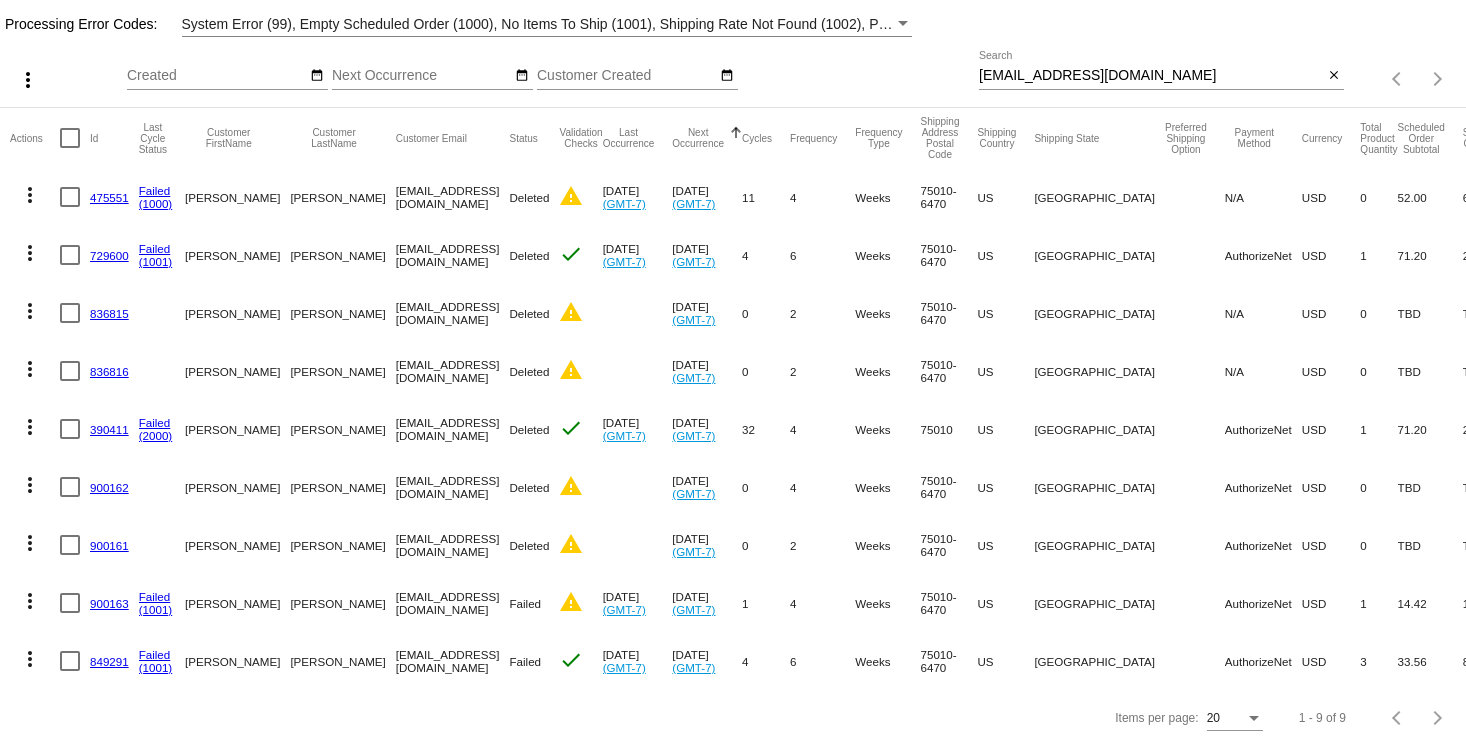 click on "900163" 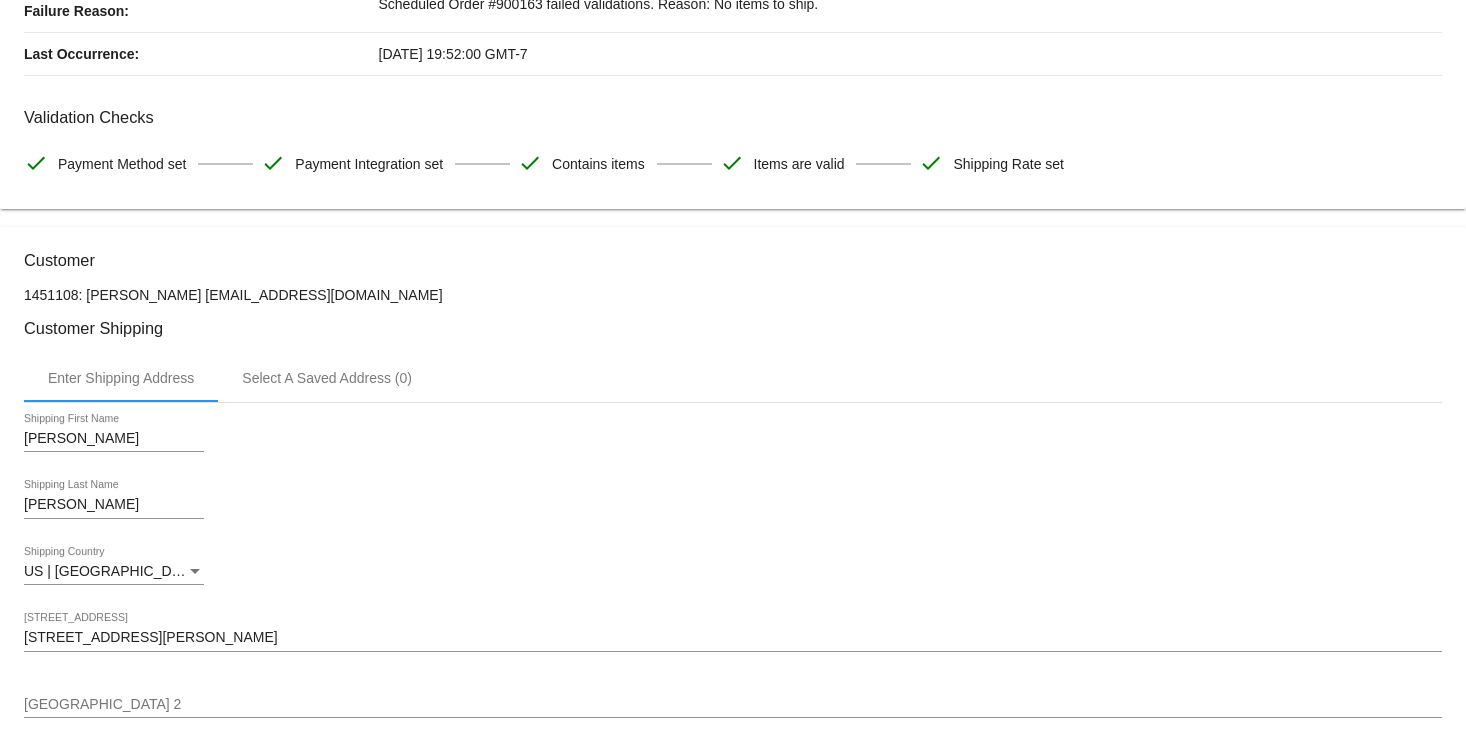 scroll, scrollTop: 0, scrollLeft: 0, axis: both 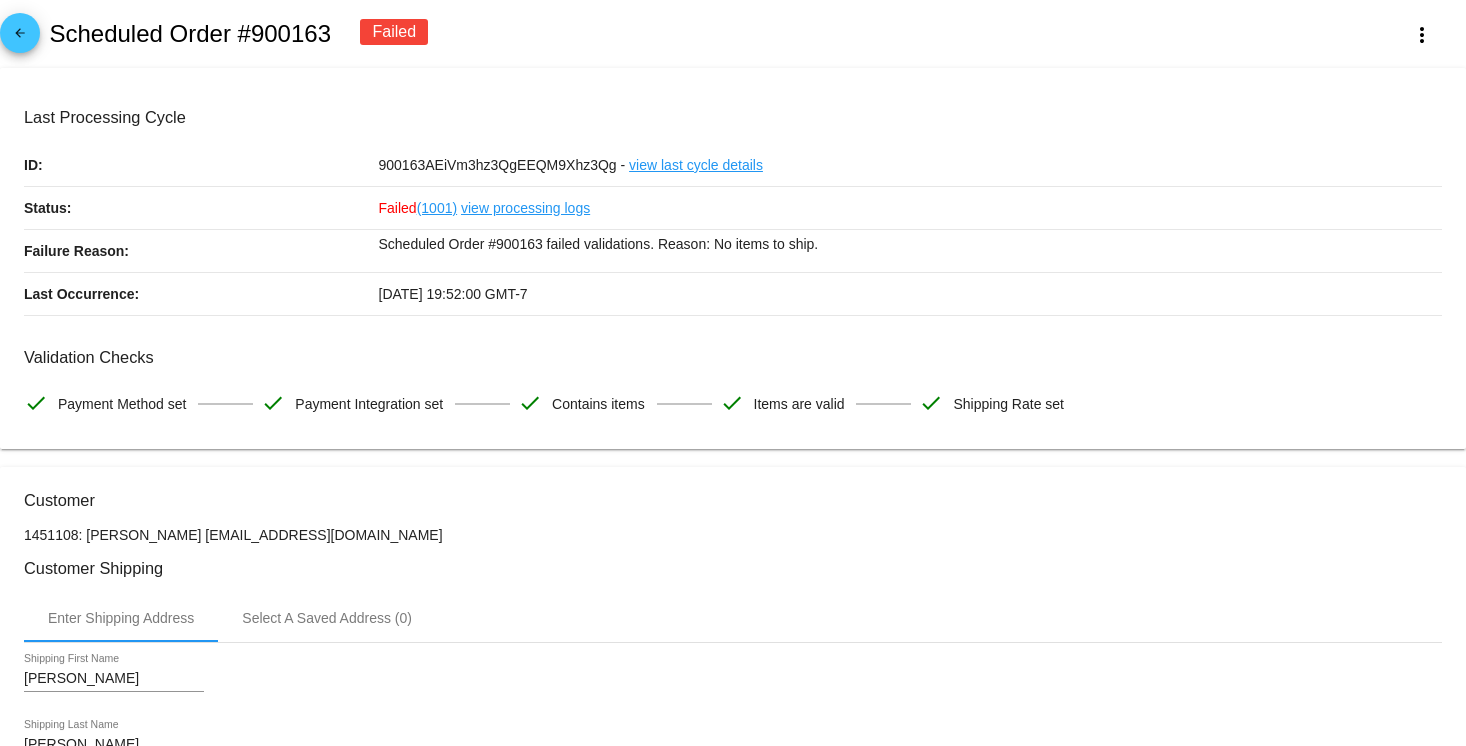 click on "arrow_back" 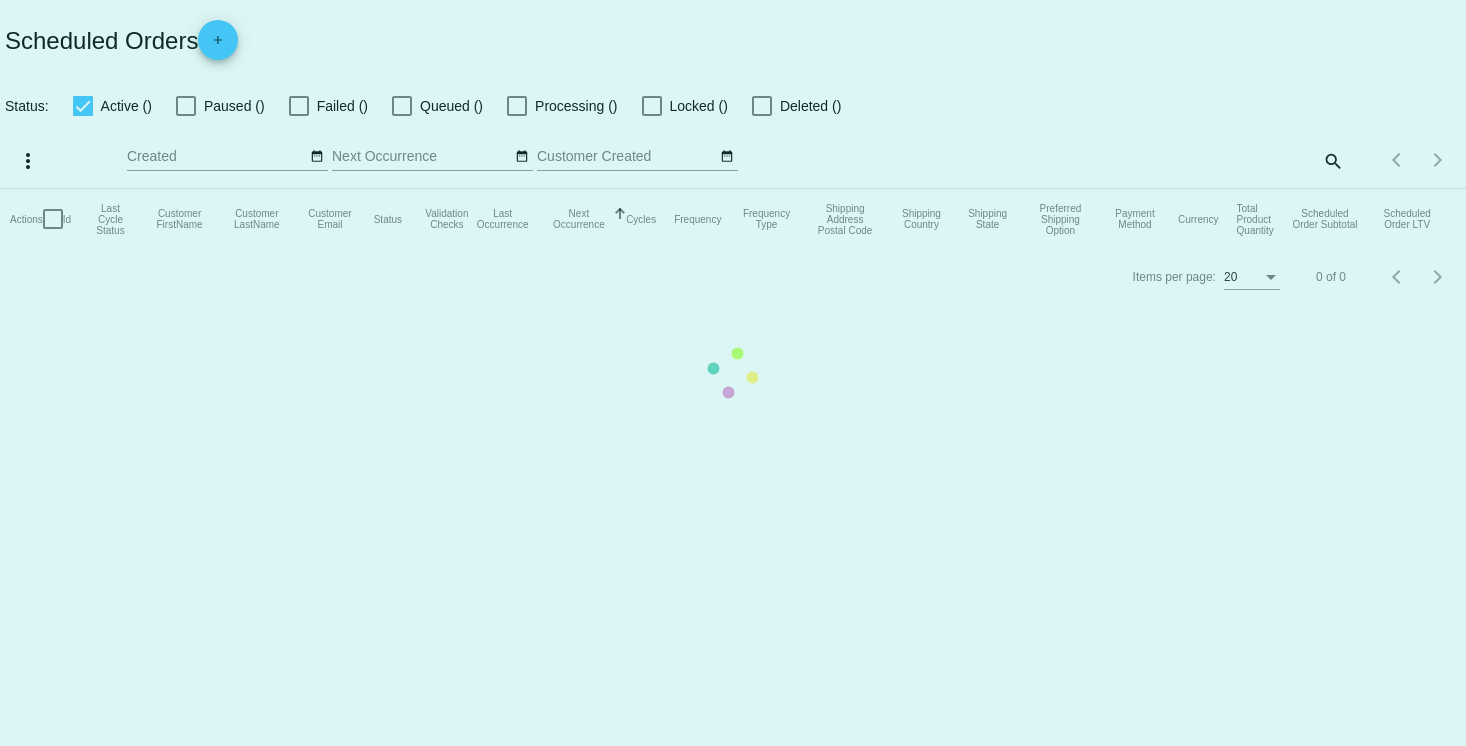 checkbox on "true" 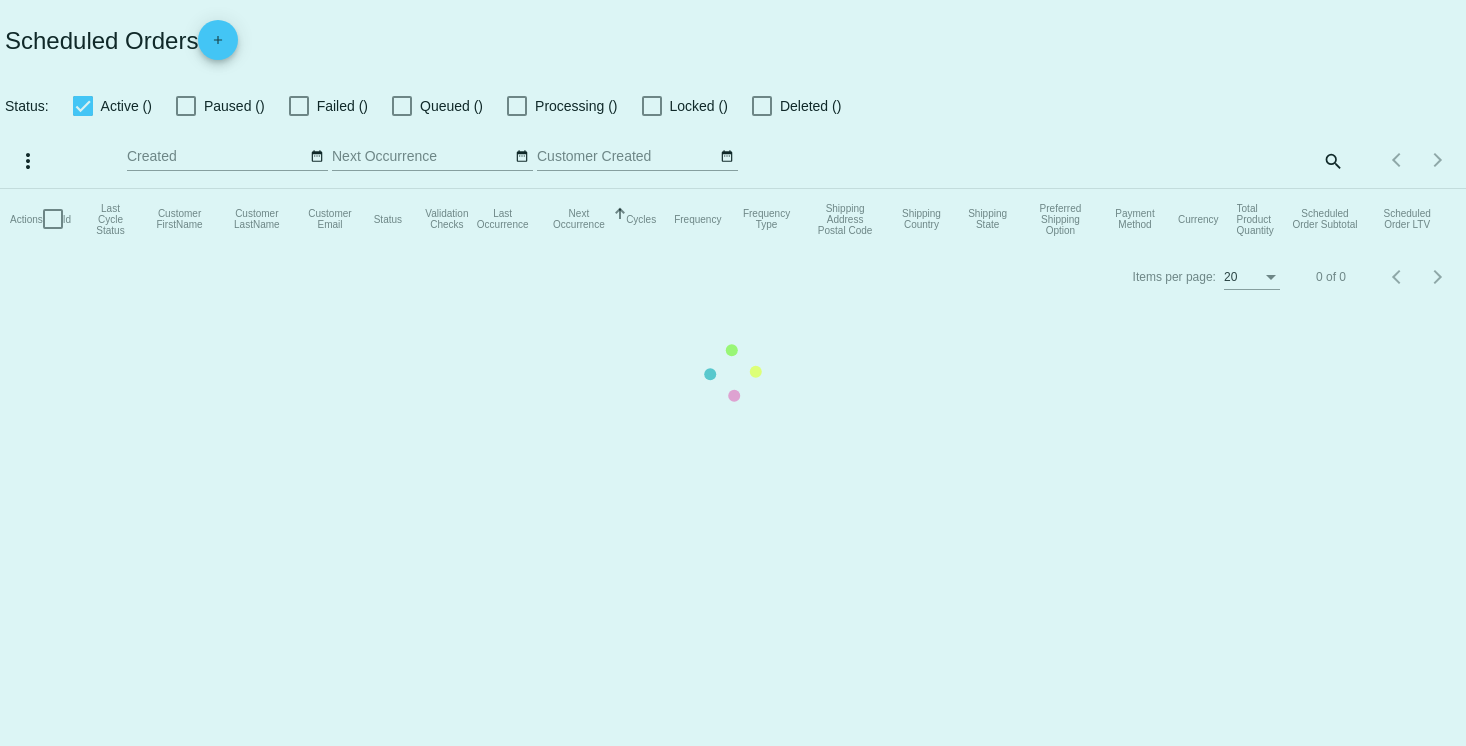 checkbox on "true" 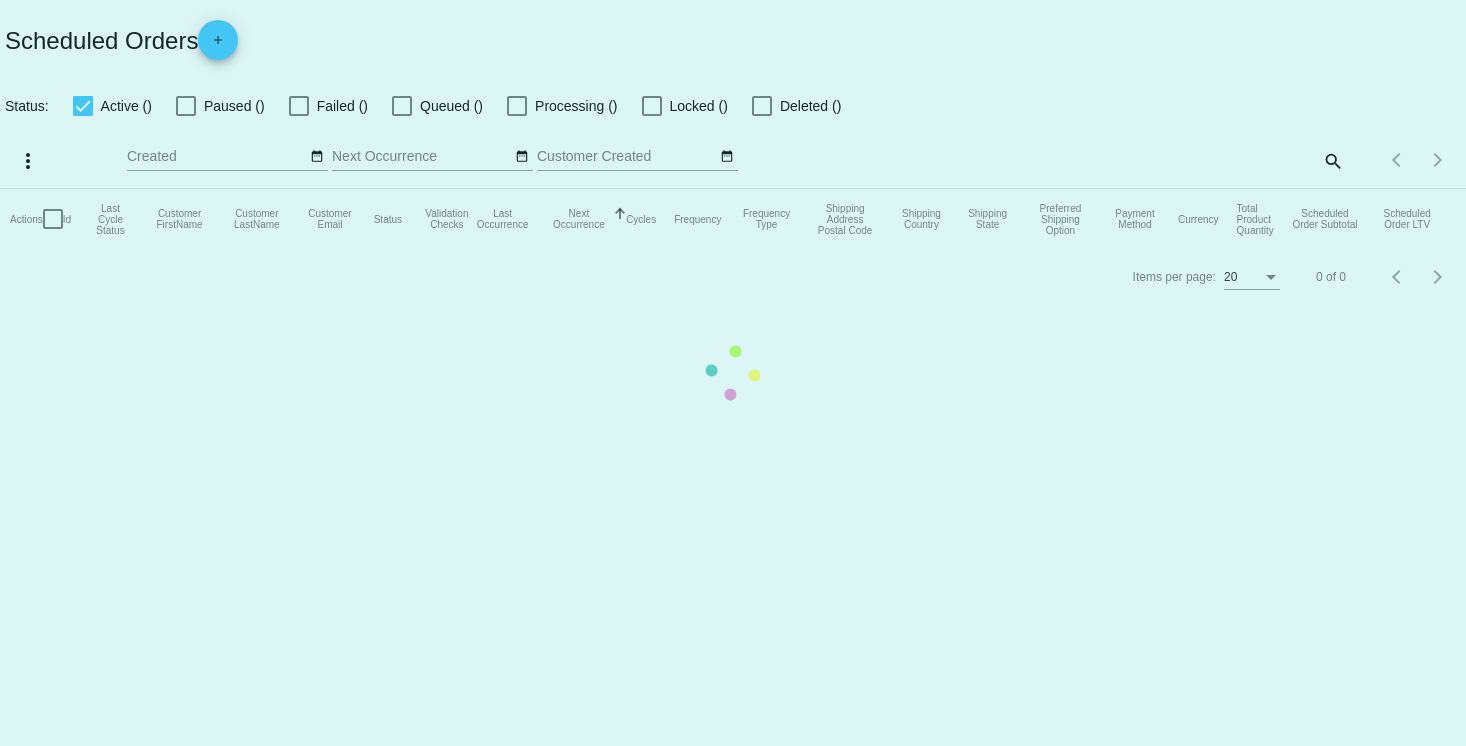 checkbox on "true" 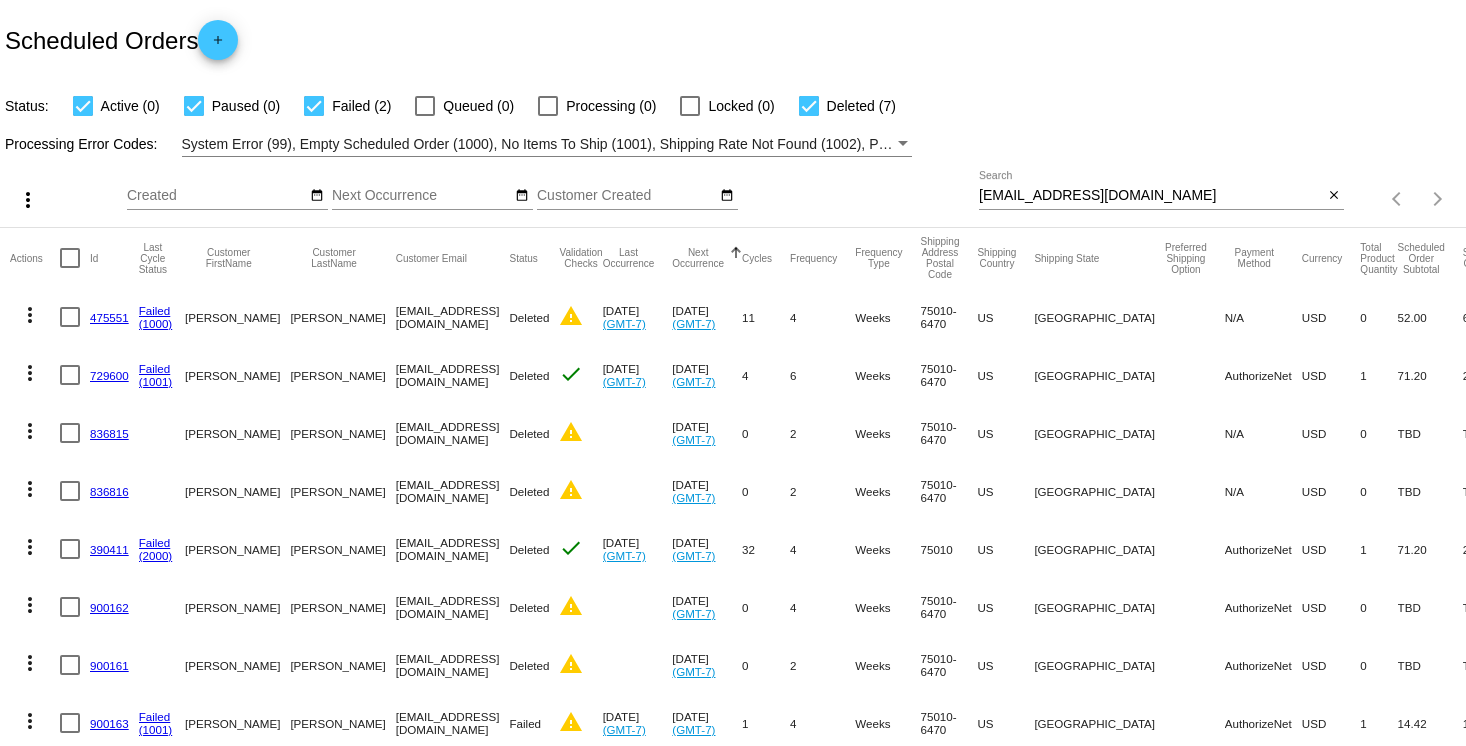 scroll, scrollTop: 133, scrollLeft: 0, axis: vertical 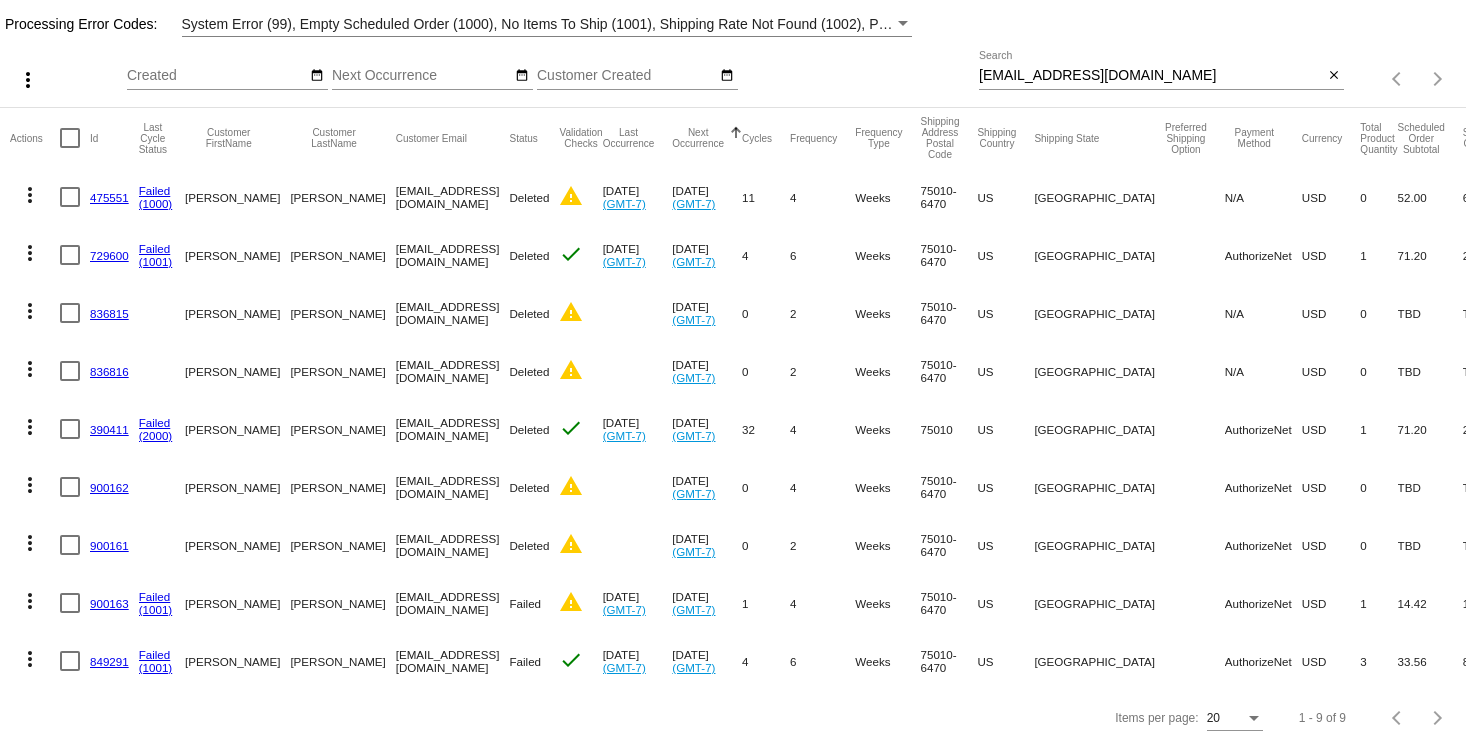 click on "849291" 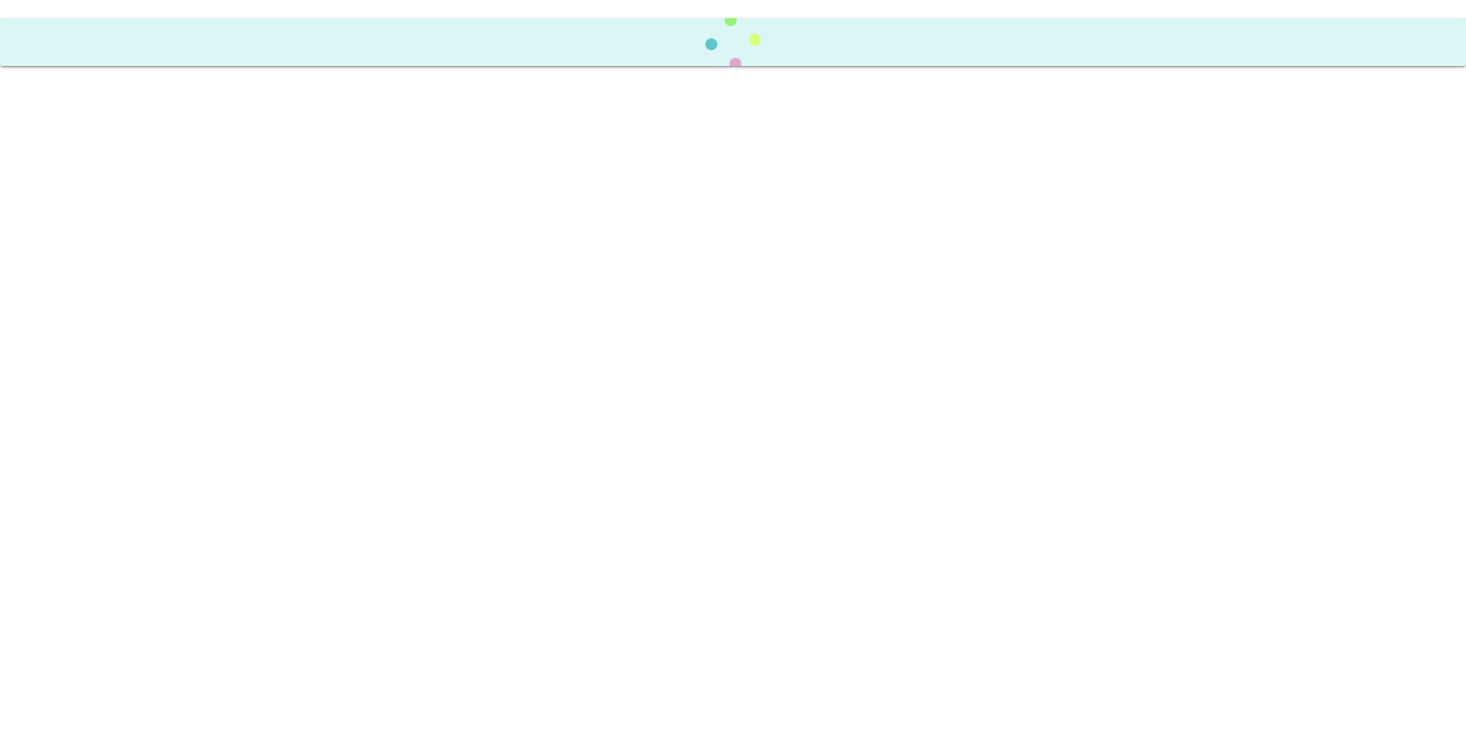 scroll, scrollTop: 0, scrollLeft: 0, axis: both 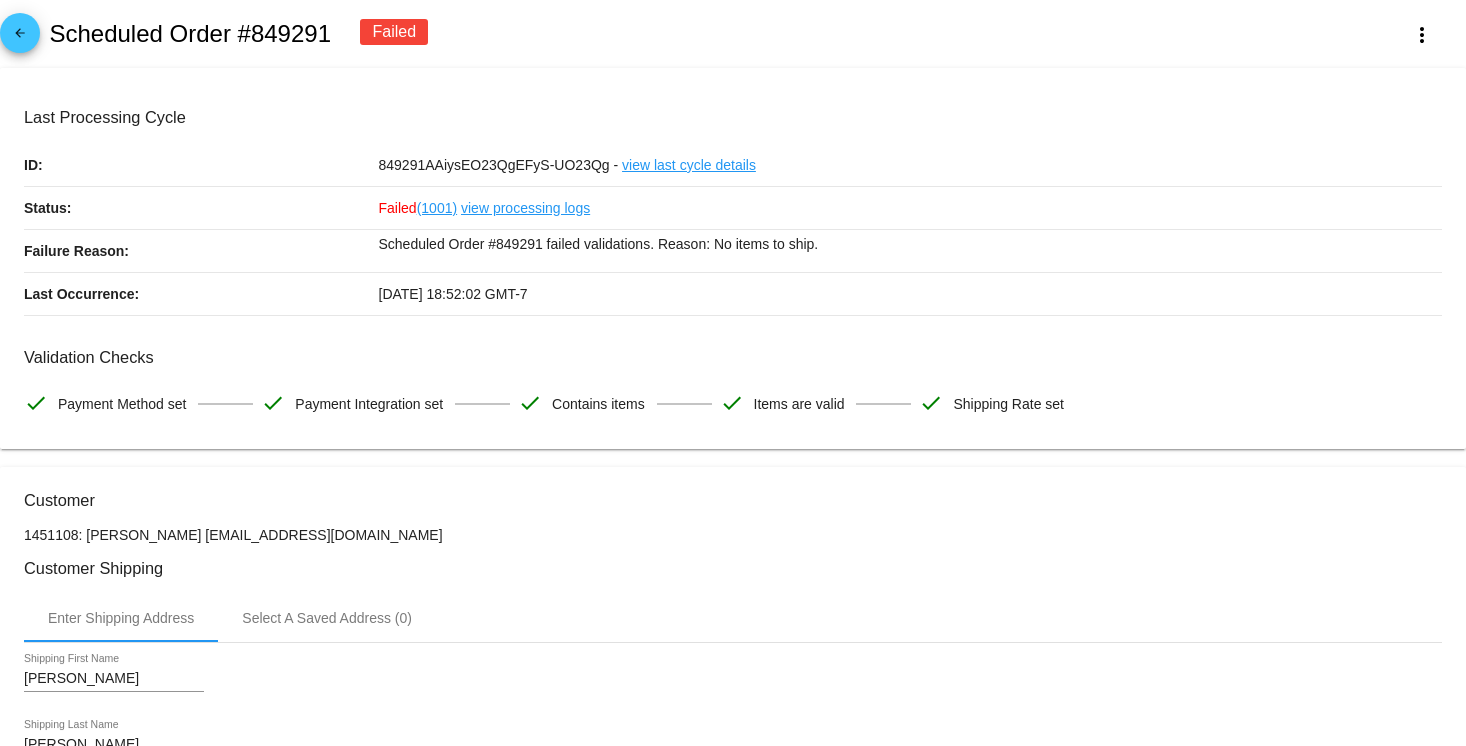 click on "Customer" 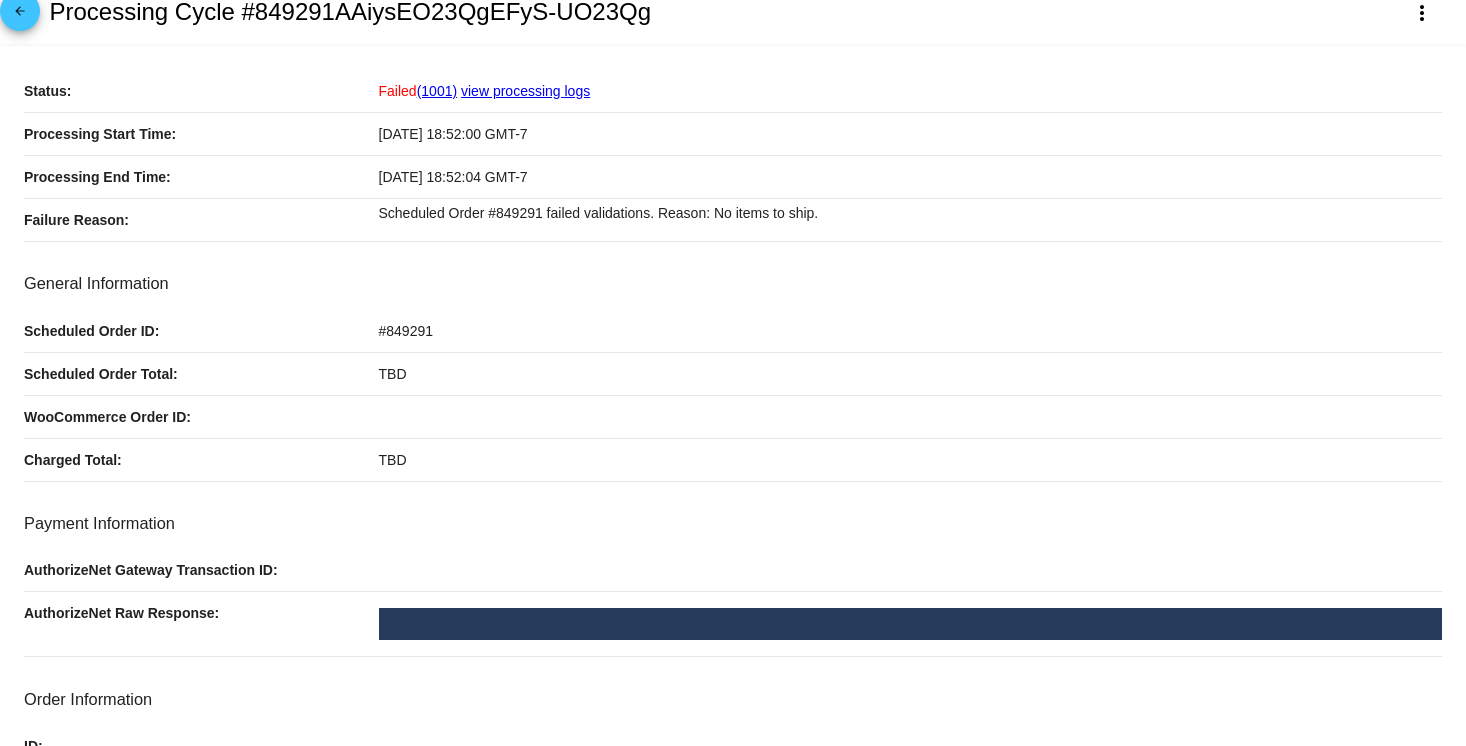 scroll, scrollTop: 0, scrollLeft: 0, axis: both 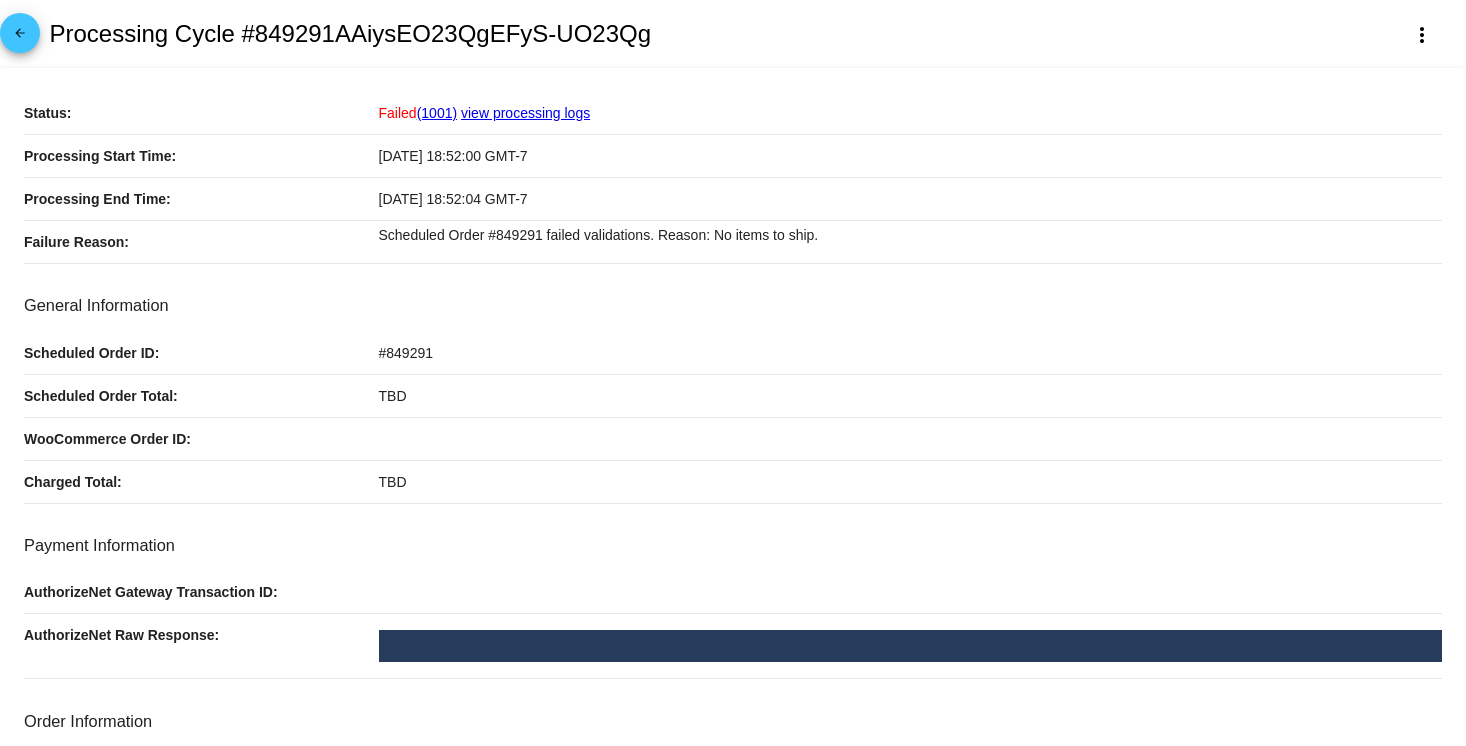 click on "arrow_back" 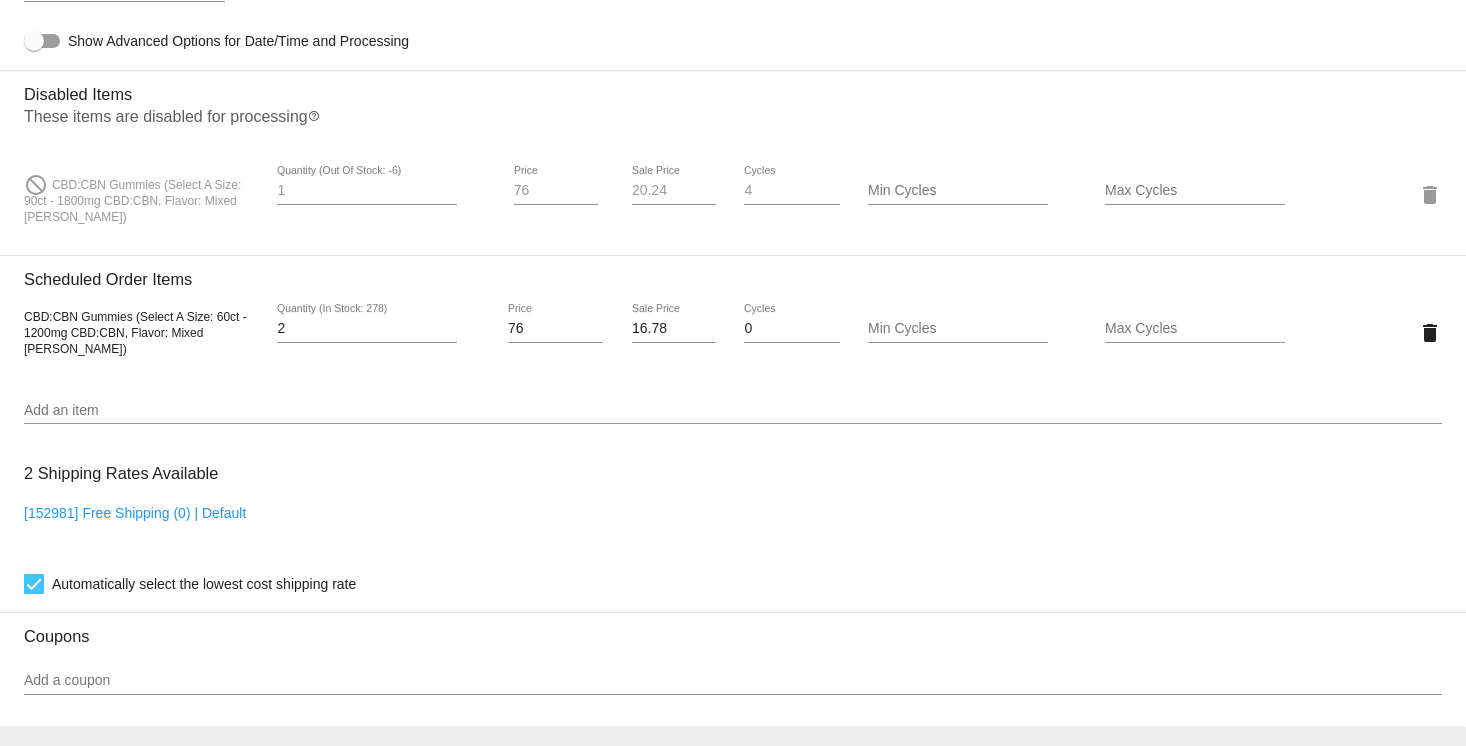scroll, scrollTop: 1200, scrollLeft: 0, axis: vertical 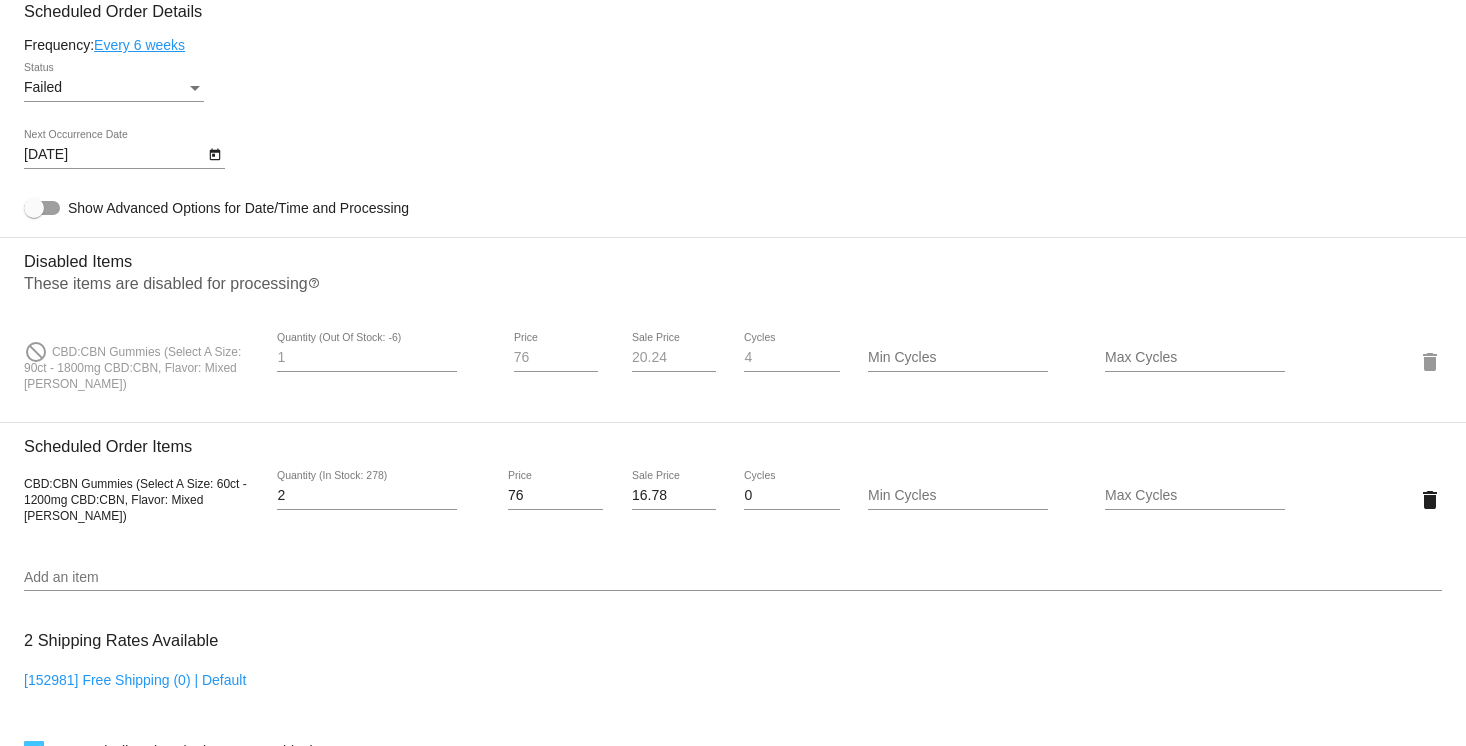 click on "CBD:CBN Gummies (Select A Size: 90ct - 1800mg CBD:CBN, Flavor: Mixed [PERSON_NAME])" 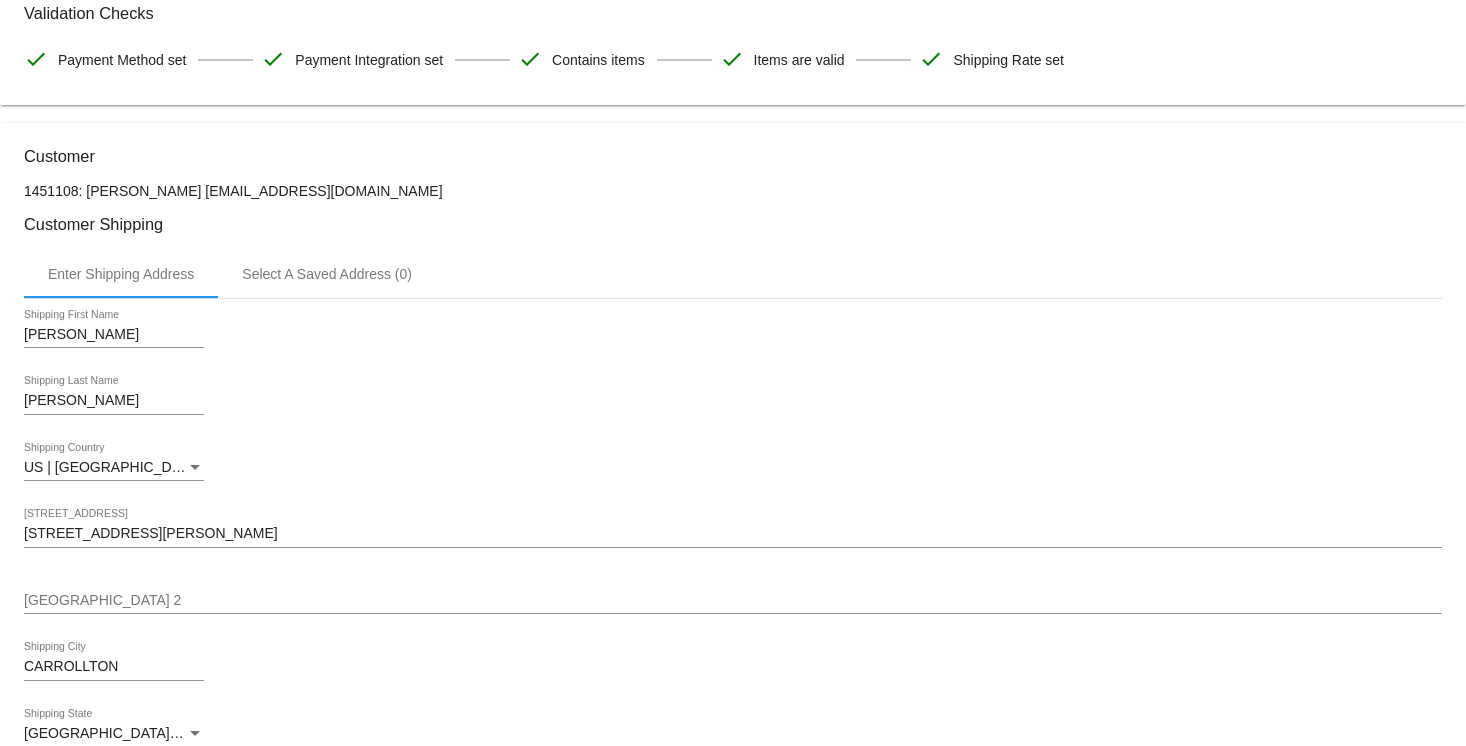scroll, scrollTop: 400, scrollLeft: 0, axis: vertical 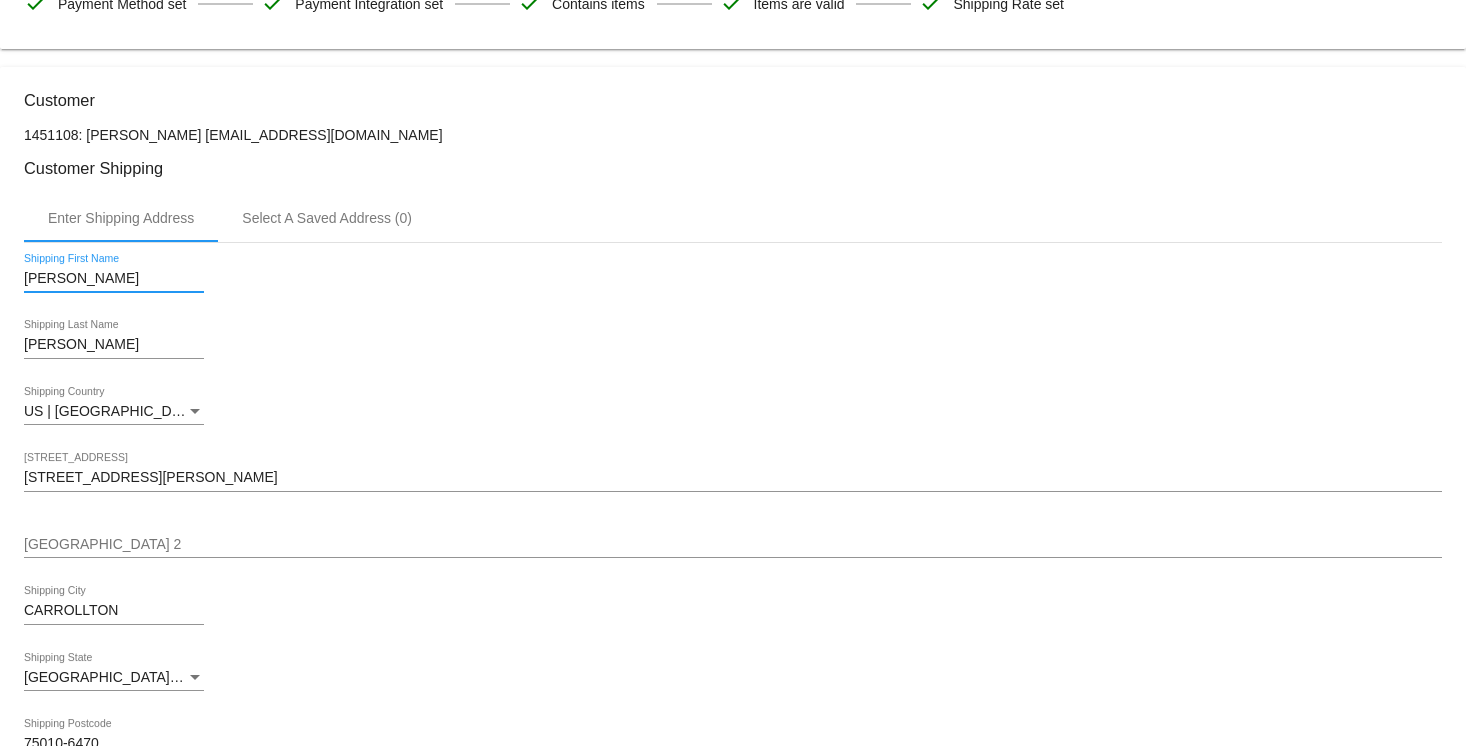 drag, startPoint x: 72, startPoint y: 284, endPoint x: 8, endPoint y: 286, distance: 64.03124 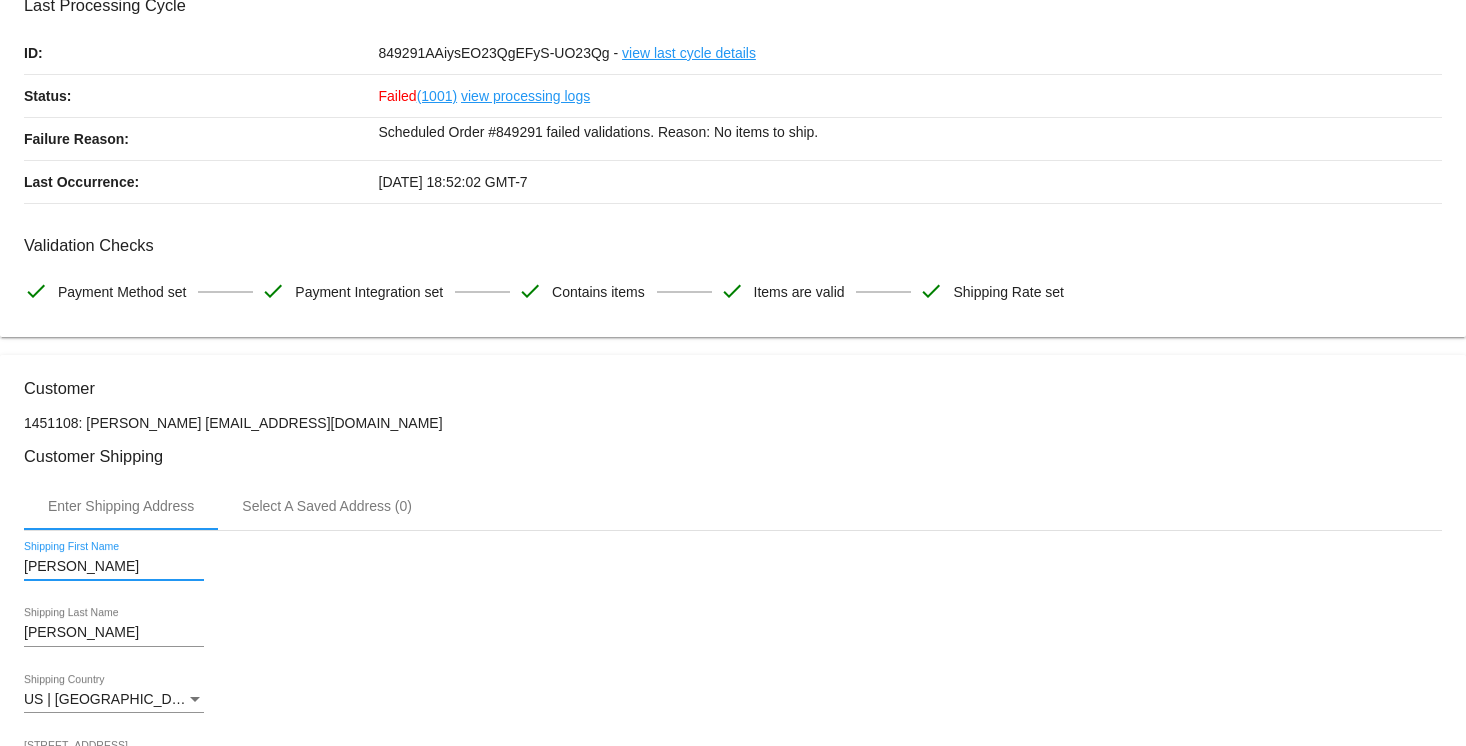 scroll, scrollTop: 0, scrollLeft: 0, axis: both 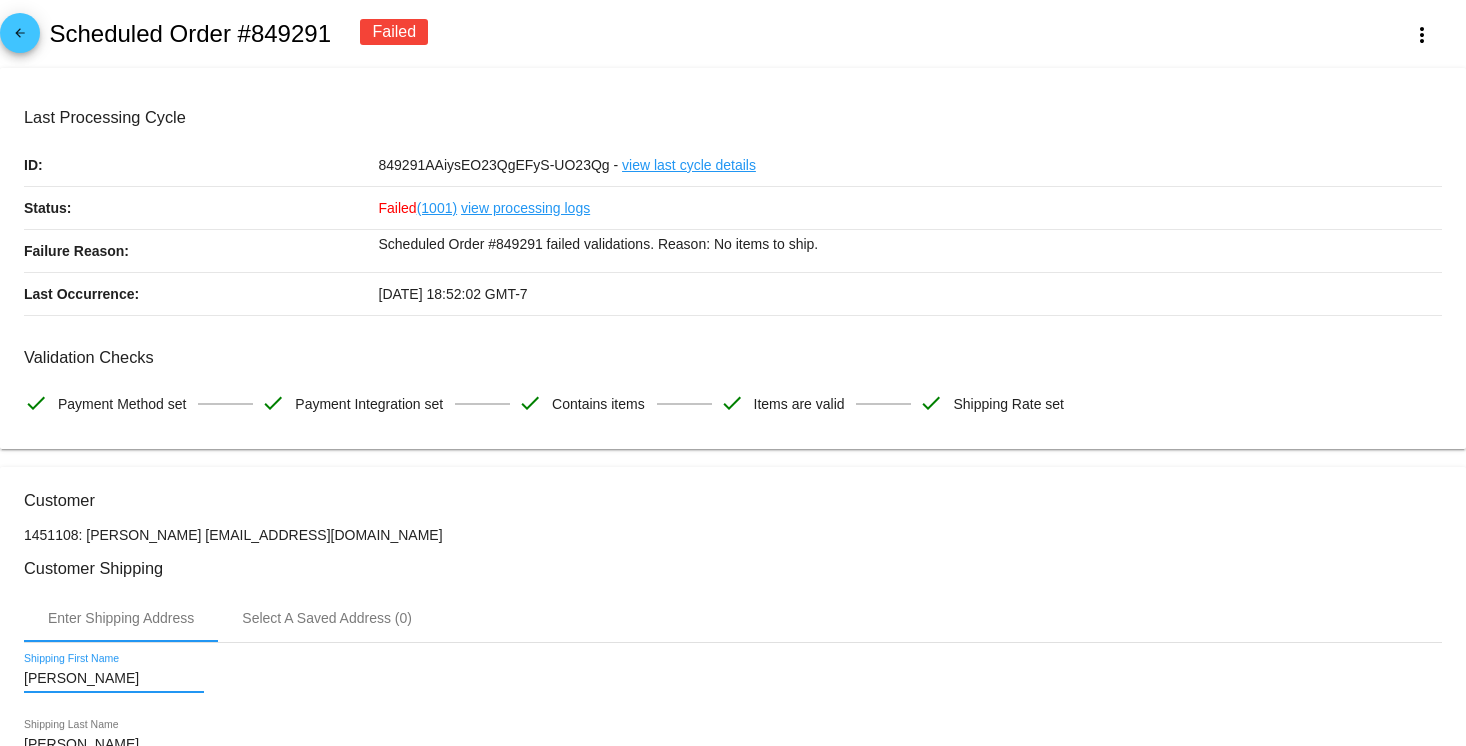 click on "arrow_back" 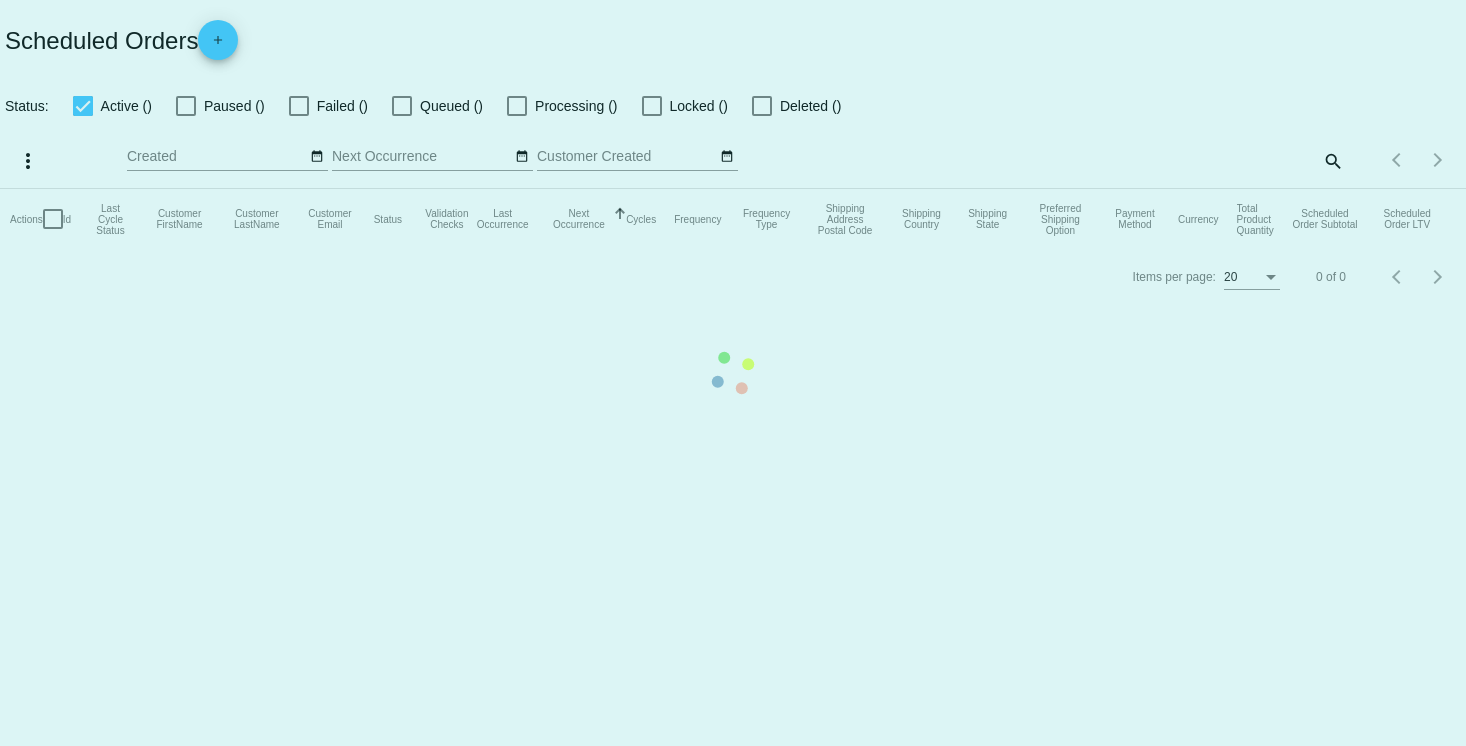 checkbox on "true" 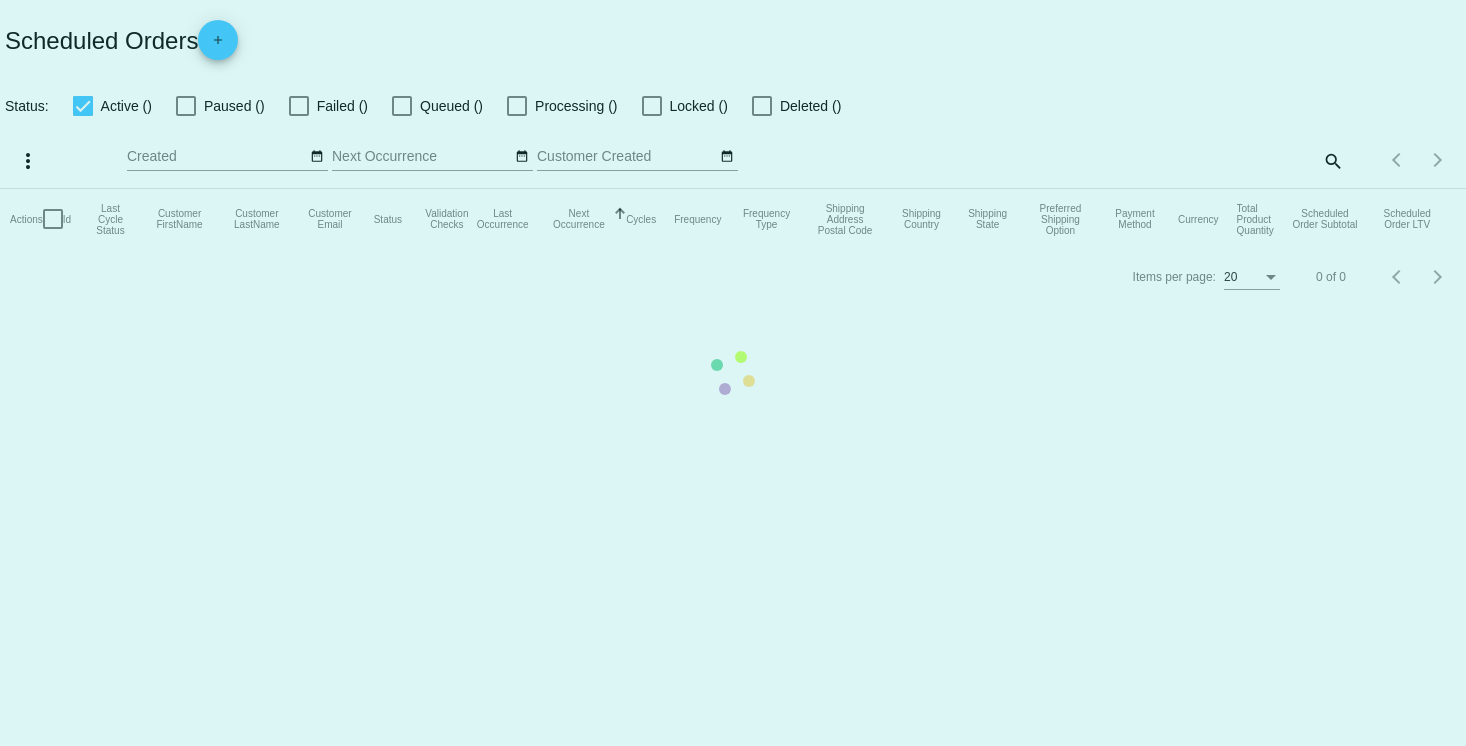 checkbox on "true" 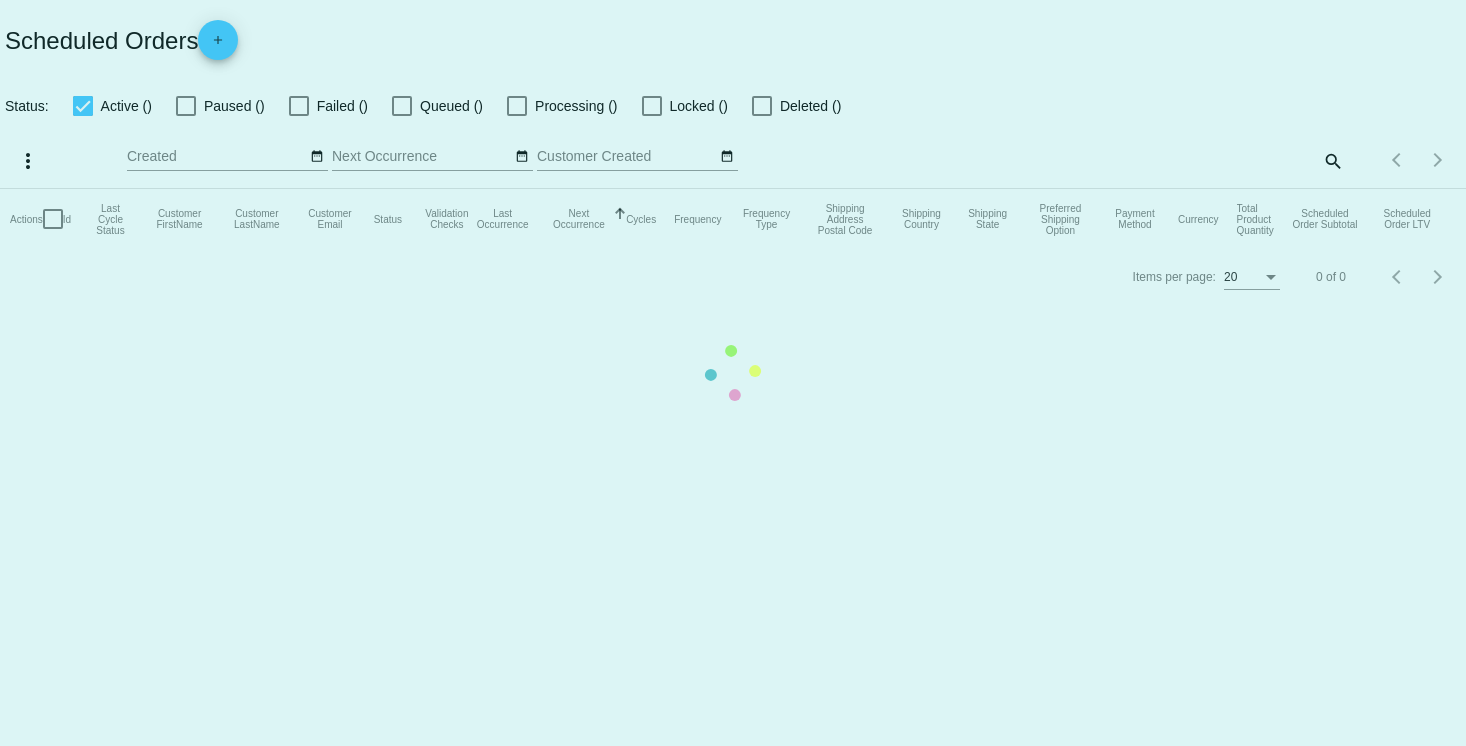 checkbox on "true" 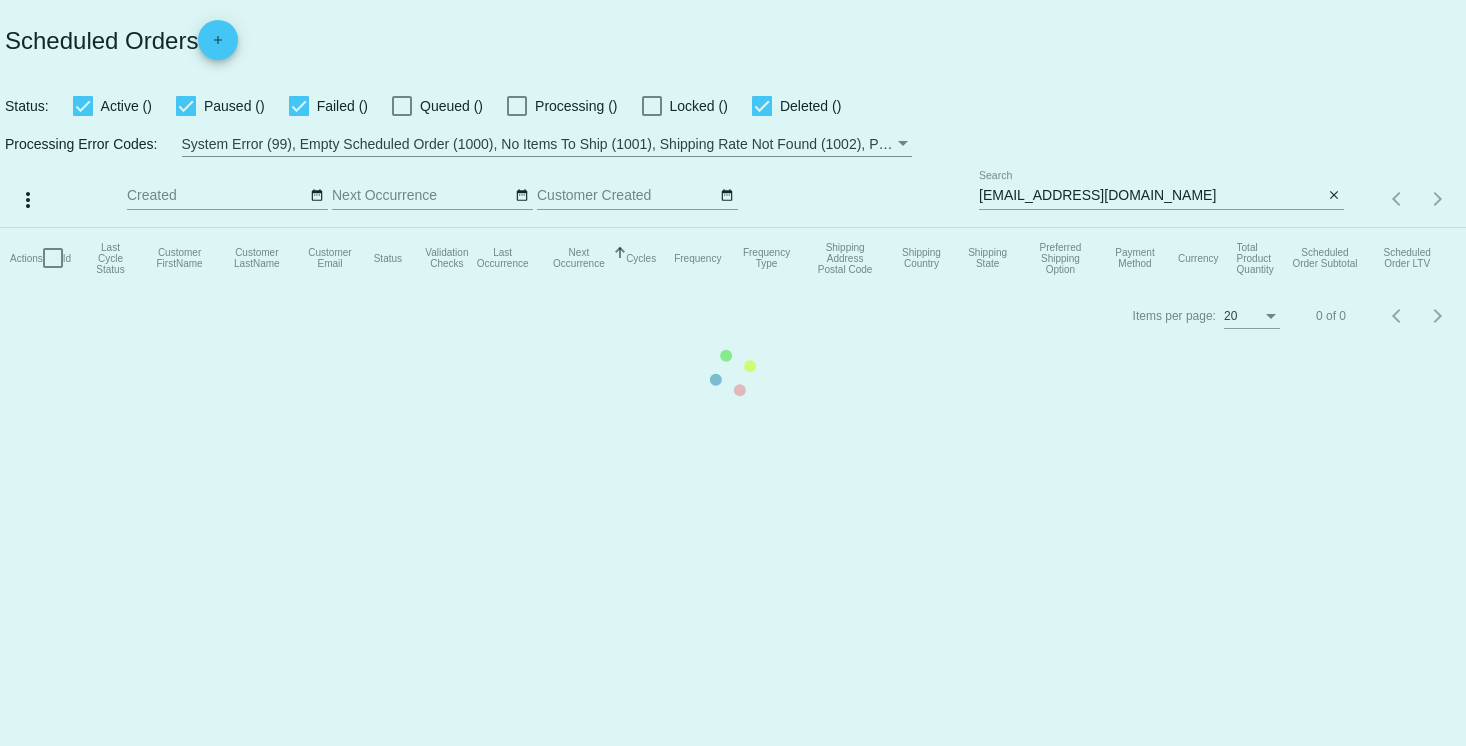 click on "Actions
Id   Last Cycle Status   Customer FirstName   Customer LastName   Customer Email   Status   Validation Checks   Last Occurrence   Next Occurrence   Sorted by NextOccurrenceUtc ascending  Cycles   Frequency   Frequency Type   Shipping Address Postal Code
Shipping Country
Shipping State
Preferred Shipping Option
Payment Method   Currency   Total Product Quantity   Scheduled Order Subtotal
Scheduled Order LTV" 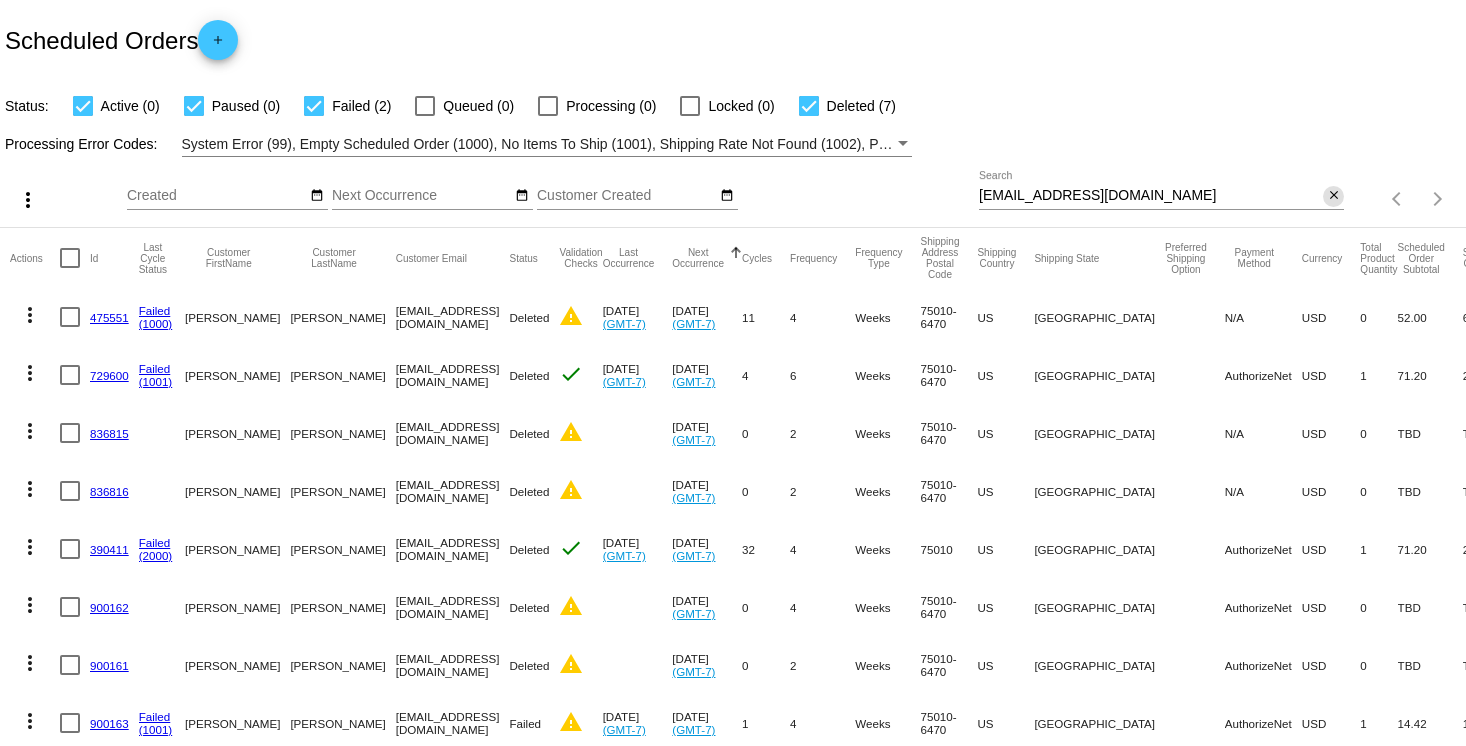 click on "close" 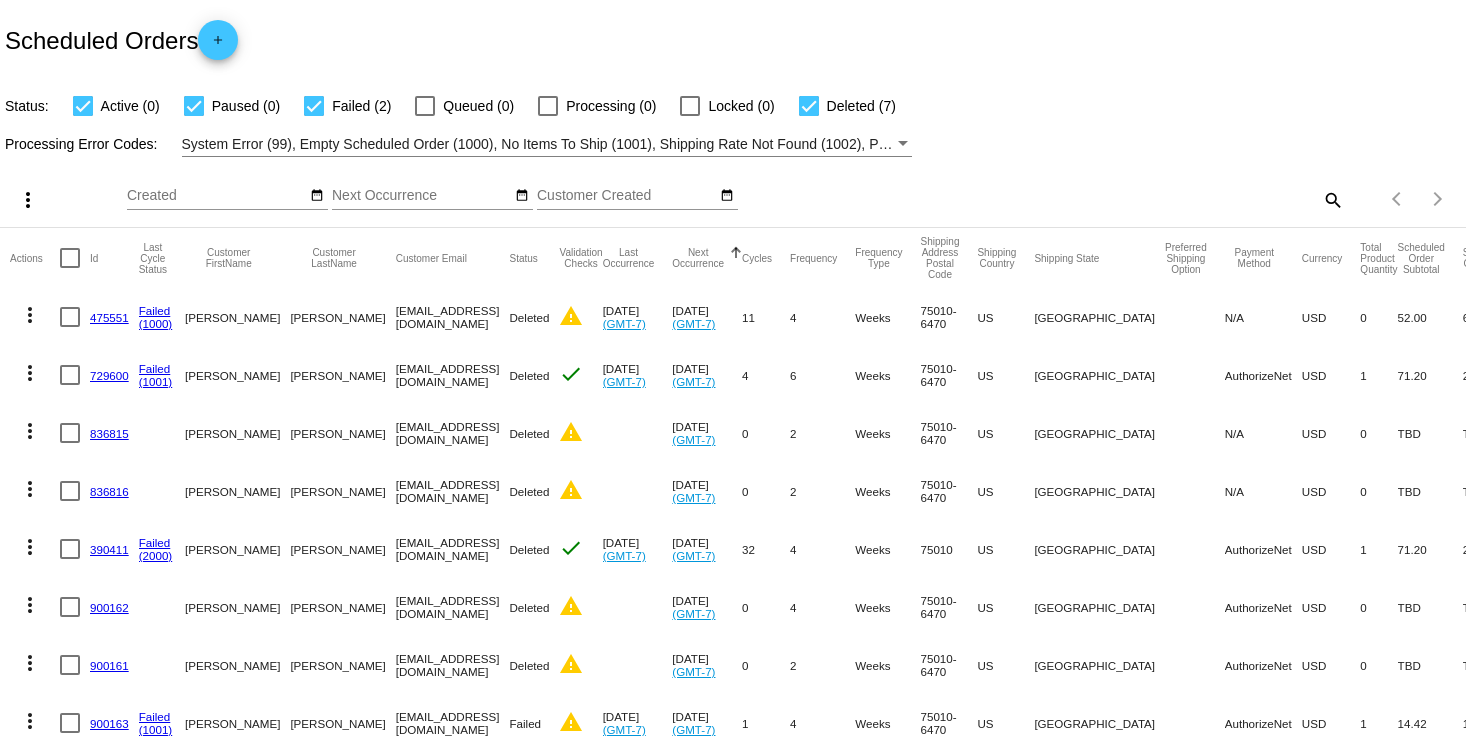 click on "search" 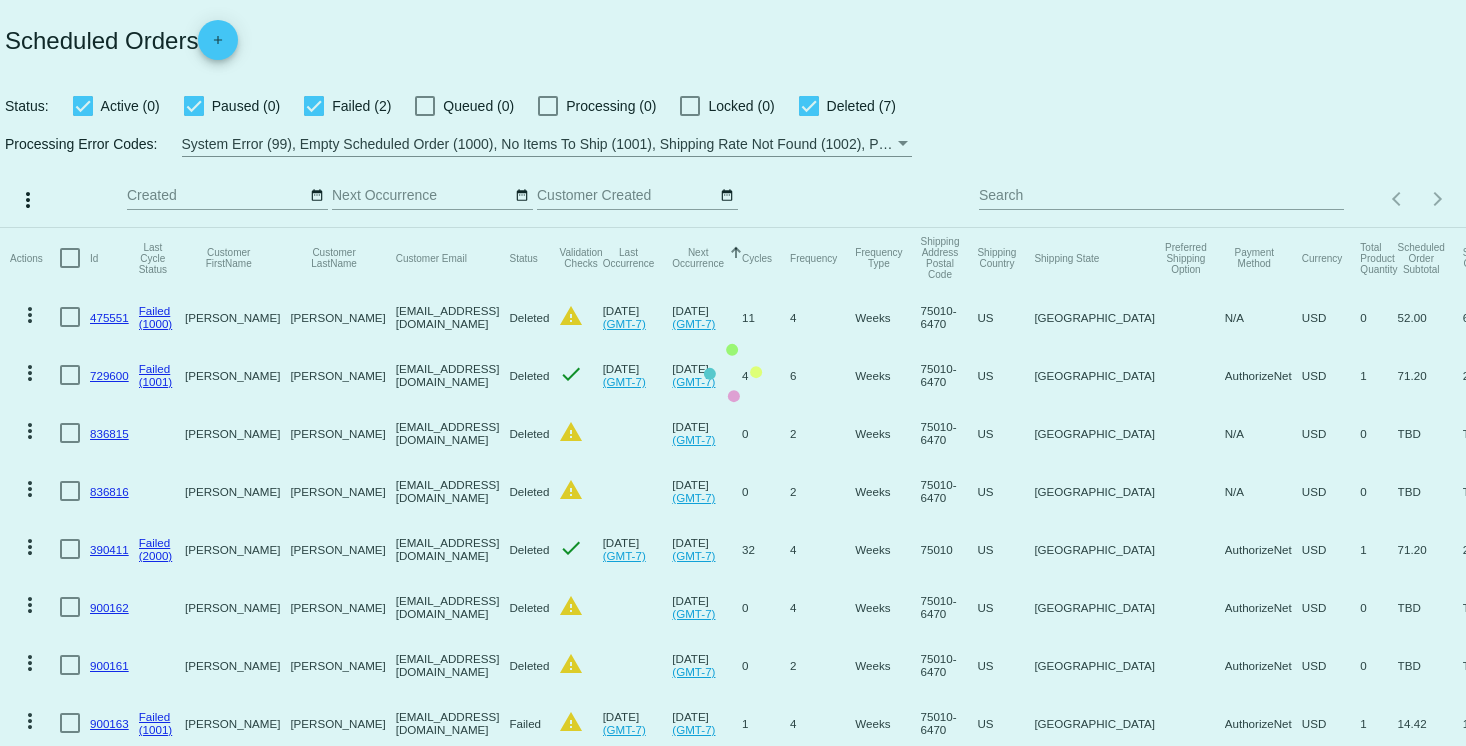 click on "Actions
Id   Last Cycle Status   Customer FirstName   Customer LastName   Customer Email   Status   Validation Checks   Last Occurrence   Next Occurrence   Sorted by NextOccurrenceUtc ascending  Cycles   Frequency   Frequency Type   Shipping Address Postal Code
Shipping Country
Shipping State
Preferred Shipping Option
Payment Method   Currency   Total Product Quantity   Scheduled Order Subtotal
Scheduled Order LTV
more_vert
475551
Failed
(1000)
[PERSON_NAME]
[EMAIL_ADDRESS][DOMAIN_NAME]
Deleted
warning
[DATE]
(GMT-7)
[DATE]
(GMT-7)
11  4  Weeks  75010-6470  [GEOGRAPHIC_DATA]  [GEOGRAPHIC_DATA]    N/A  USD  0  52.00  612.16
more_vert" 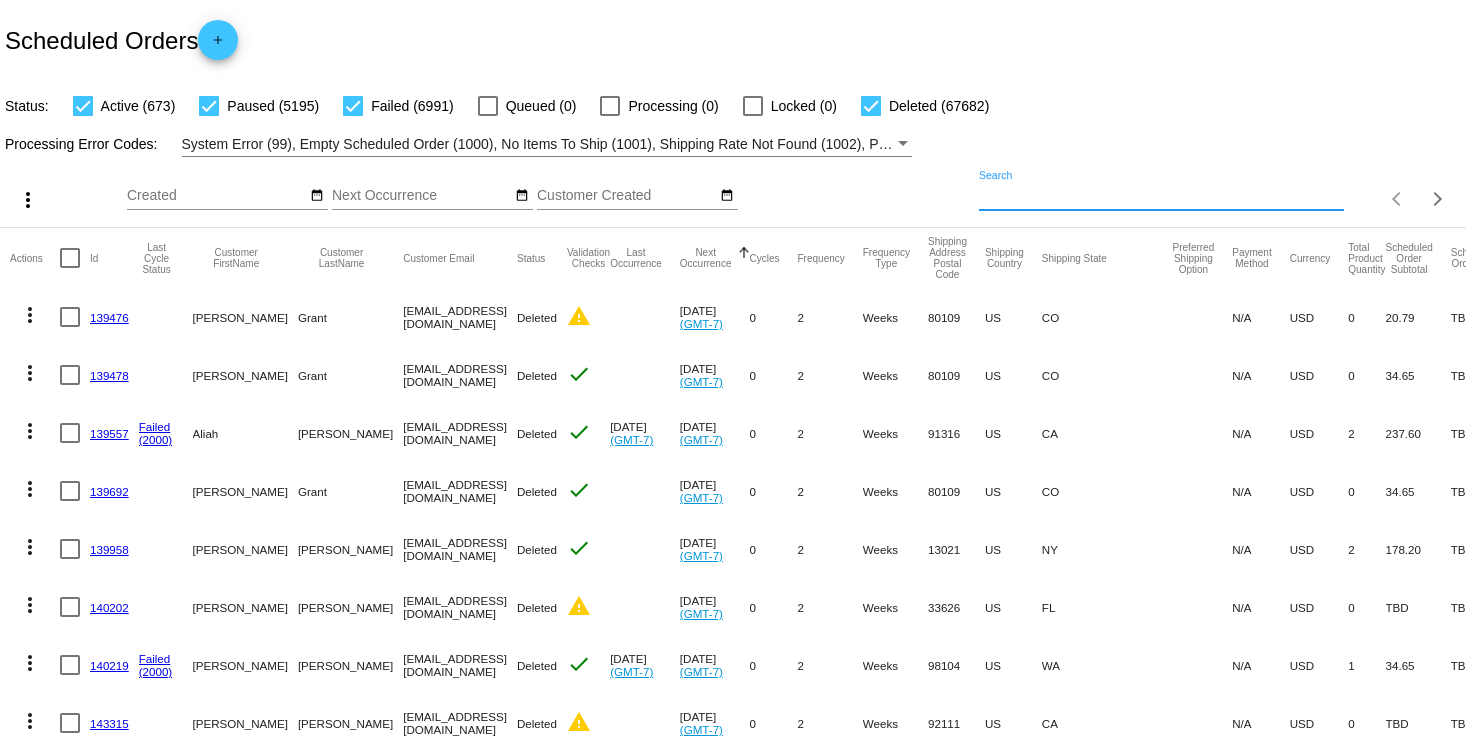 click on "Search" at bounding box center (1161, 196) 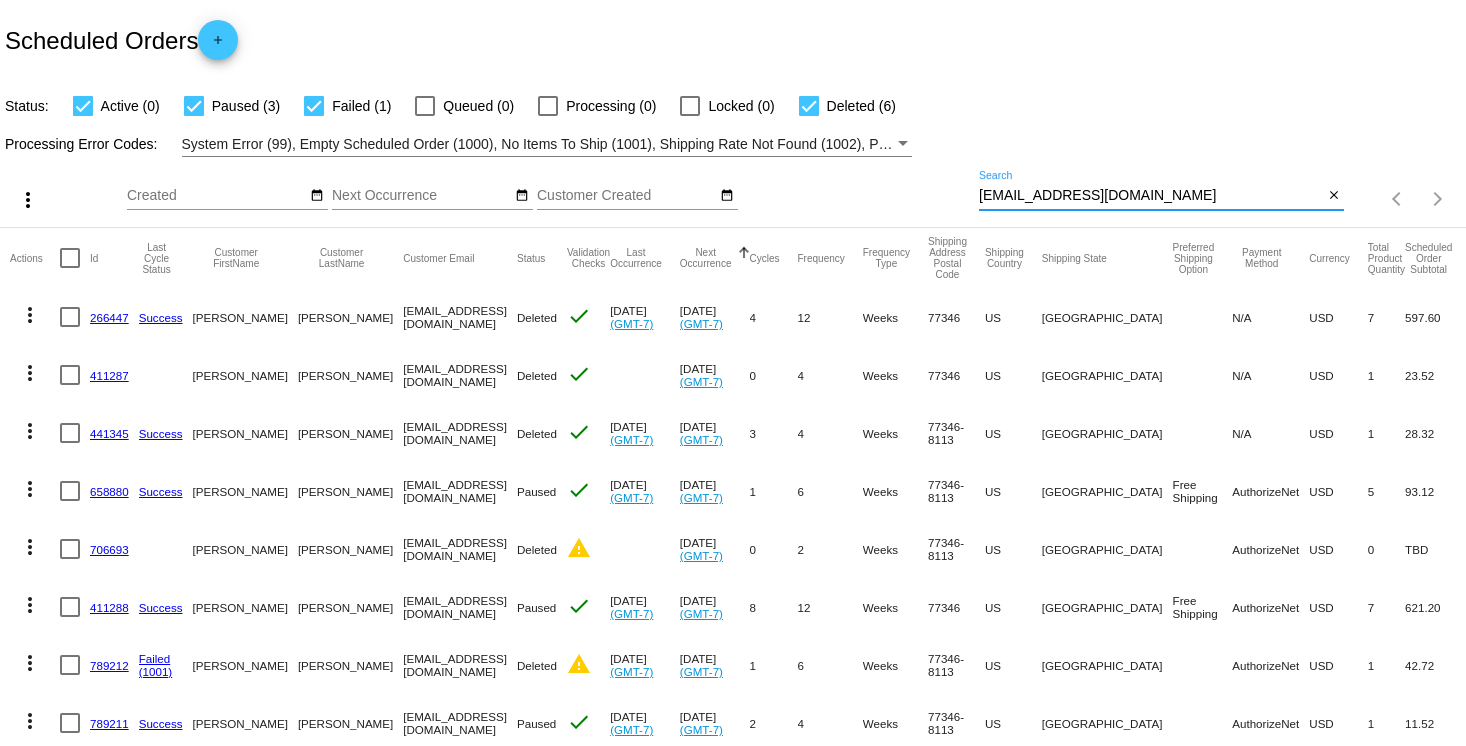 scroll, scrollTop: 200, scrollLeft: 0, axis: vertical 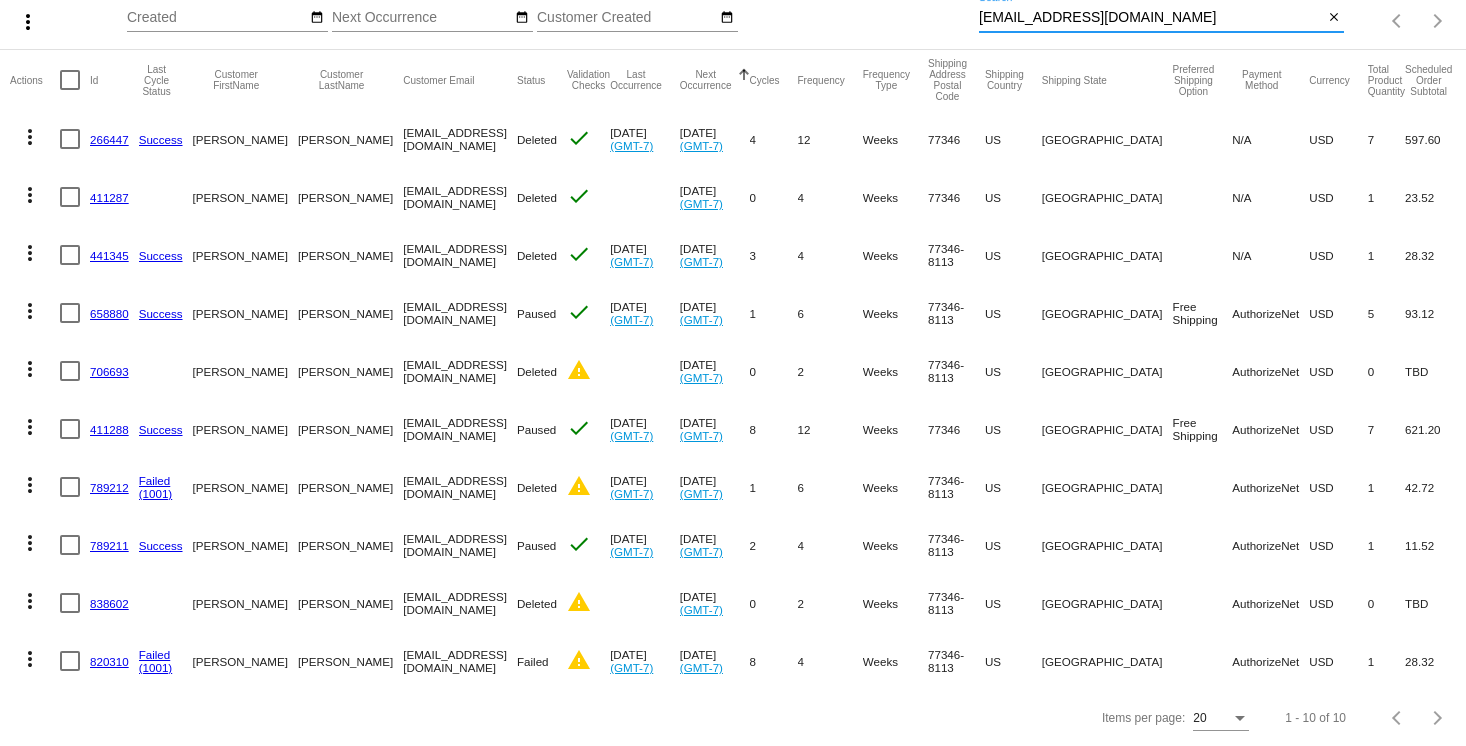 click on "820310" 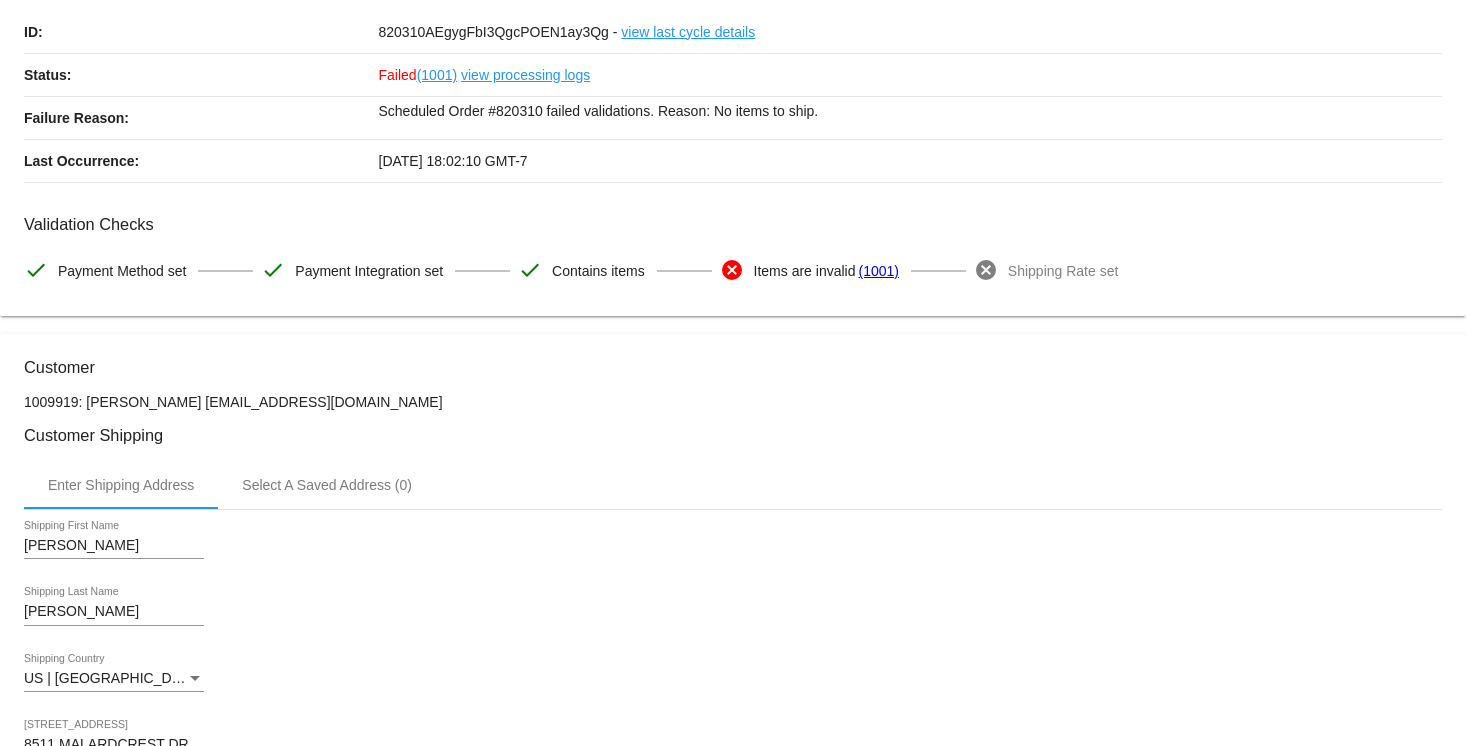 scroll, scrollTop: 0, scrollLeft: 0, axis: both 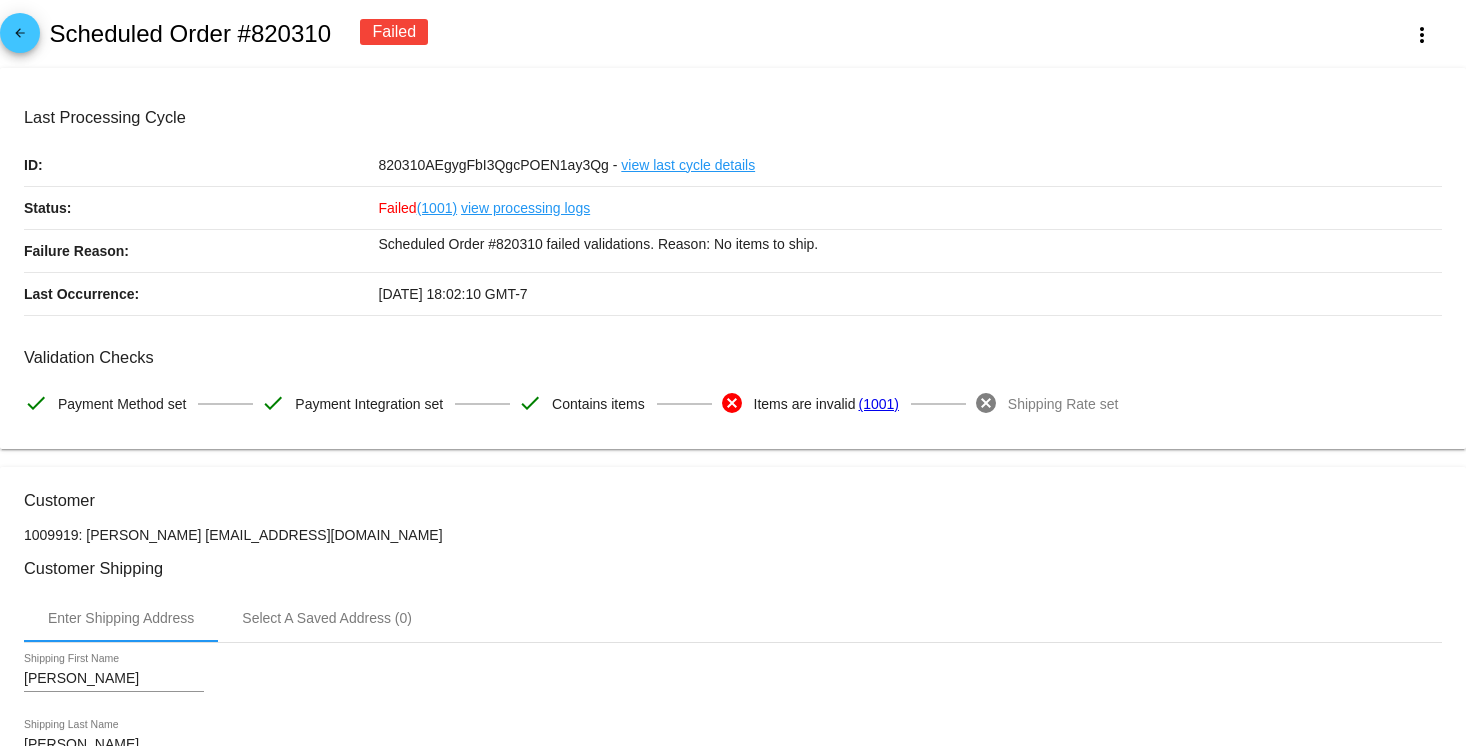 click on "arrow_back
Scheduled Order #820310
Failed
more_vert" 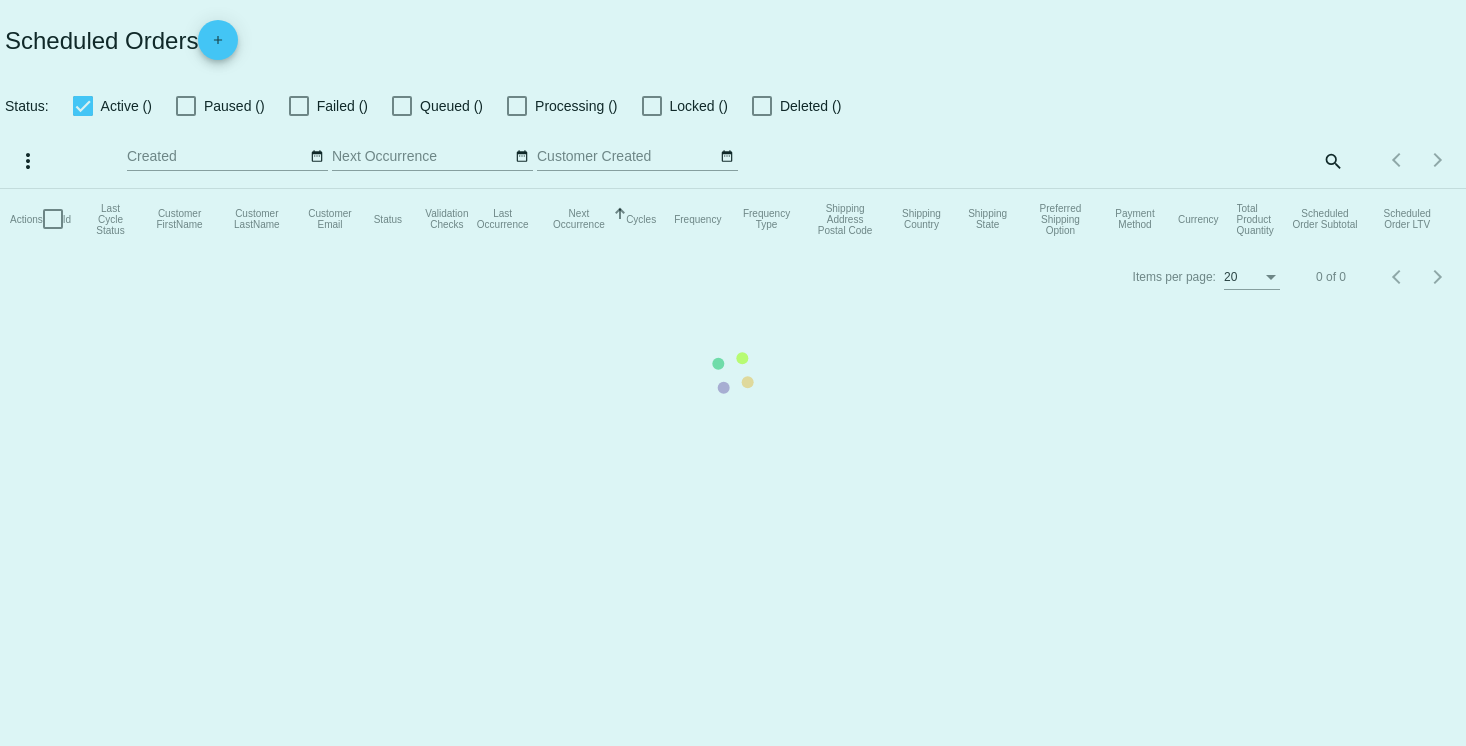 checkbox on "true" 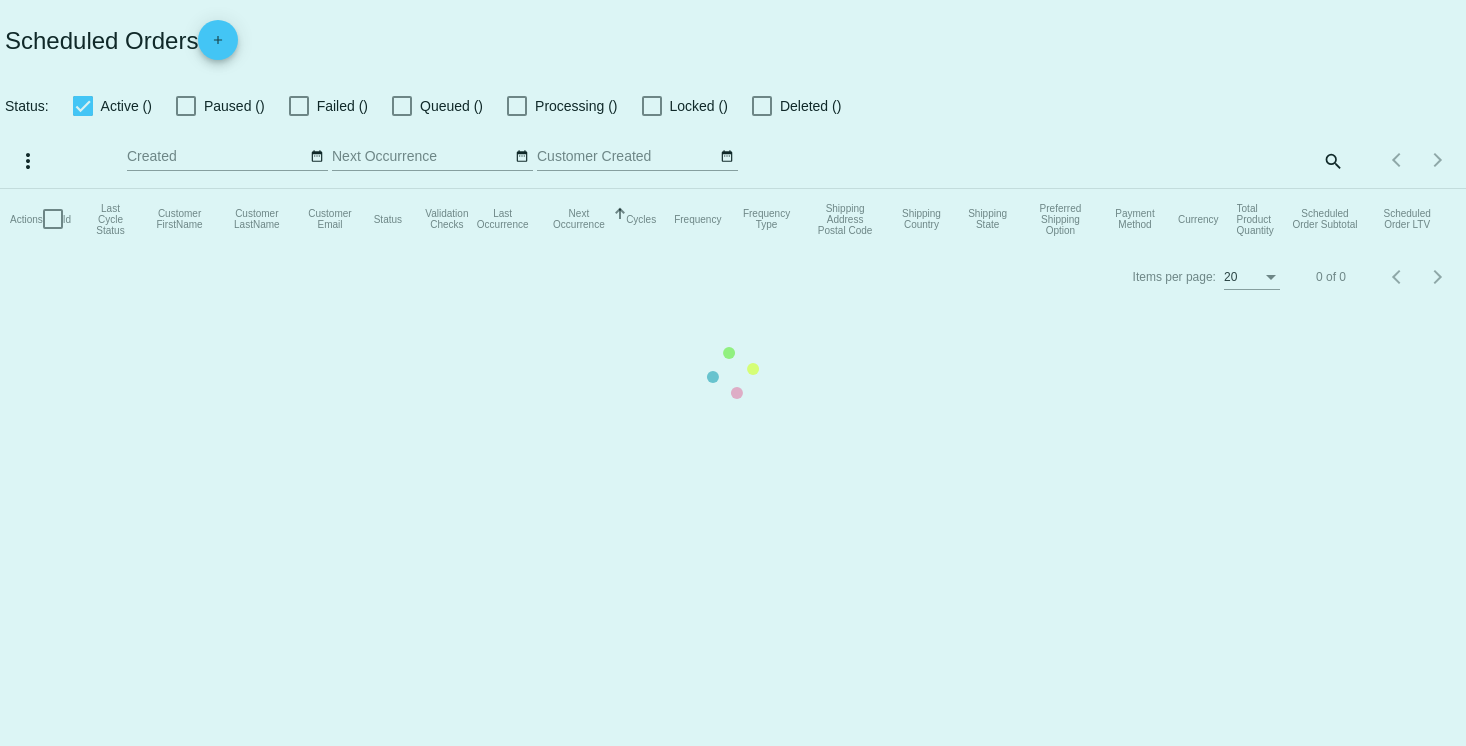 checkbox on "true" 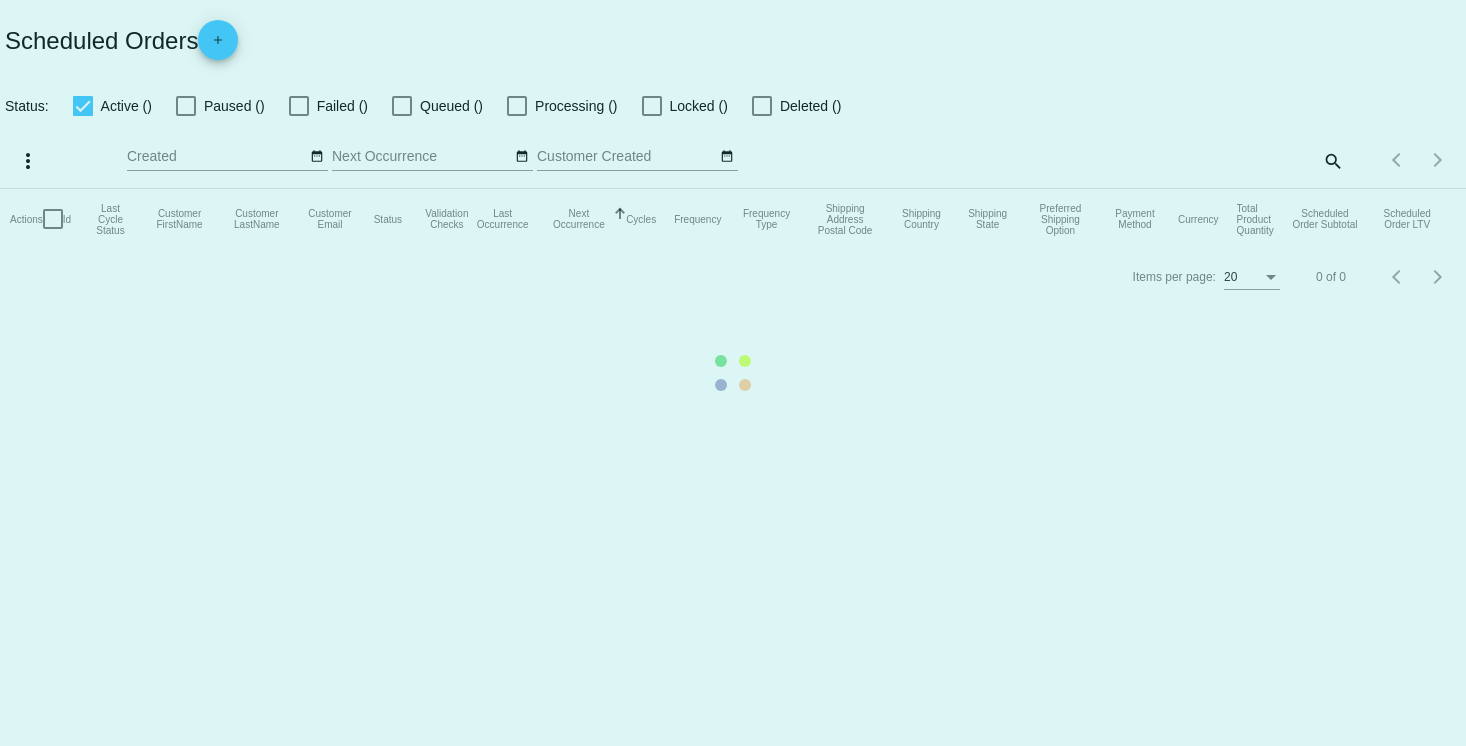 checkbox on "true" 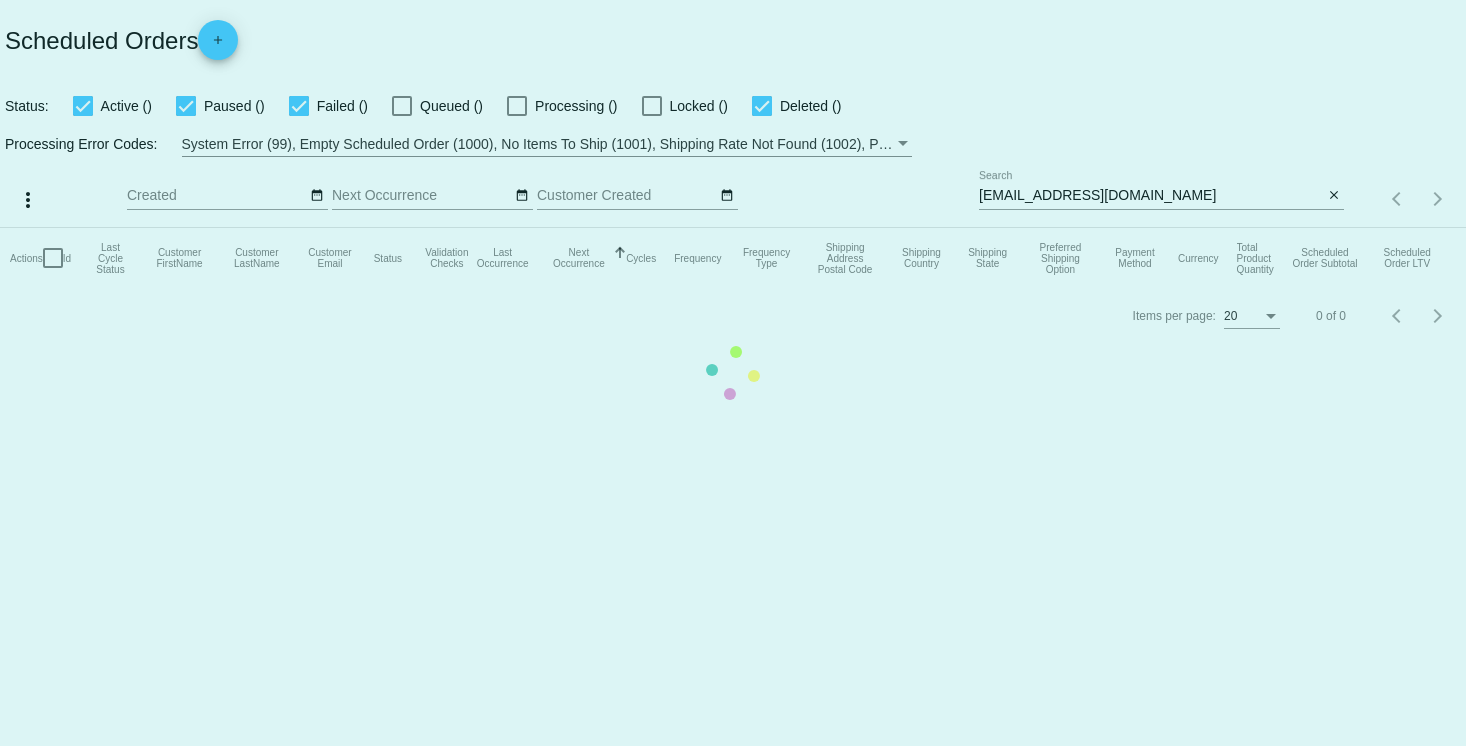 click on "Actions
Id   Last Cycle Status   Customer FirstName   Customer LastName   Customer Email   Status   Validation Checks   Last Occurrence   Next Occurrence   Sorted by NextOccurrenceUtc ascending  Cycles   Frequency   Frequency Type   Shipping Address Postal Code
Shipping Country
Shipping State
Preferred Shipping Option
Payment Method   Currency   Total Product Quantity   Scheduled Order Subtotal
Scheduled Order LTV" 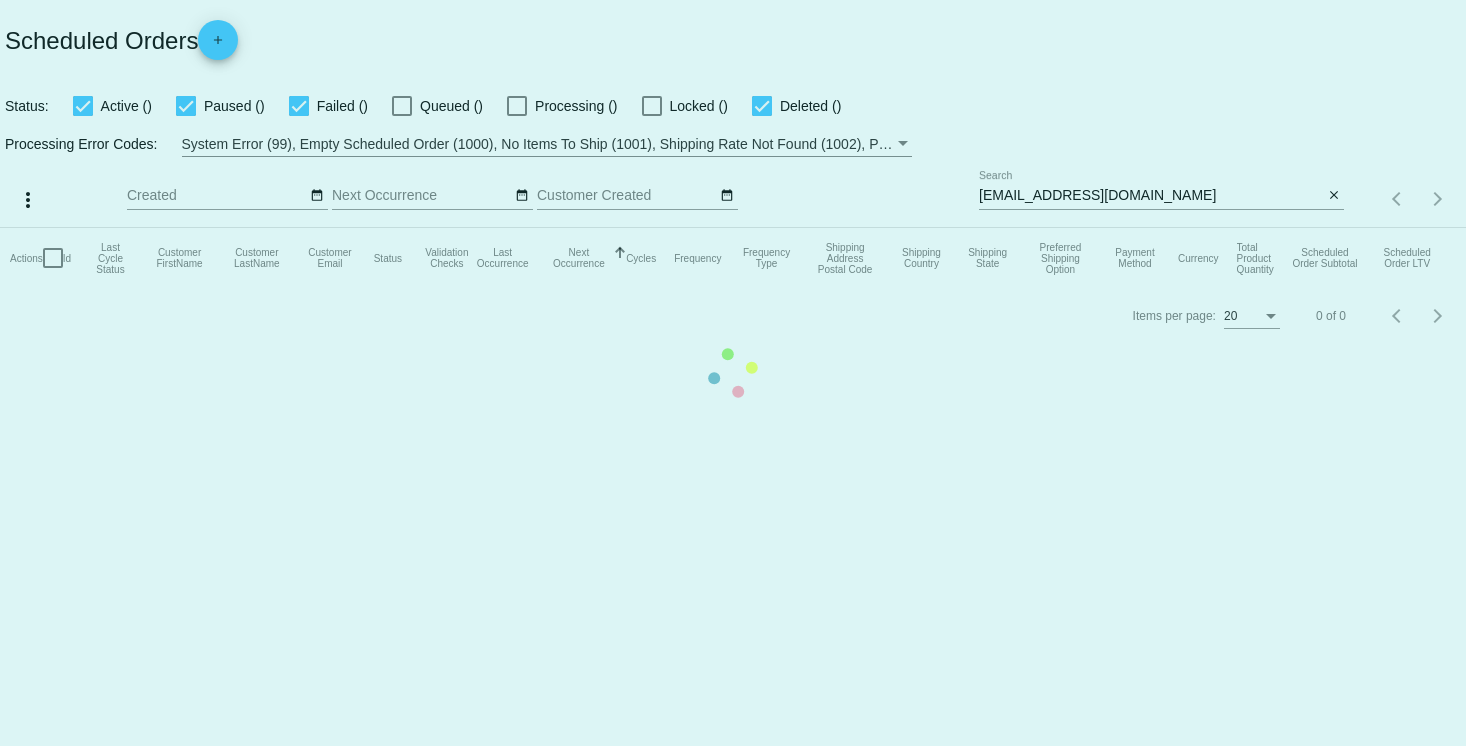 click on "Actions
Id   Last Cycle Status   Customer FirstName   Customer LastName   Customer Email   Status   Validation Checks   Last Occurrence   Next Occurrence   Sorted by NextOccurrenceUtc ascending  Cycles   Frequency   Frequency Type   Shipping Address Postal Code
Shipping Country
Shipping State
Preferred Shipping Option
Payment Method   Currency   Total Product Quantity   Scheduled Order Subtotal
Scheduled Order LTV" 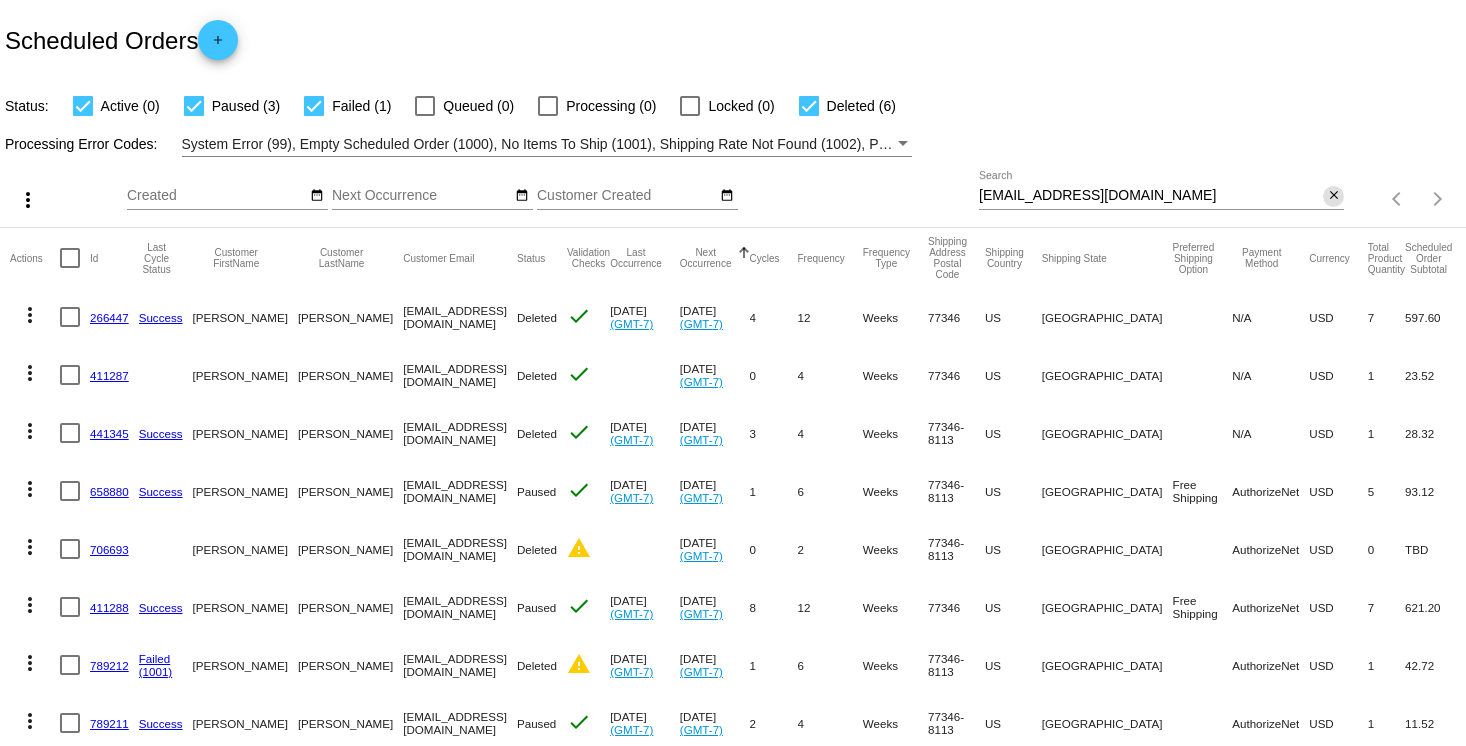 click on "close" 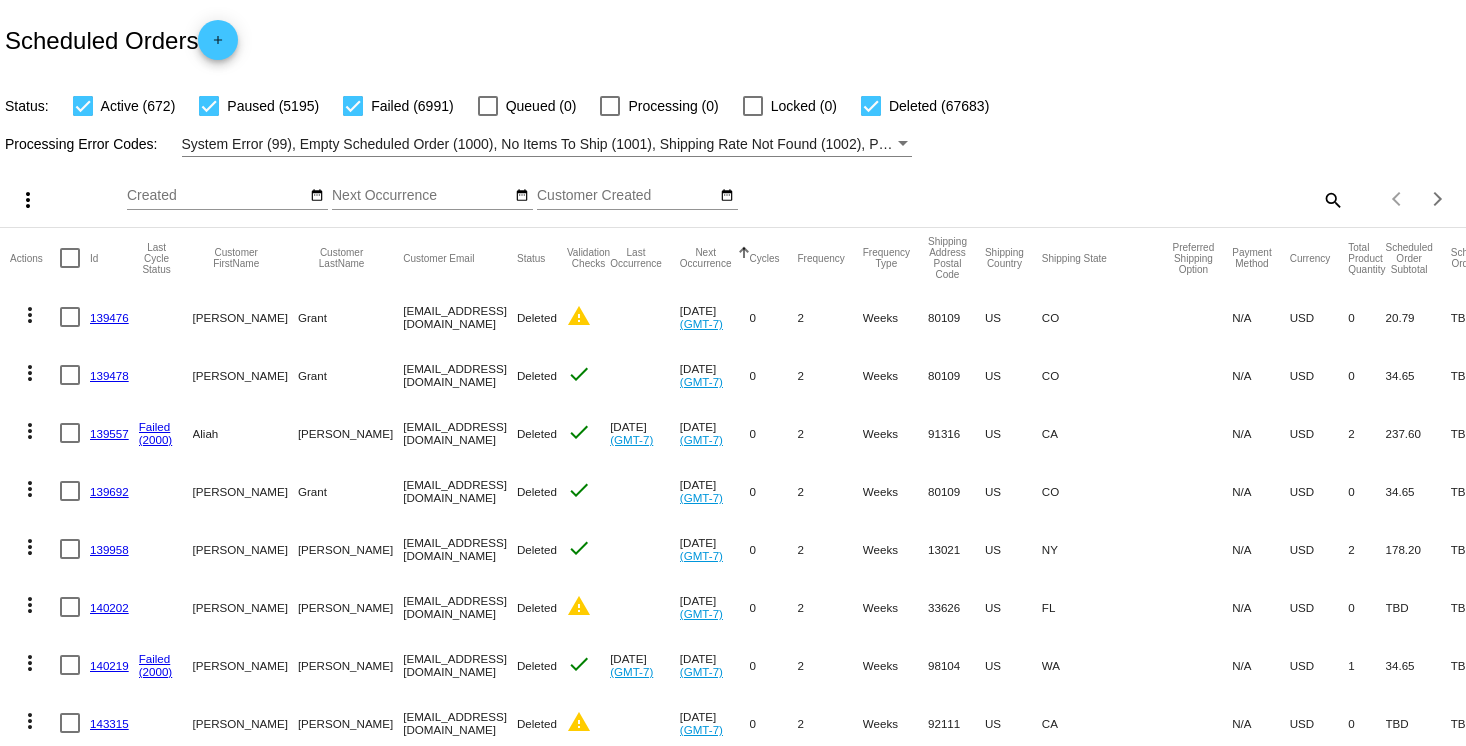 click on "search" 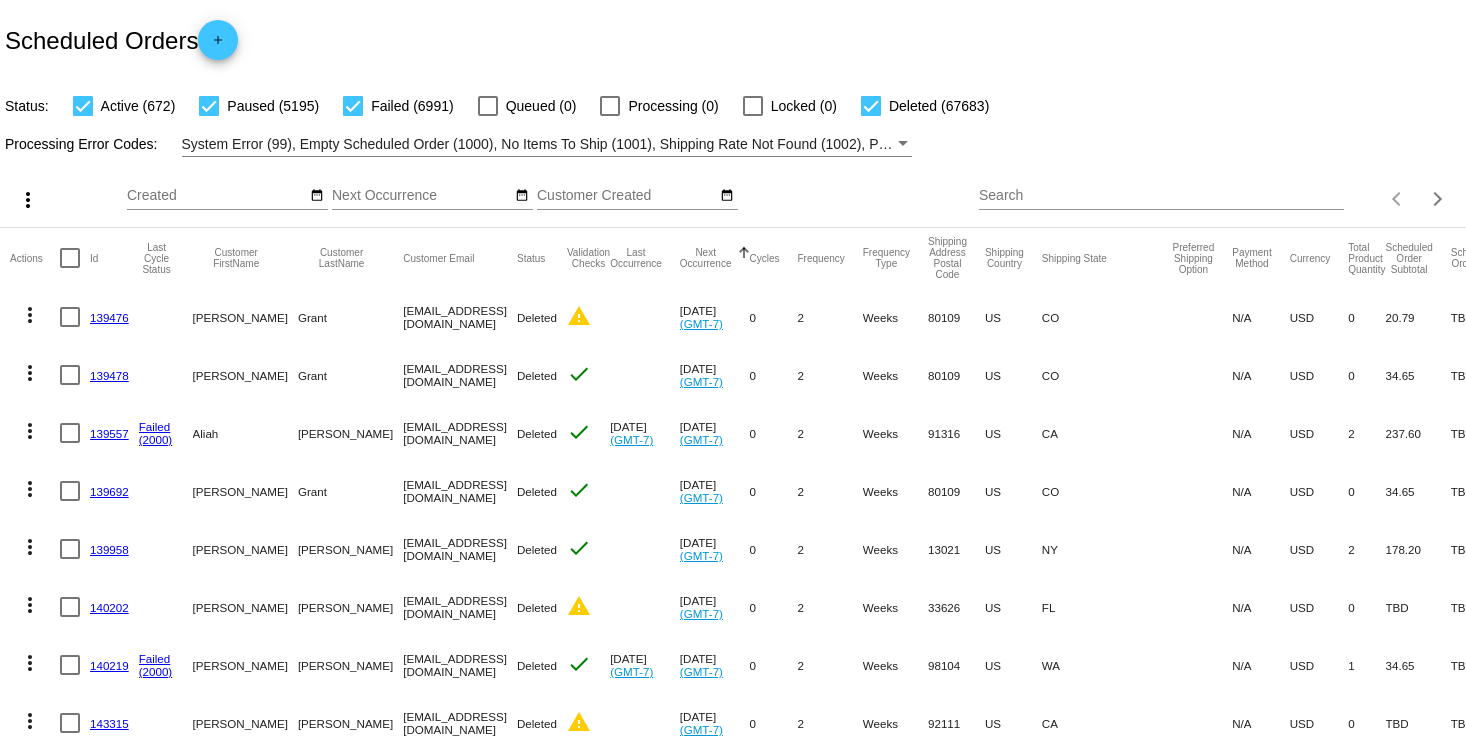 click on "Search" 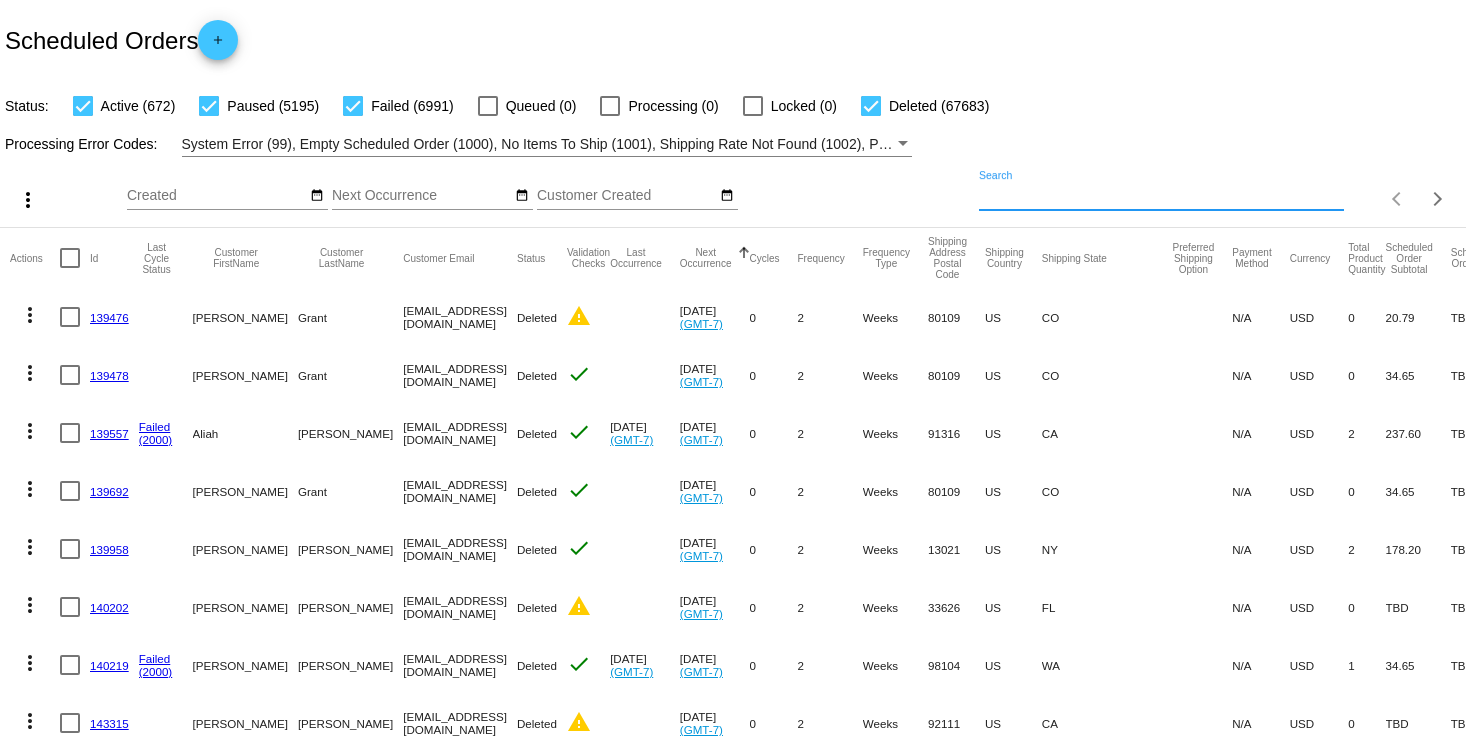 click on "Search" at bounding box center [1161, 196] 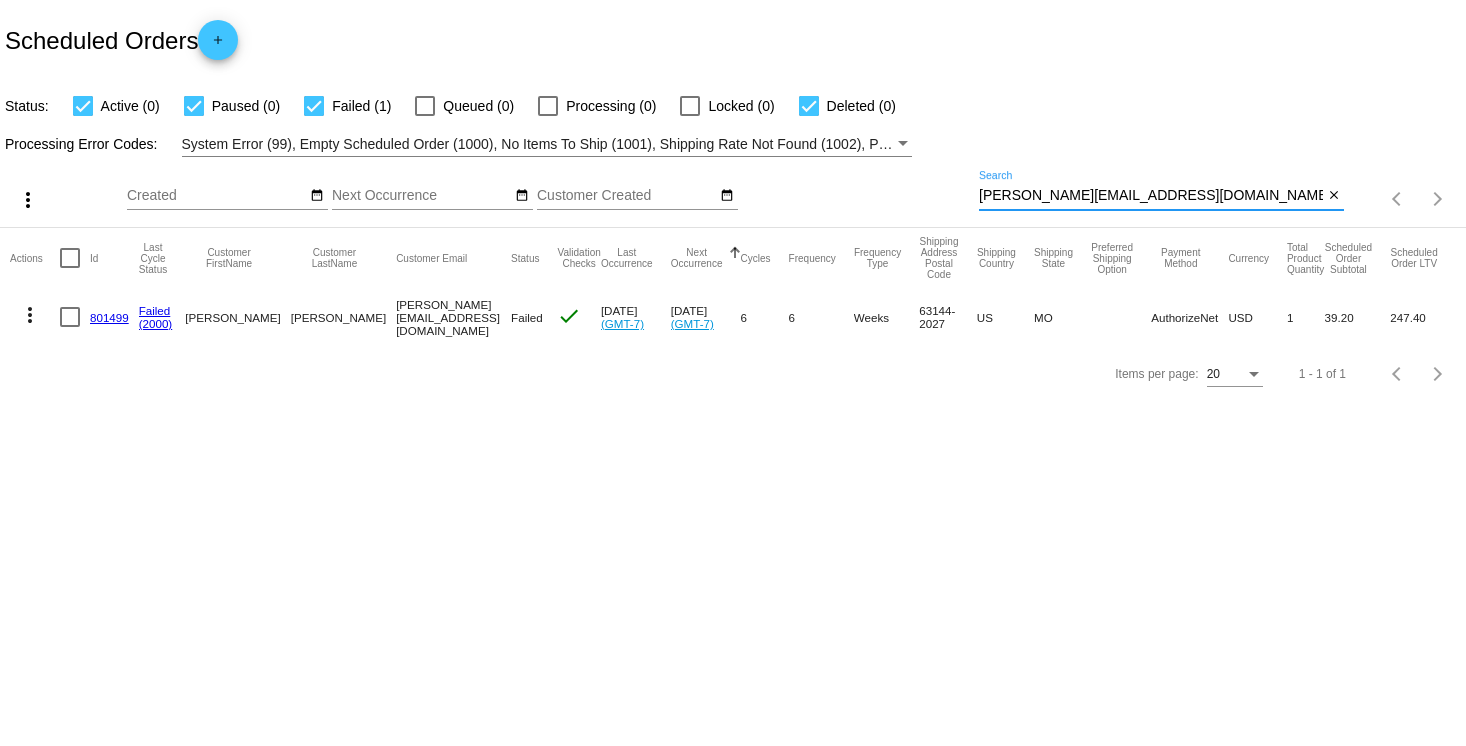type on "[PERSON_NAME][EMAIL_ADDRESS][DOMAIN_NAME]" 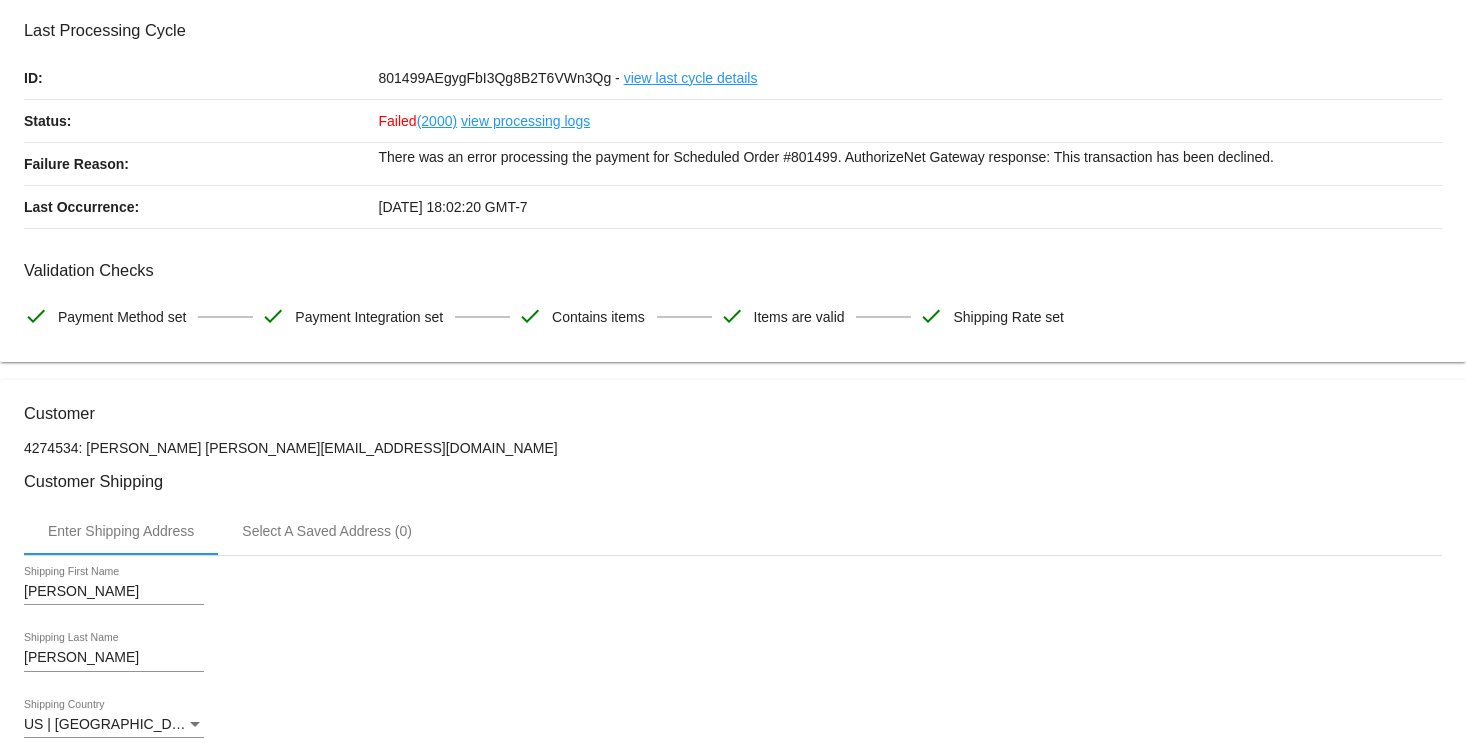 scroll, scrollTop: 0, scrollLeft: 0, axis: both 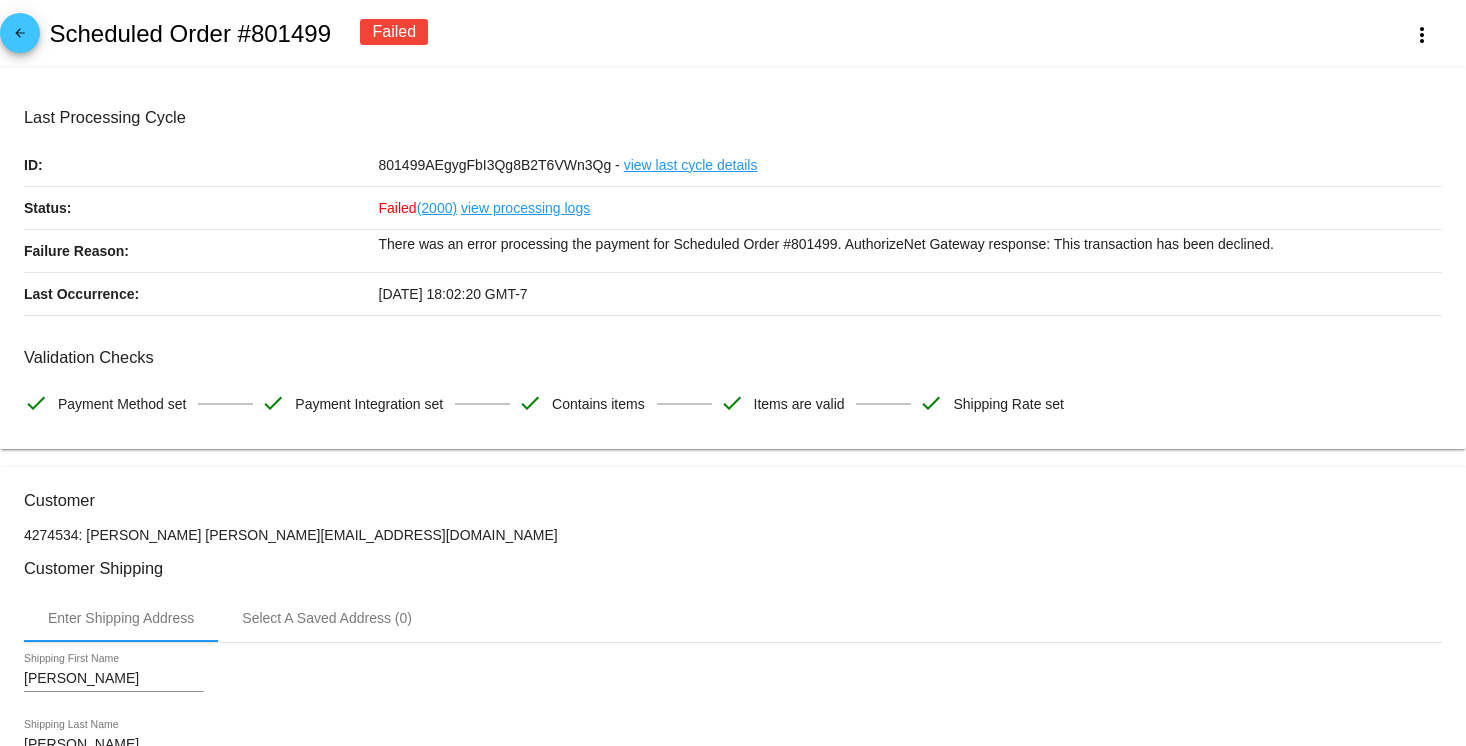 click on "arrow_back" 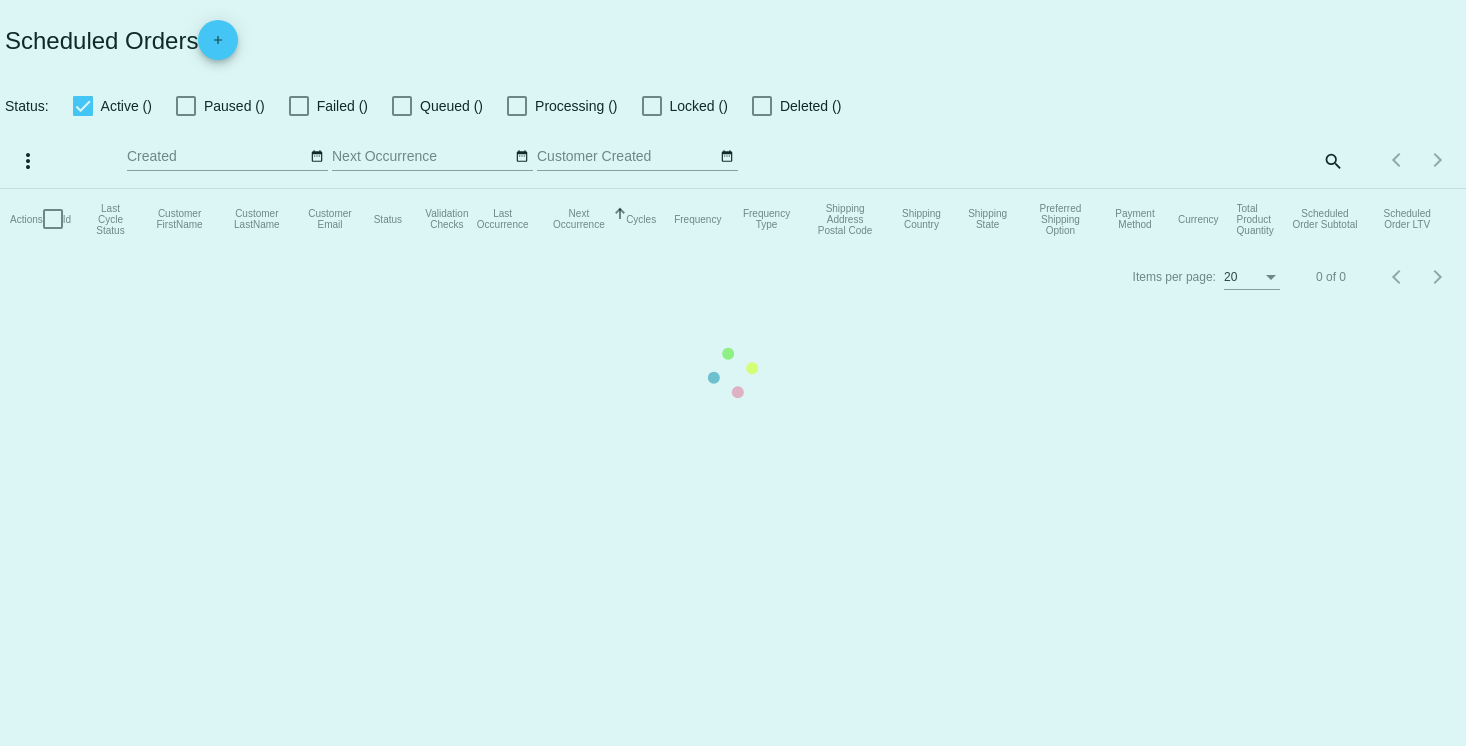 checkbox on "true" 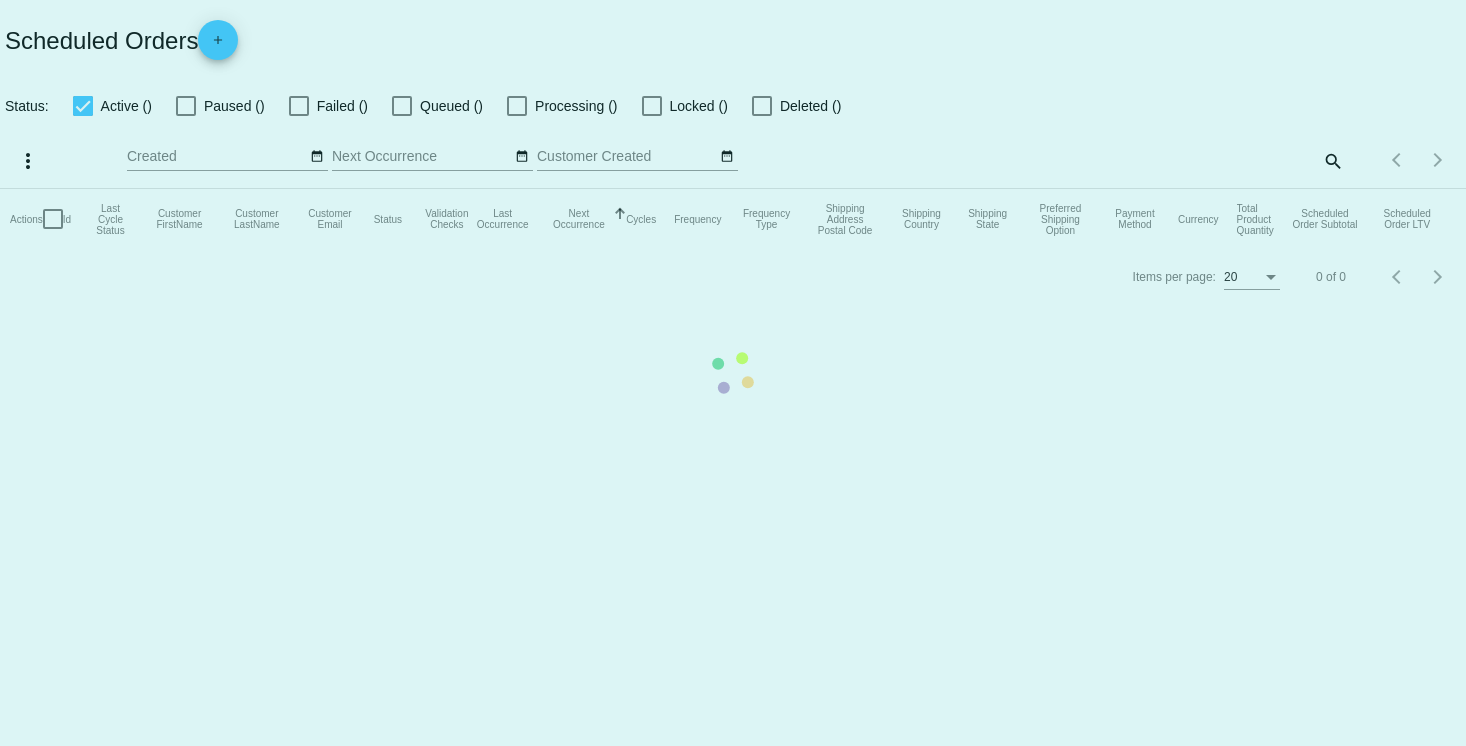 checkbox on "true" 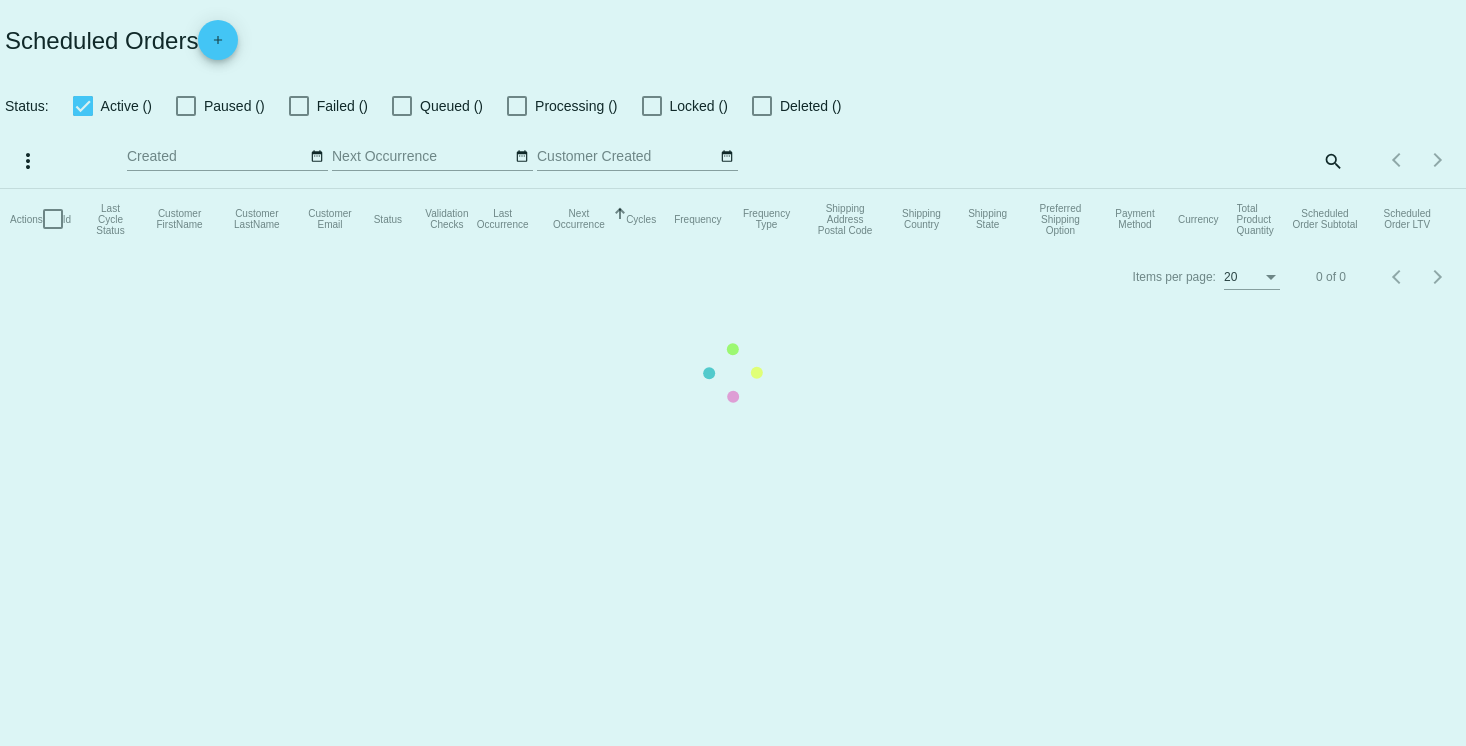 checkbox on "true" 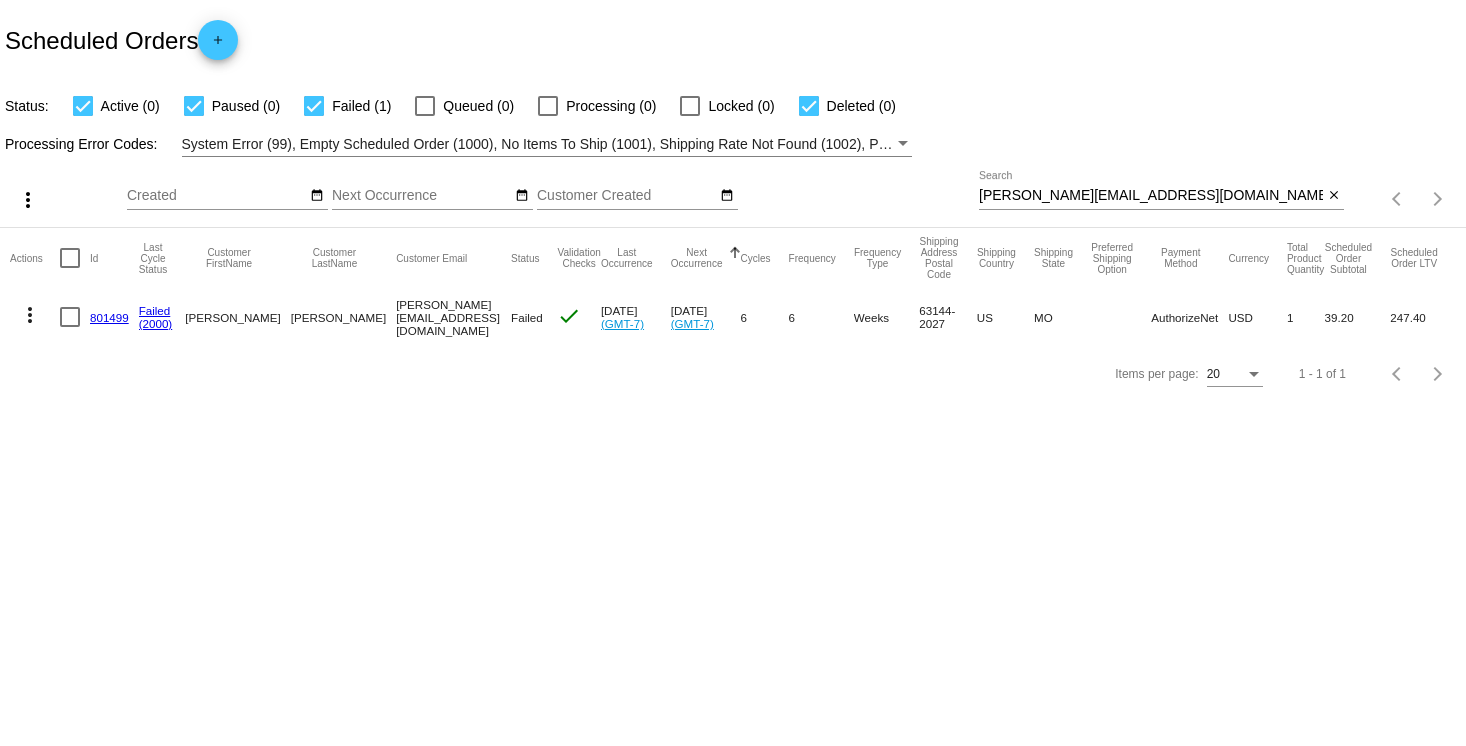 click on "801499" 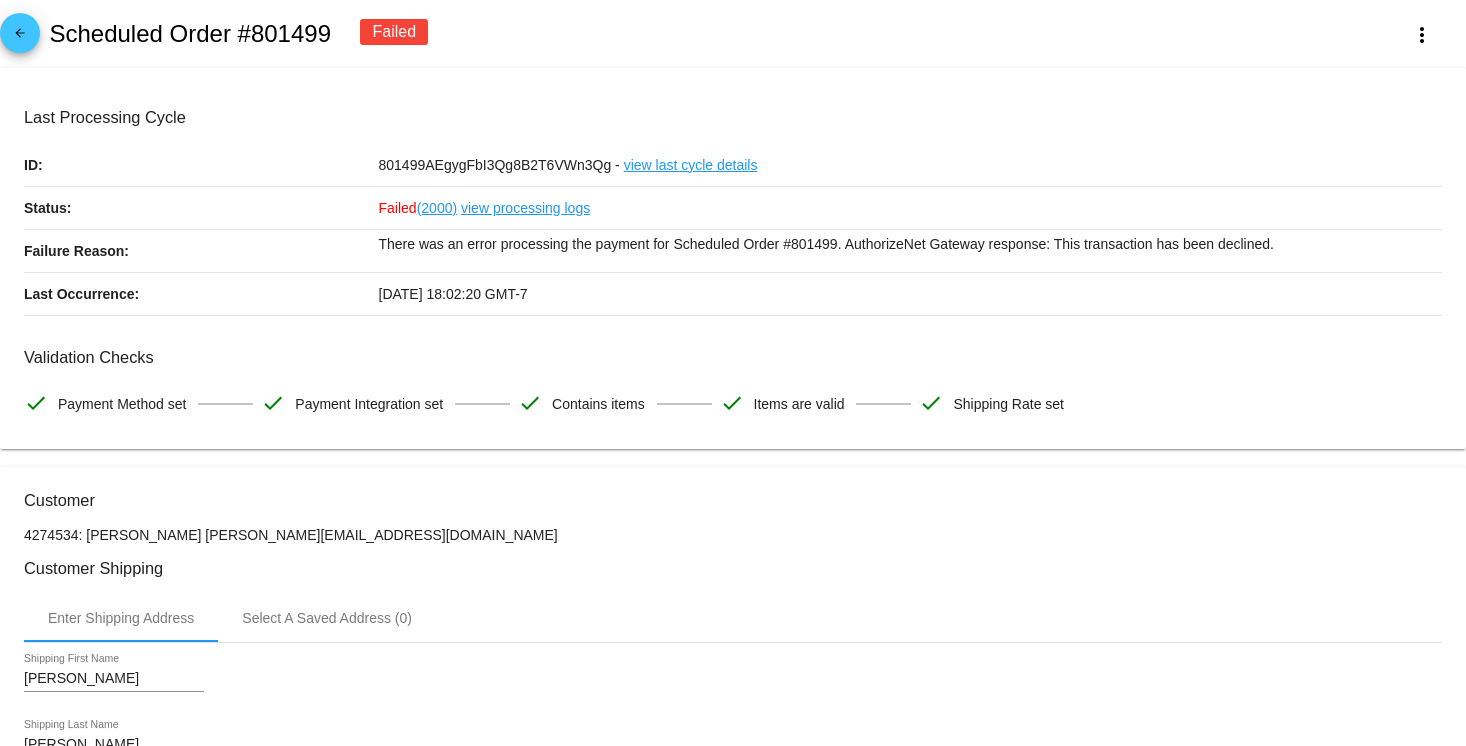 click on "arrow_back" 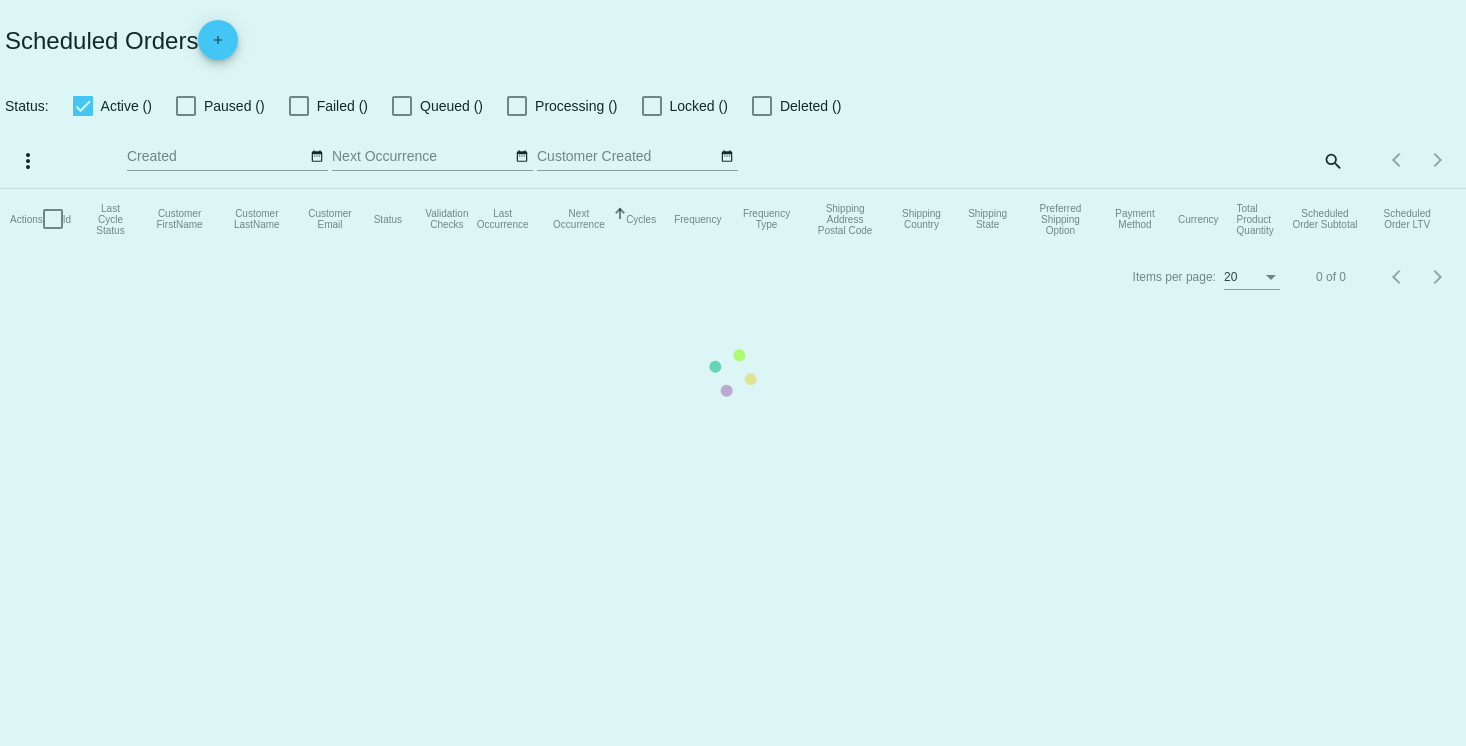 checkbox on "true" 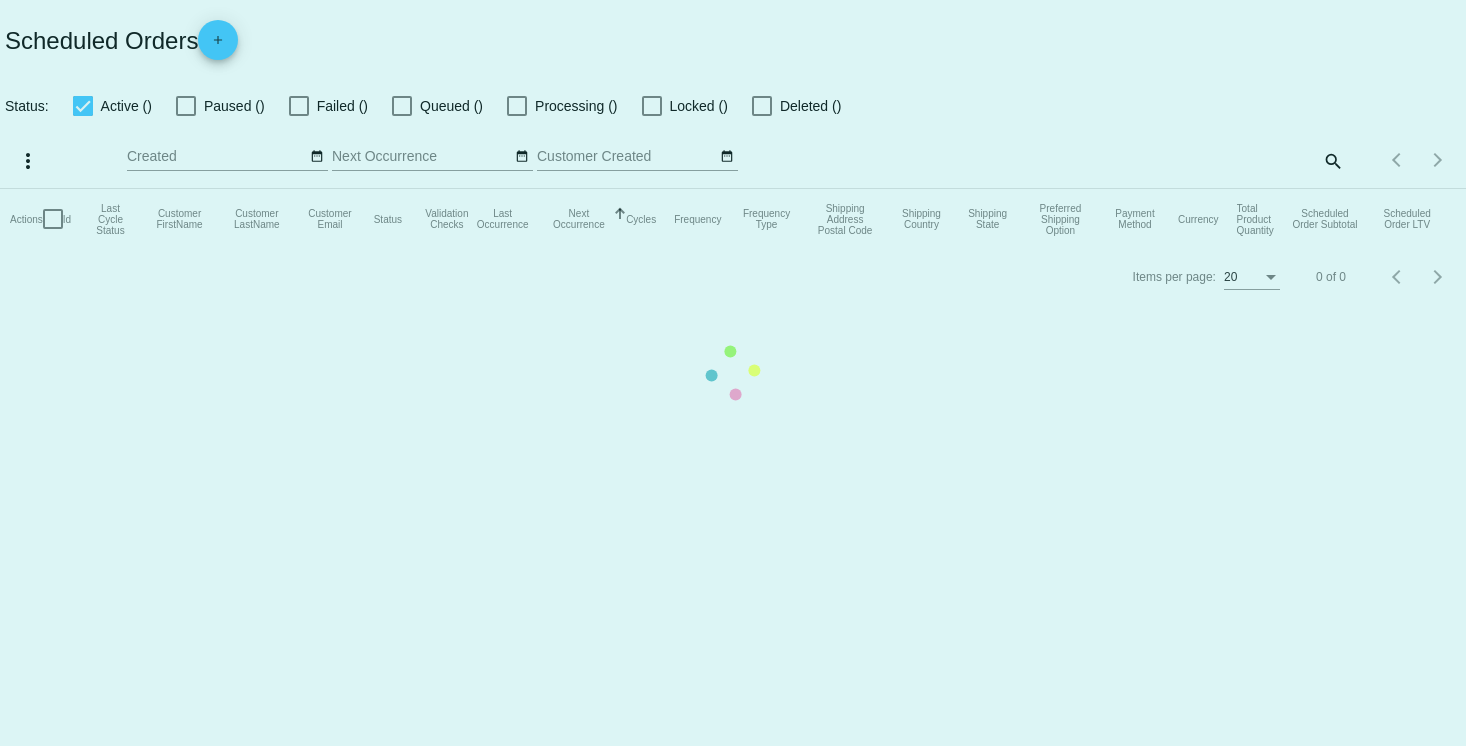 checkbox on "true" 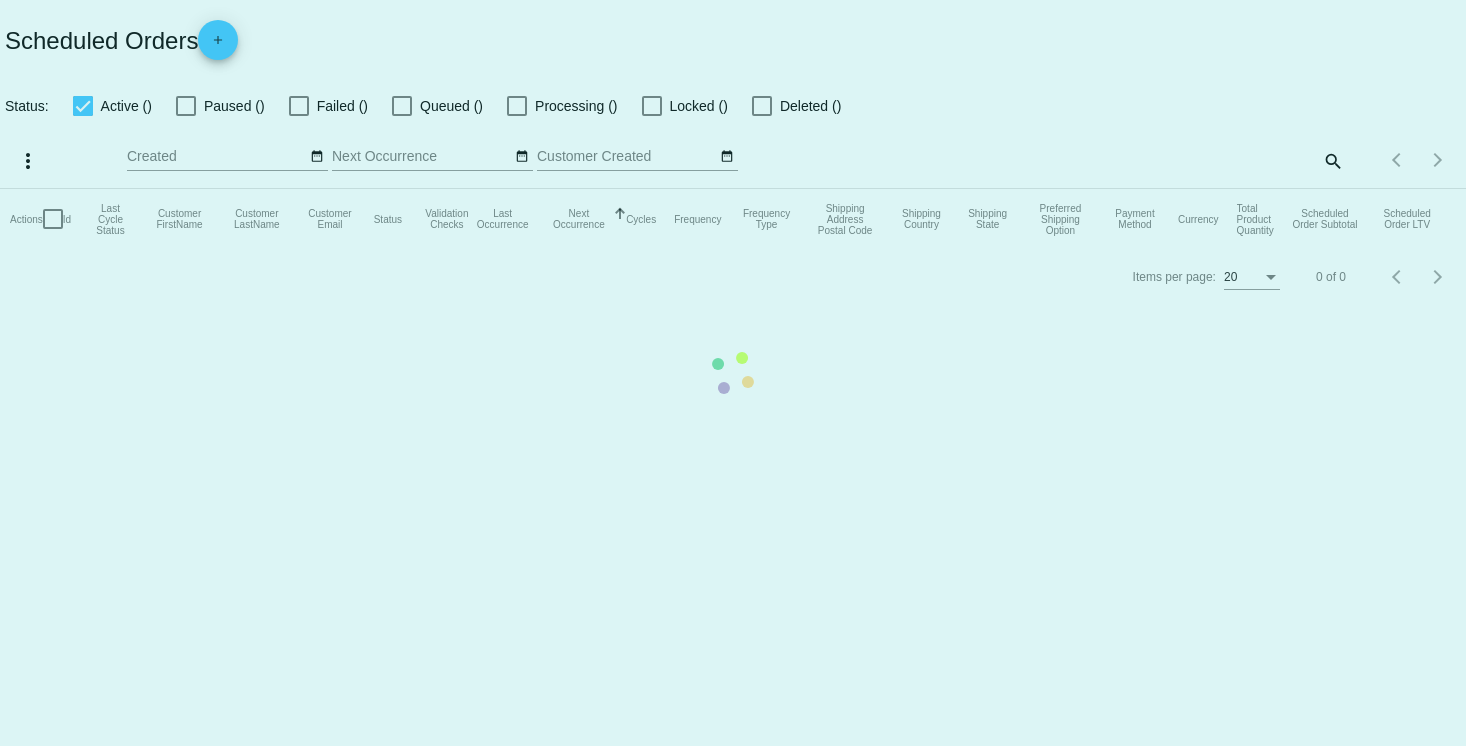 checkbox on "true" 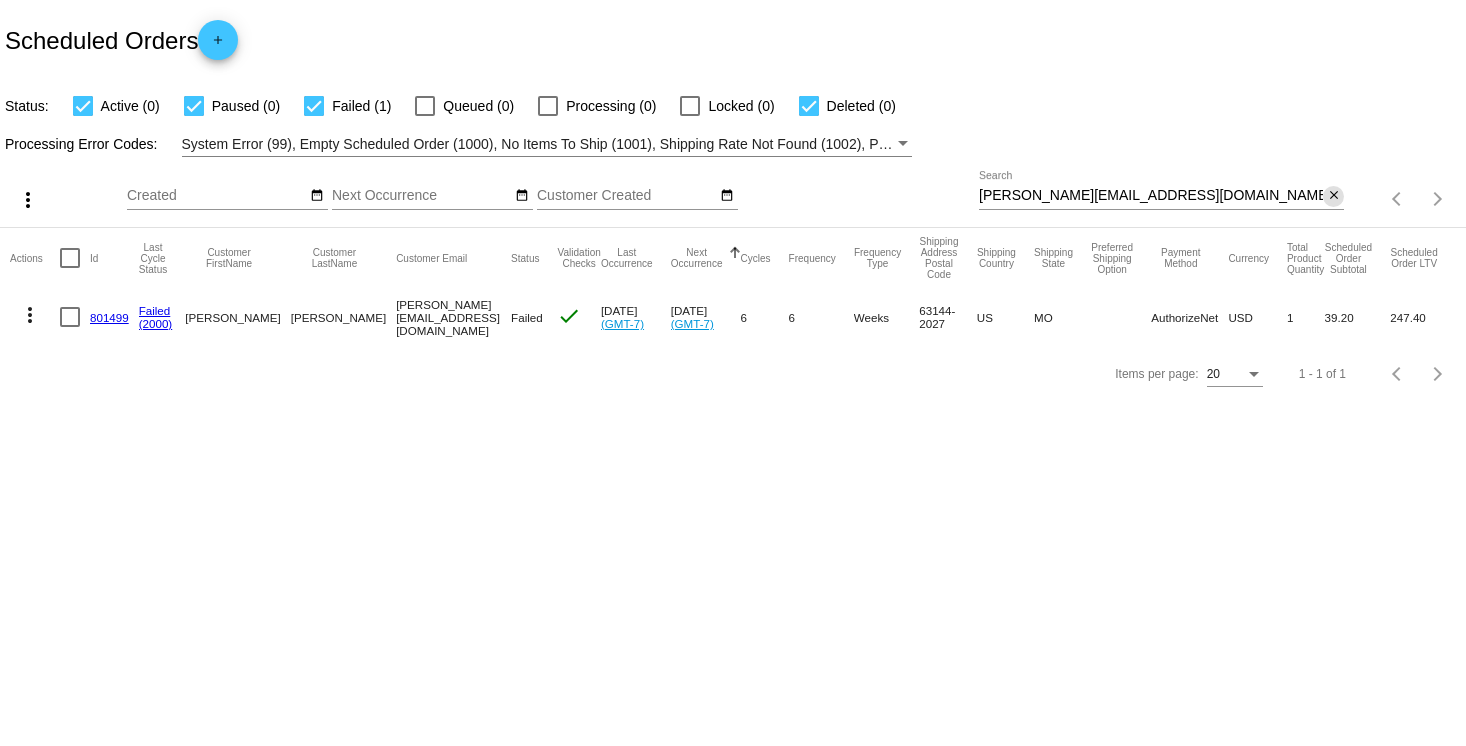 click on "close" 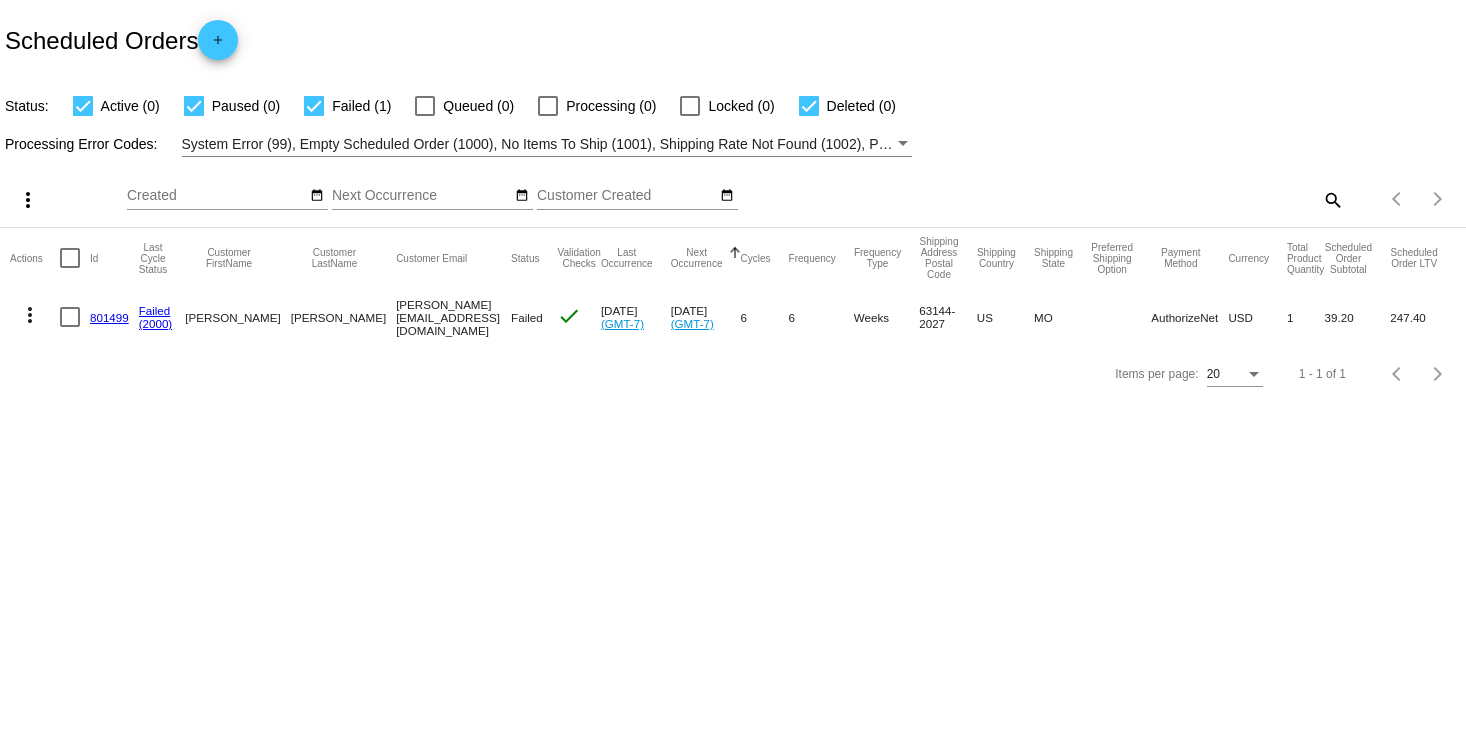 click on "Items per page: 20 1 - 1 of 1" 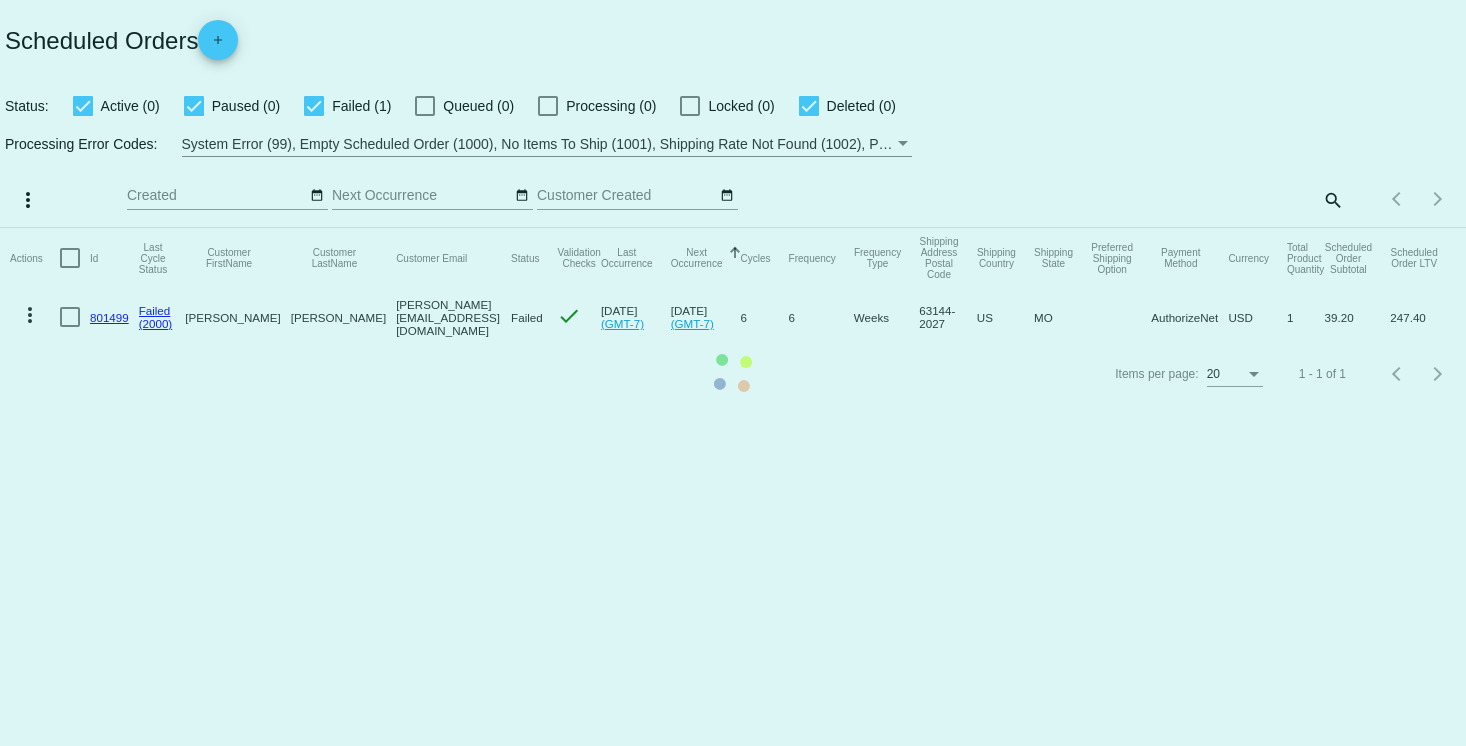 click on "Actions
Id   Last Cycle Status   Customer FirstName   Customer LastName   Customer Email   Status   Validation Checks   Last Occurrence   Next Occurrence   Sorted by NextOccurrenceUtc ascending  Cycles   Frequency   Frequency Type   Shipping Address Postal Code
Shipping Country
Shipping State
Preferred Shipping Option
Payment Method   Currency   Total Product Quantity   Scheduled Order Subtotal
Scheduled Order LTV
more_vert
801499
Failed
(2000)
[PERSON_NAME]
[PERSON_NAME][EMAIL_ADDRESS][DOMAIN_NAME]
Failed
check
[DATE]
(GMT-7)
[DATE]
(GMT-7)
6  6  Weeks  63144-2027  [GEOGRAPHIC_DATA]  MO    AuthorizeNet  USD  1  39.20  247.40" 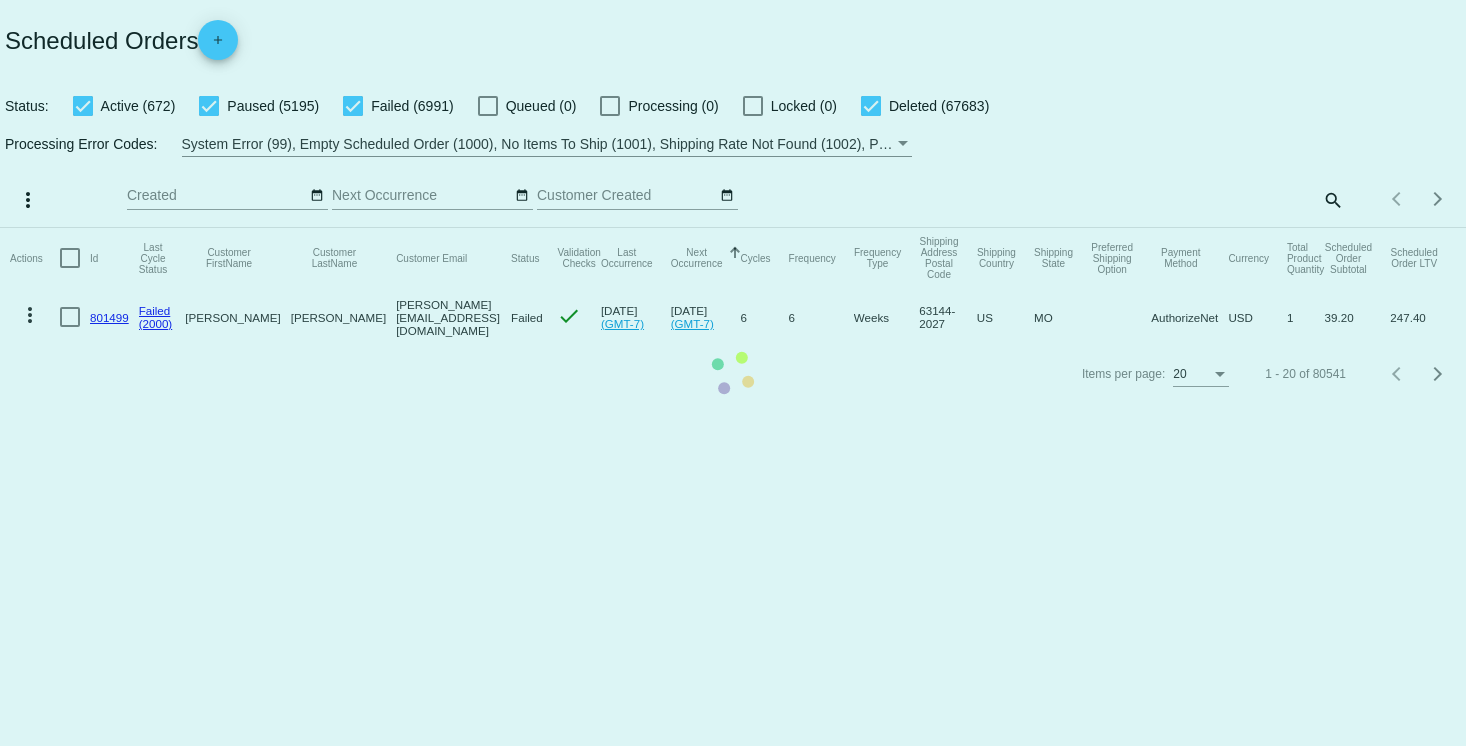click on "Actions
Id   Last Cycle Status   Customer FirstName   Customer LastName   Customer Email   Status   Validation Checks   Last Occurrence   Next Occurrence   Sorted by NextOccurrenceUtc ascending  Cycles   Frequency   Frequency Type   Shipping Address Postal Code
Shipping Country
Shipping State
Preferred Shipping Option
Payment Method   Currency   Total Product Quantity   Scheduled Order Subtotal
Scheduled Order LTV
more_vert
801499
Failed
(2000)
[PERSON_NAME]
[PERSON_NAME][EMAIL_ADDRESS][DOMAIN_NAME]
Failed
check
[DATE]
(GMT-7)
[DATE]
(GMT-7)
6  6  Weeks  63144-2027  [GEOGRAPHIC_DATA]  MO    AuthorizeNet  USD  1  39.20  247.40" 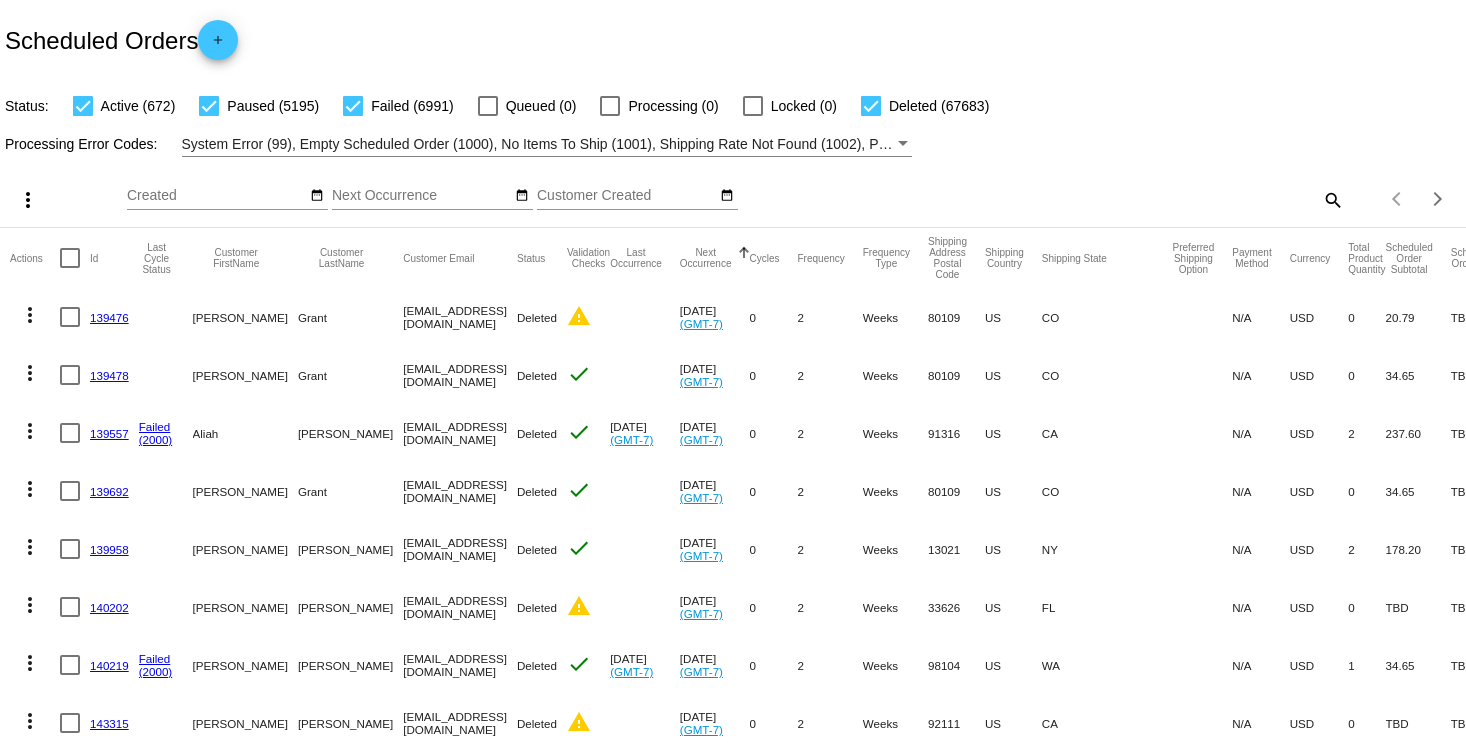 click on "search" 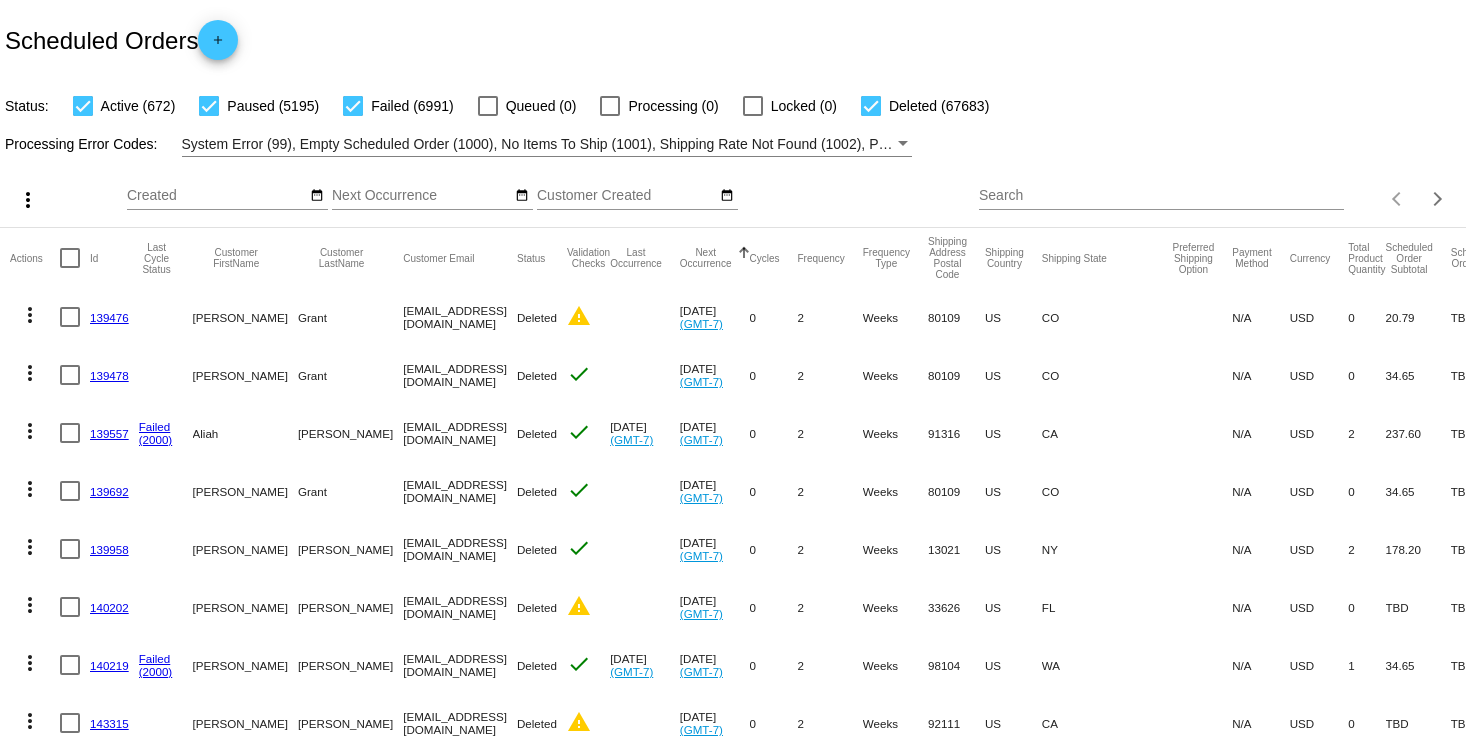 click on "Search" at bounding box center (1161, 196) 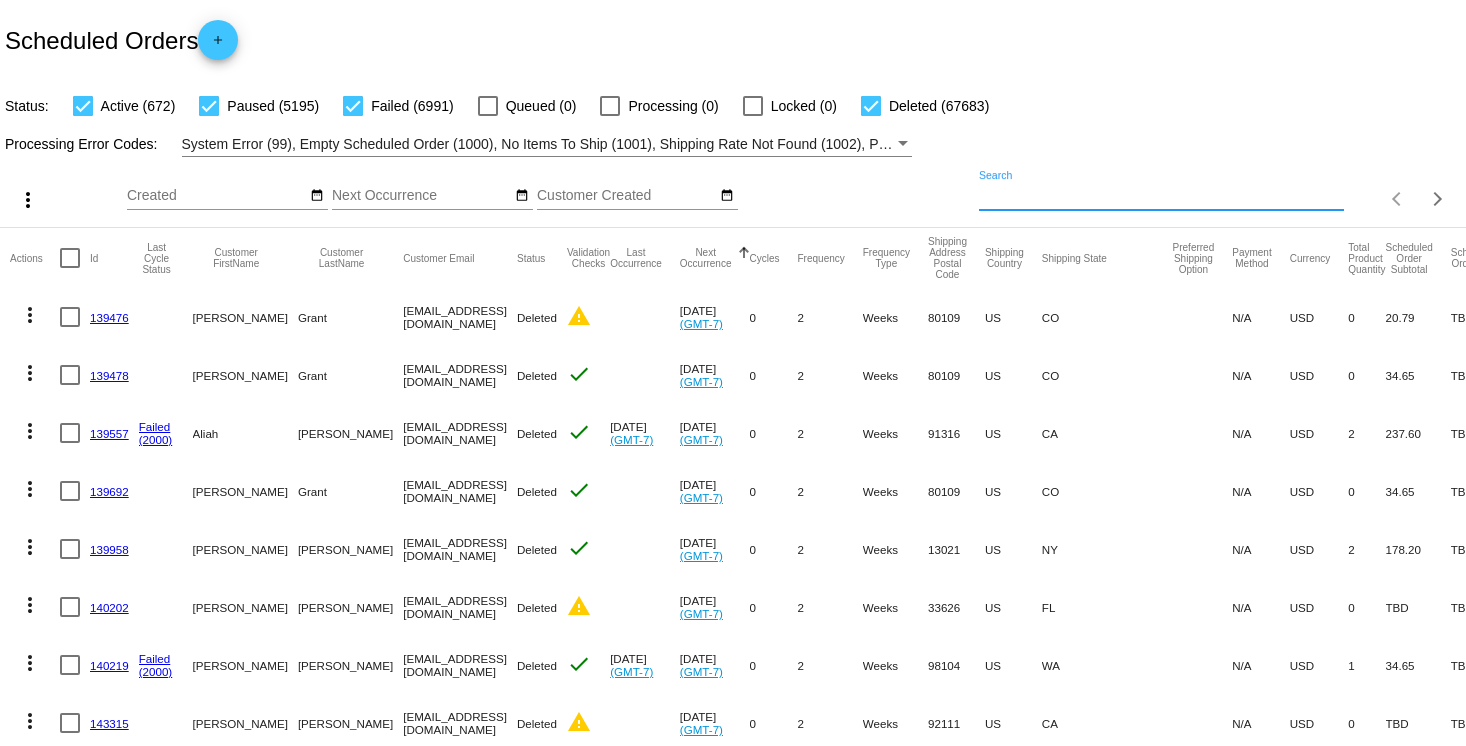 paste on "[EMAIL_ADDRESS][DOMAIN_NAME]" 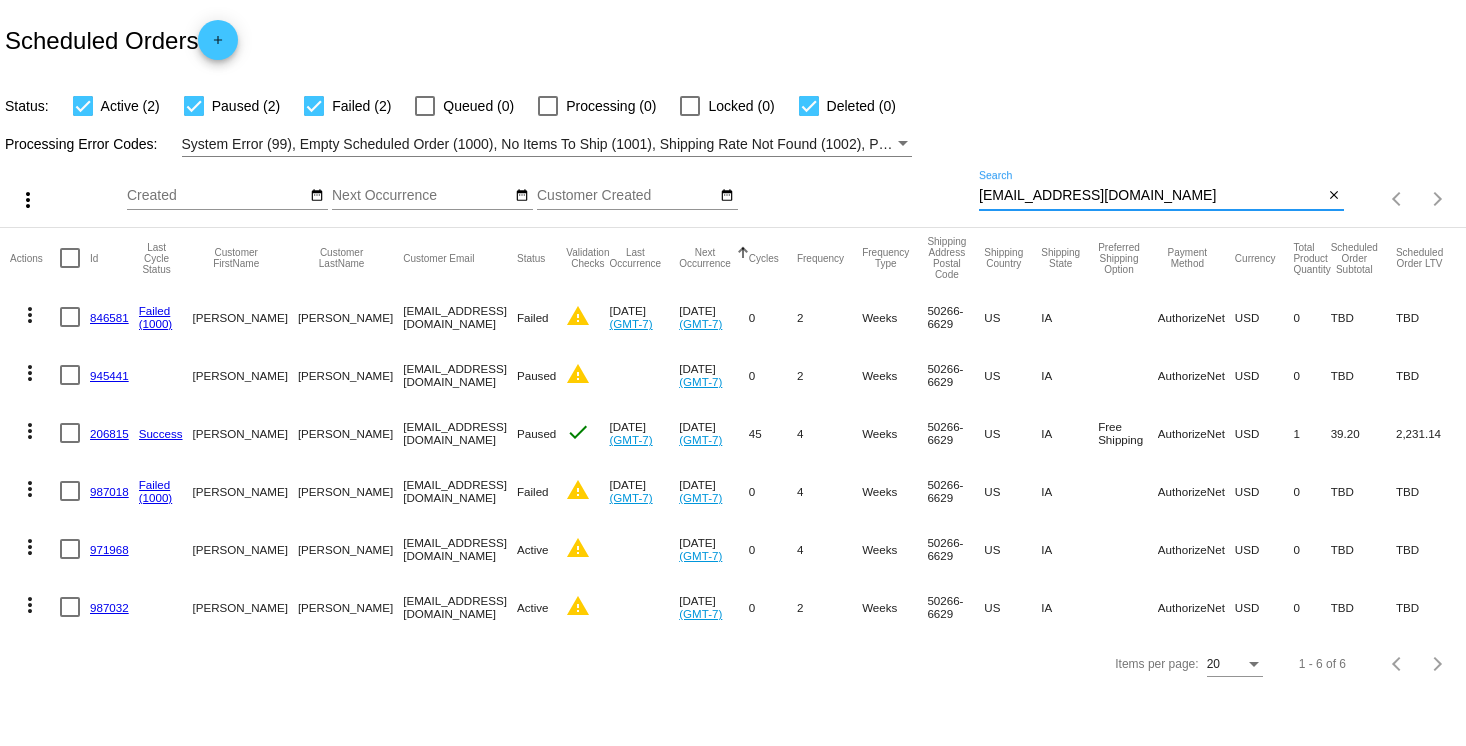 type on "[EMAIL_ADDRESS][DOMAIN_NAME]" 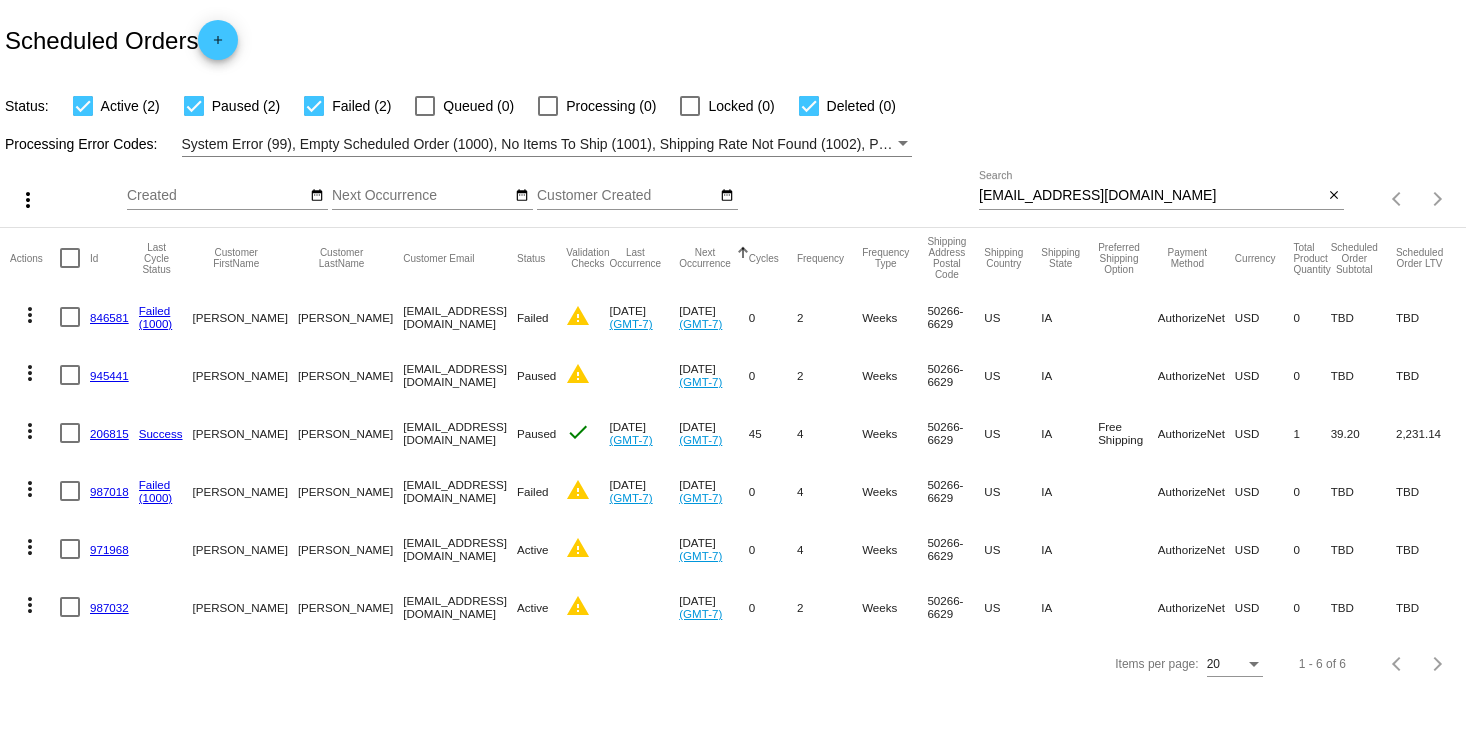 click on "987018" 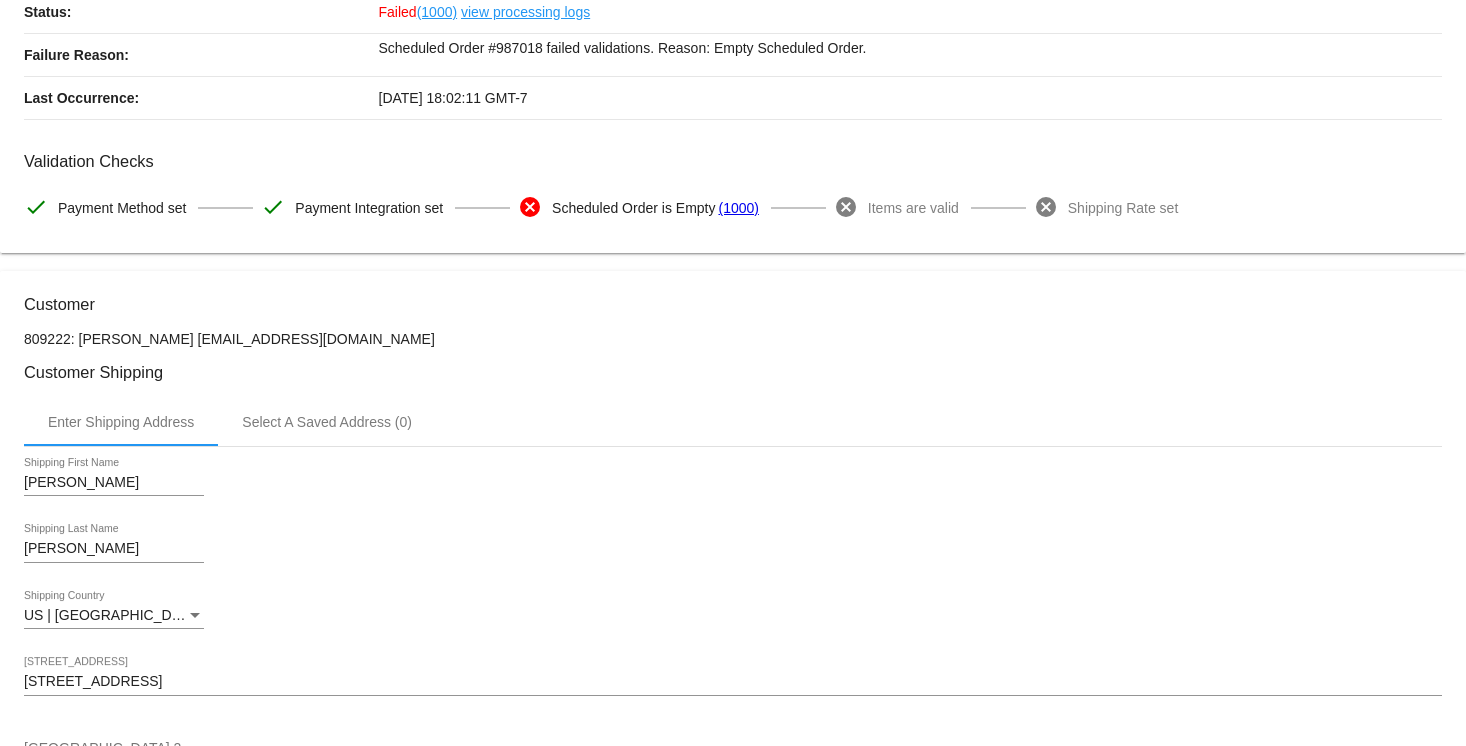scroll, scrollTop: 266, scrollLeft: 0, axis: vertical 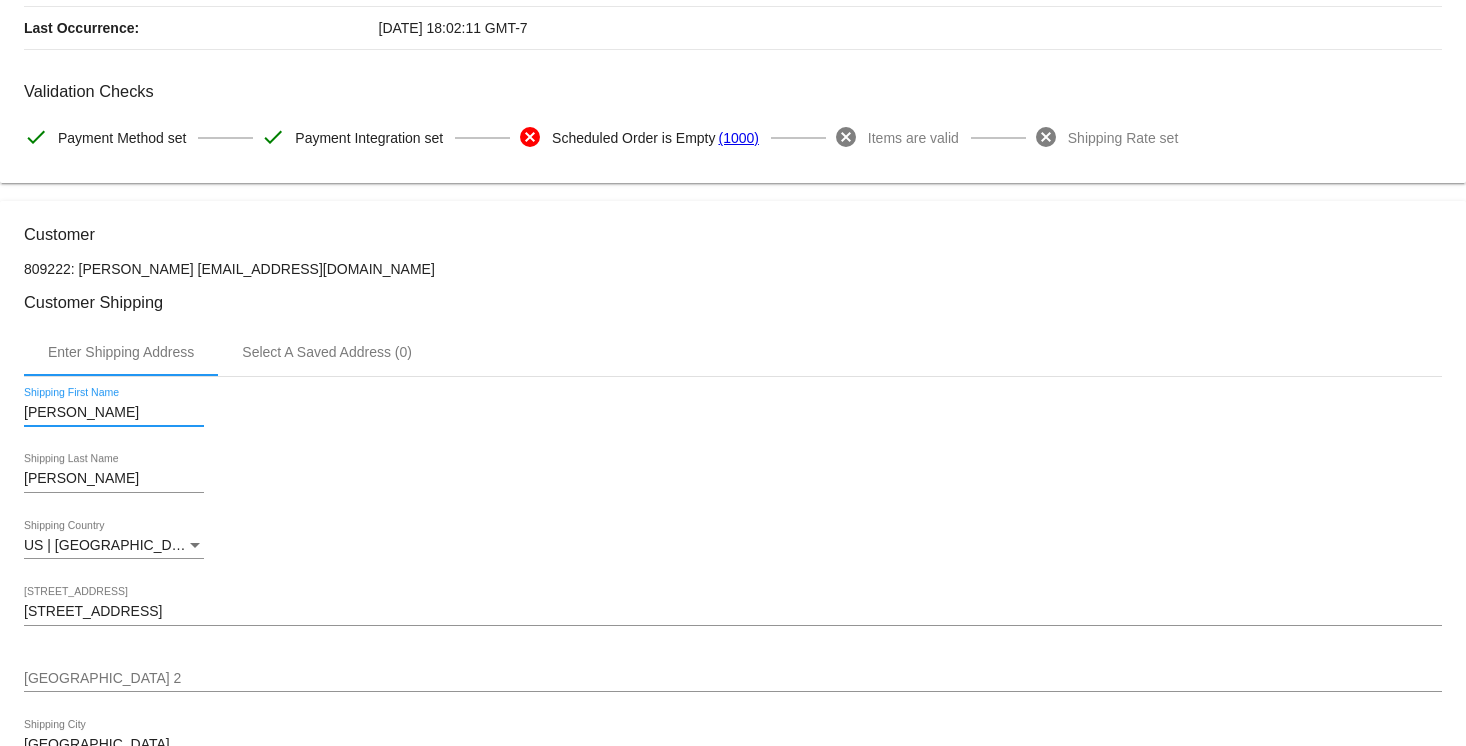 drag, startPoint x: 82, startPoint y: 418, endPoint x: -22, endPoint y: 412, distance: 104.172935 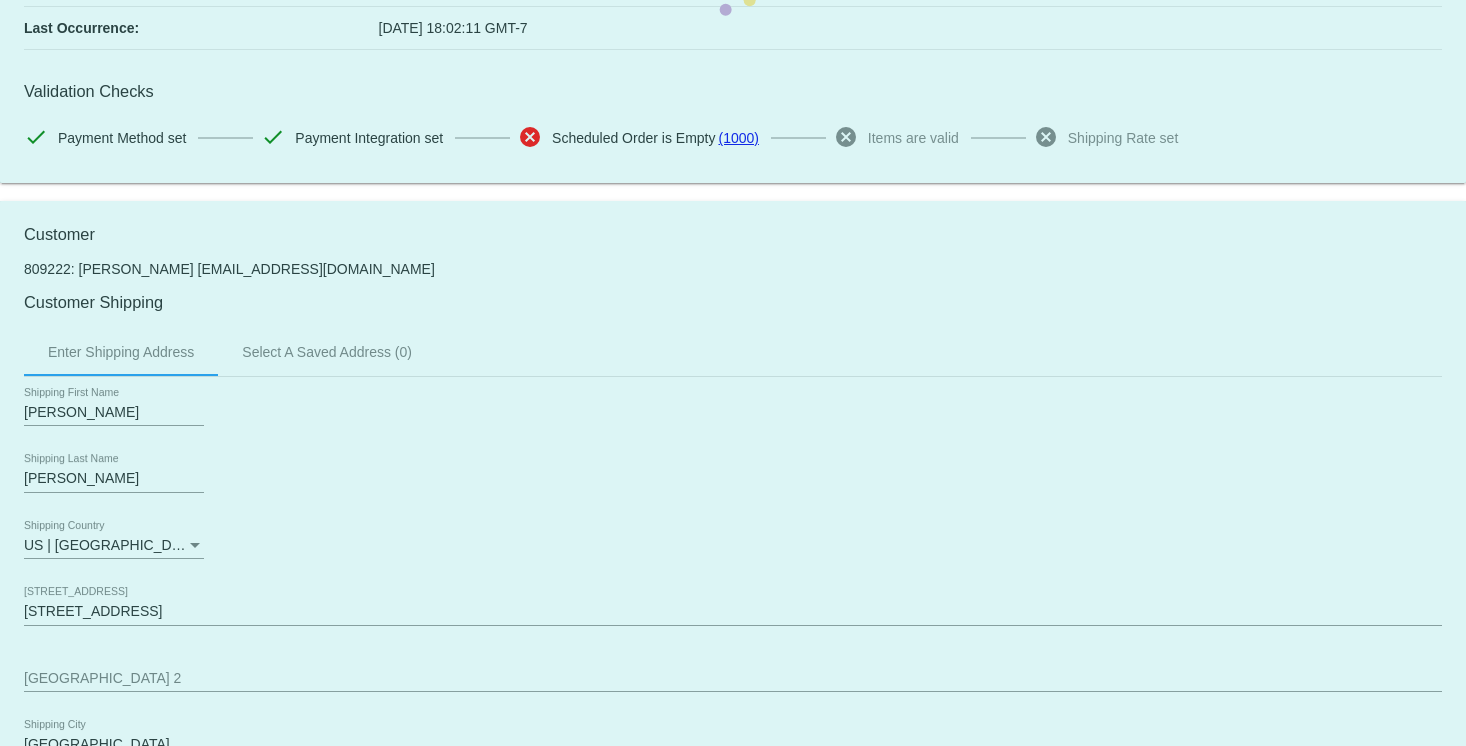 click on "Customer
809222: [PERSON_NAME]
[EMAIL_ADDRESS][DOMAIN_NAME]
Customer Shipping
Enter Shipping Address Select A Saved Address (0)
[PERSON_NAME]
Shipping First Name
[PERSON_NAME]
Shipping Last Name
[GEOGRAPHIC_DATA] | [GEOGRAPHIC_DATA]
Shipping Country
[STREET_ADDRESS]
[STREET_ADDRESS]
[GEOGRAPHIC_DATA]
[GEOGRAPHIC_DATA] | [US_STATE]
Shipping State
50266-6629
Shipping Postcode
Scheduled Order Details
Frequency:
Every 4 weeks
Failed
Status" 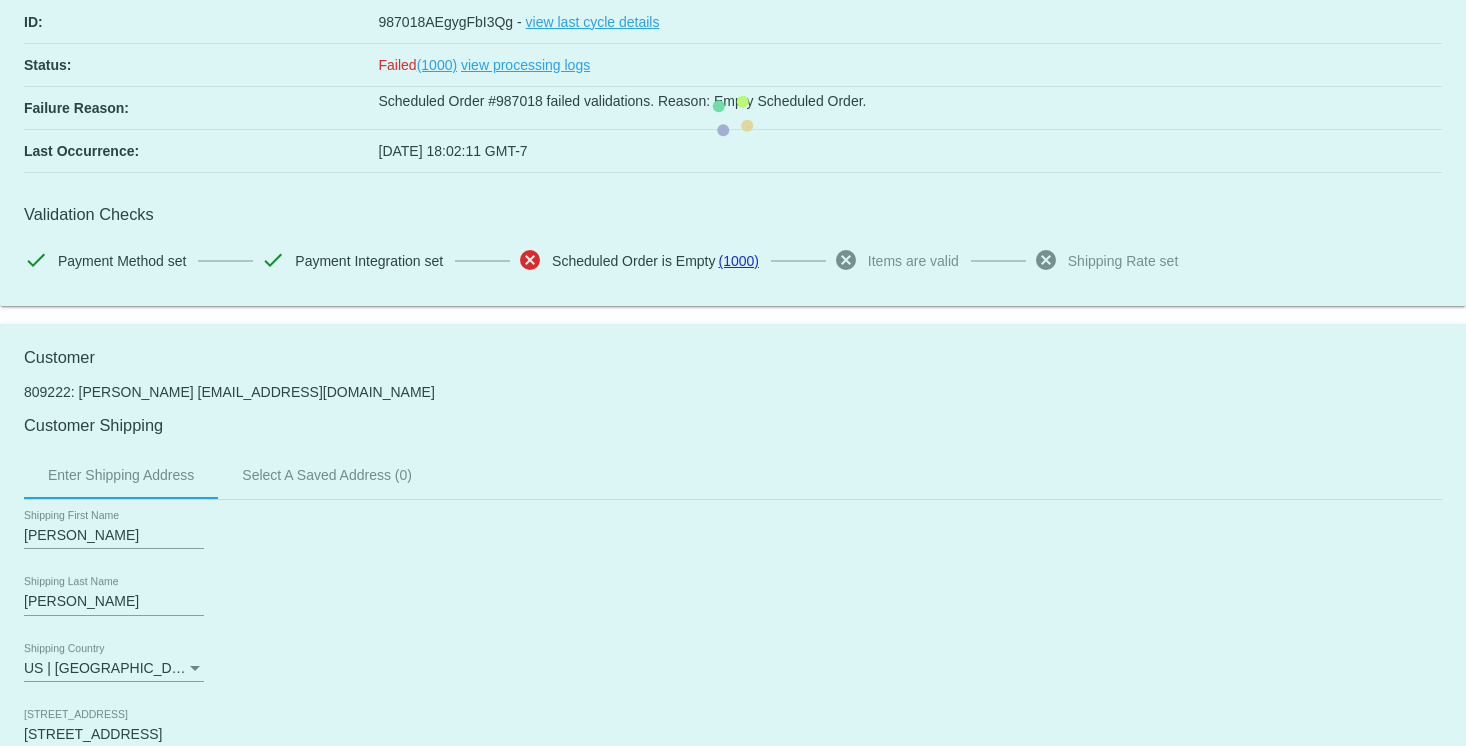 scroll, scrollTop: 0, scrollLeft: 0, axis: both 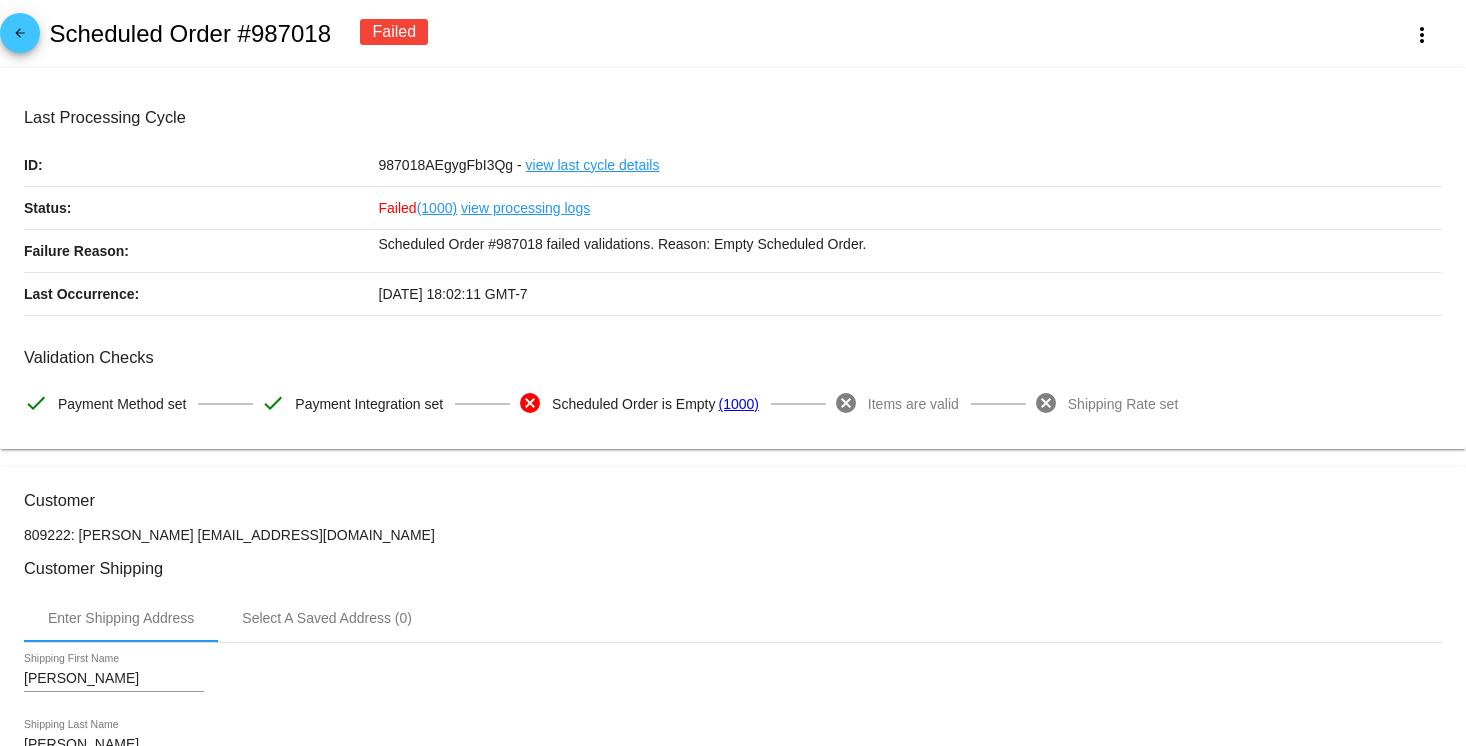 click on "arrow_back
Scheduled Order #987018
Failed
more_vert" 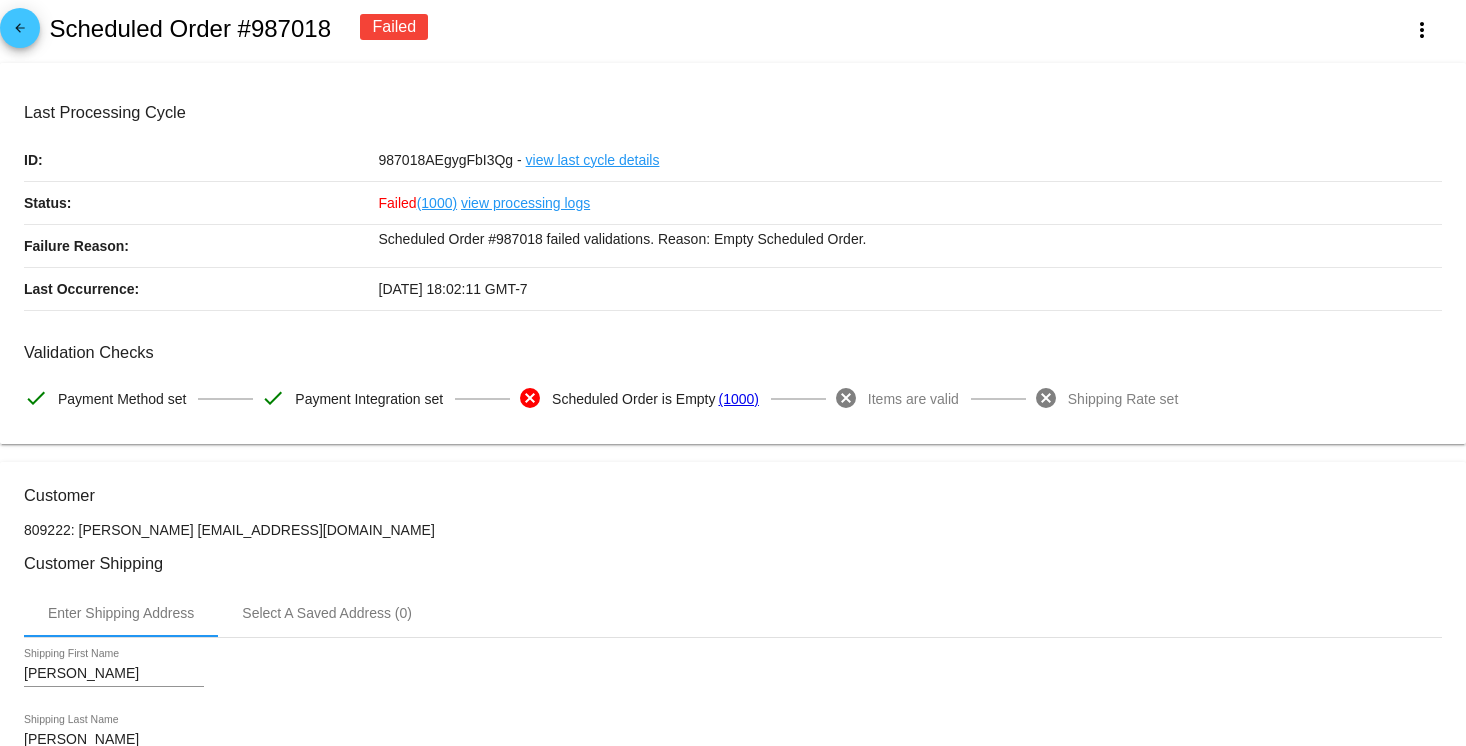 scroll, scrollTop: 0, scrollLeft: 0, axis: both 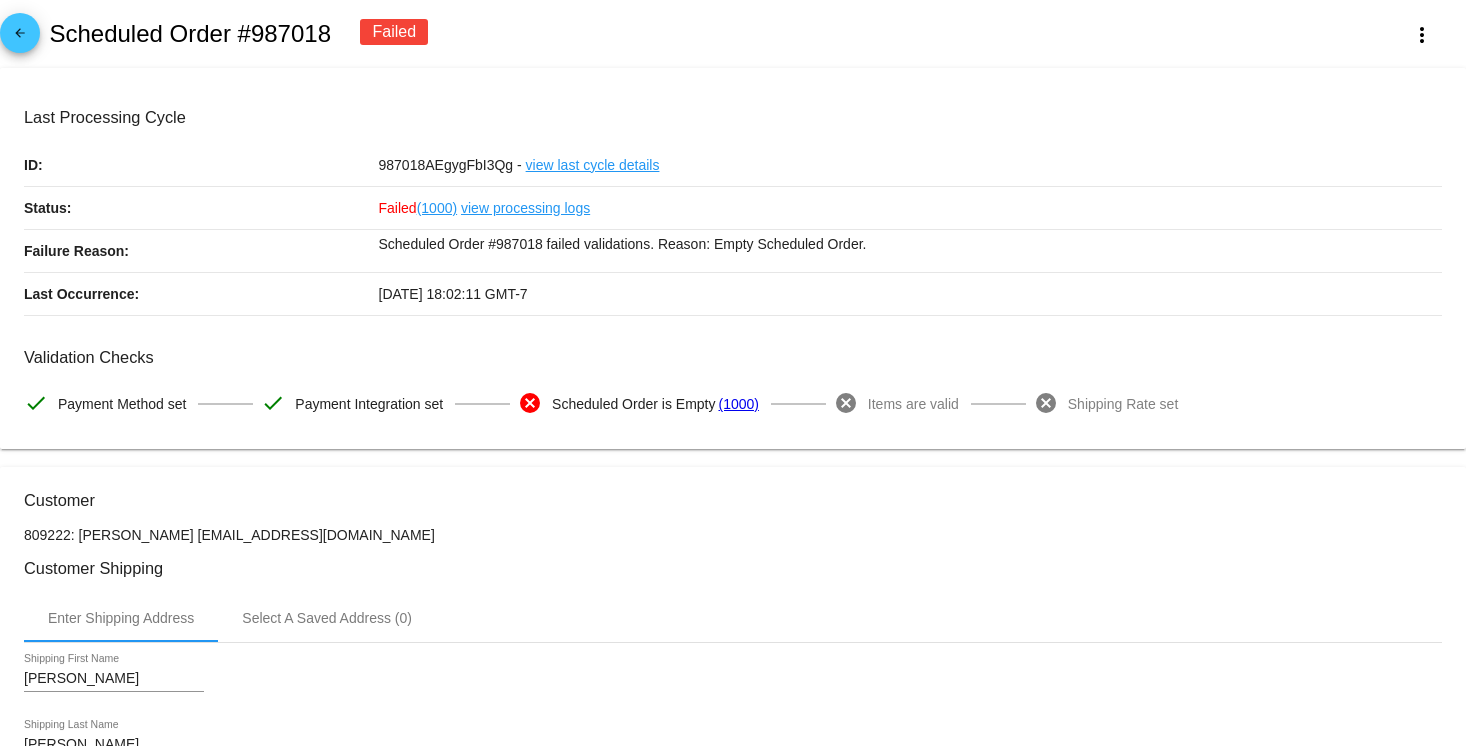 click on "arrow_back" 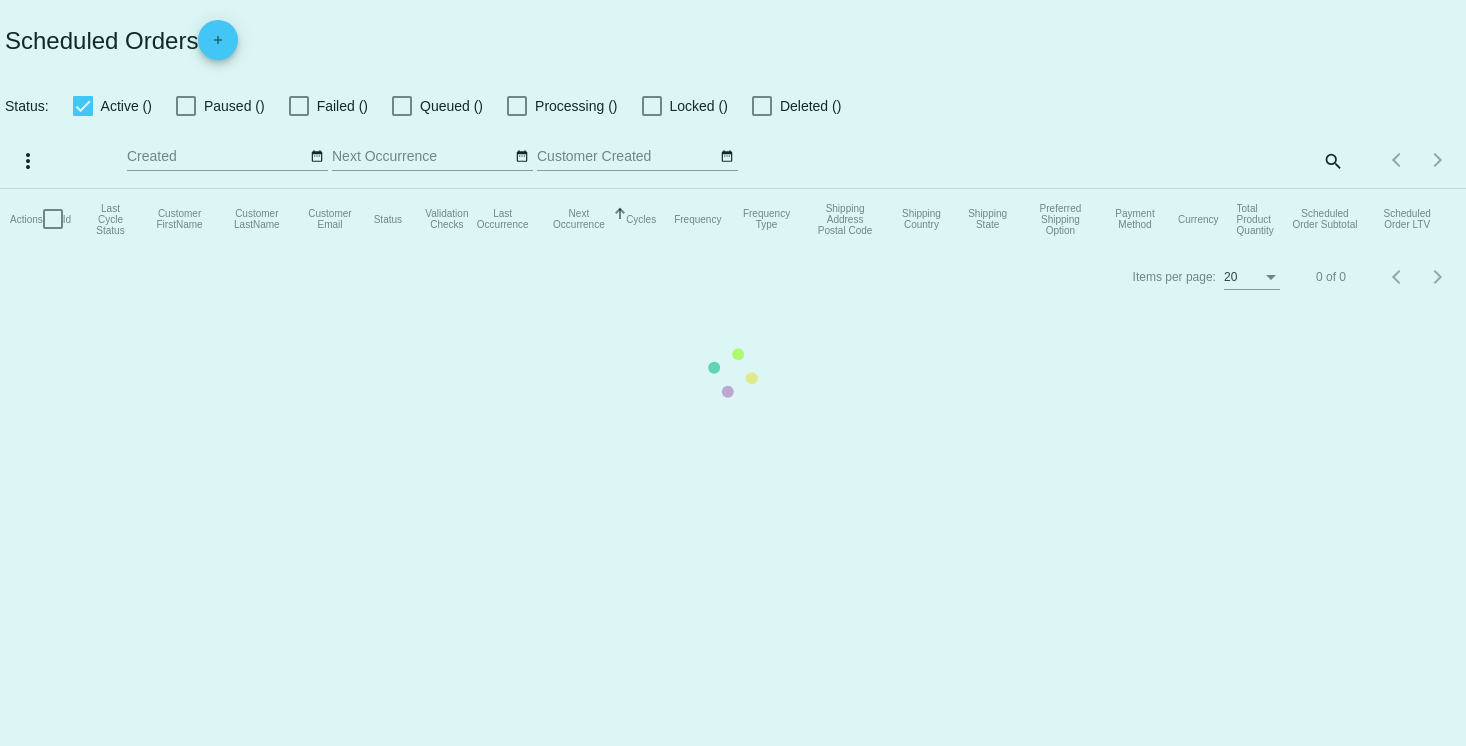 checkbox on "true" 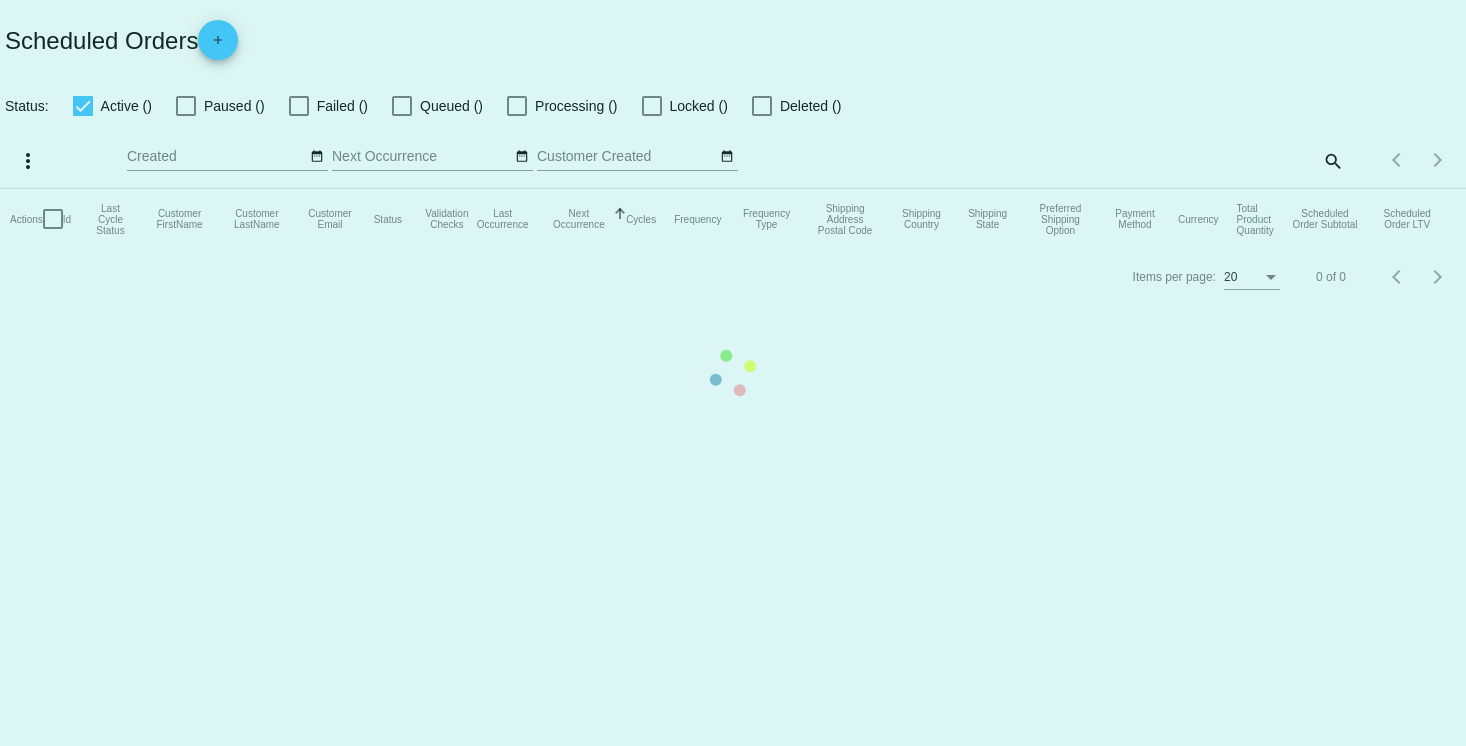 checkbox on "true" 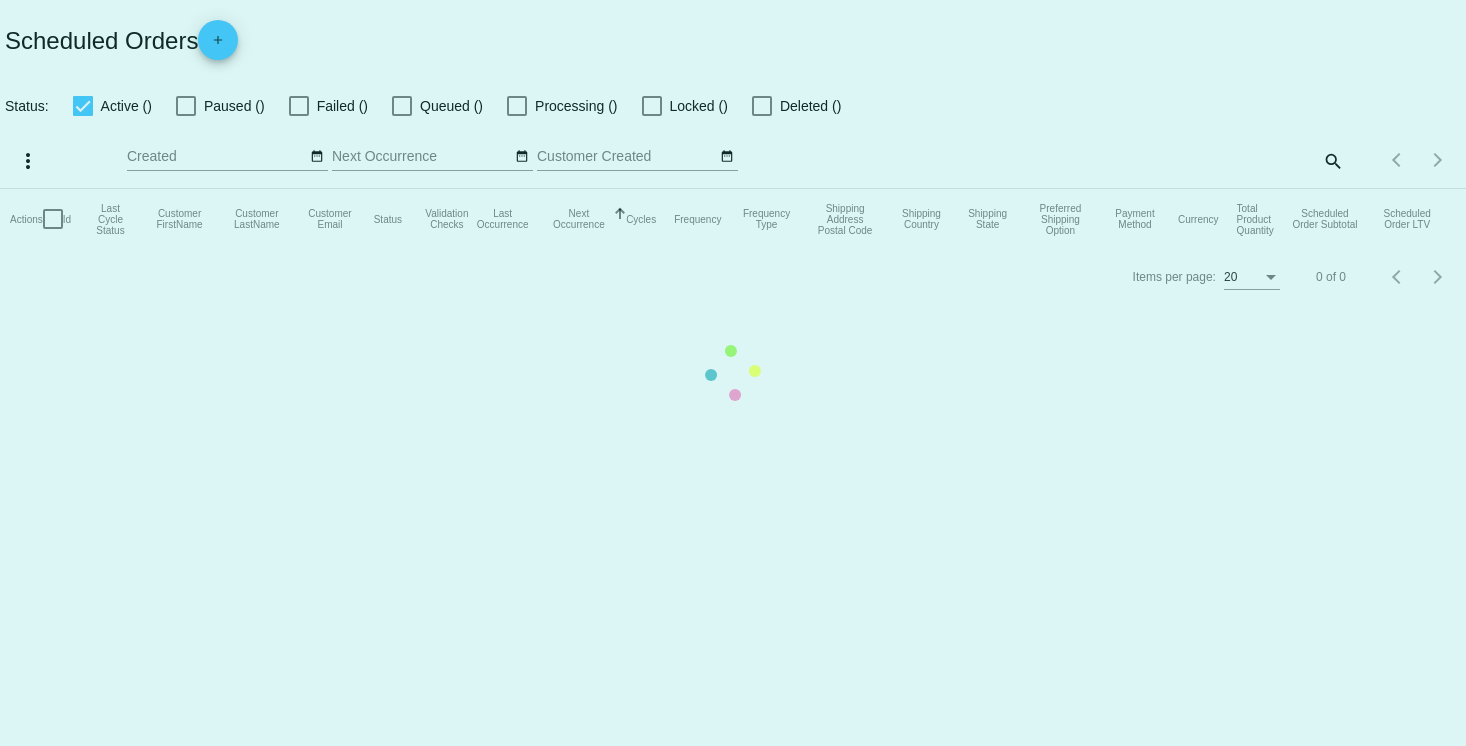 checkbox on "true" 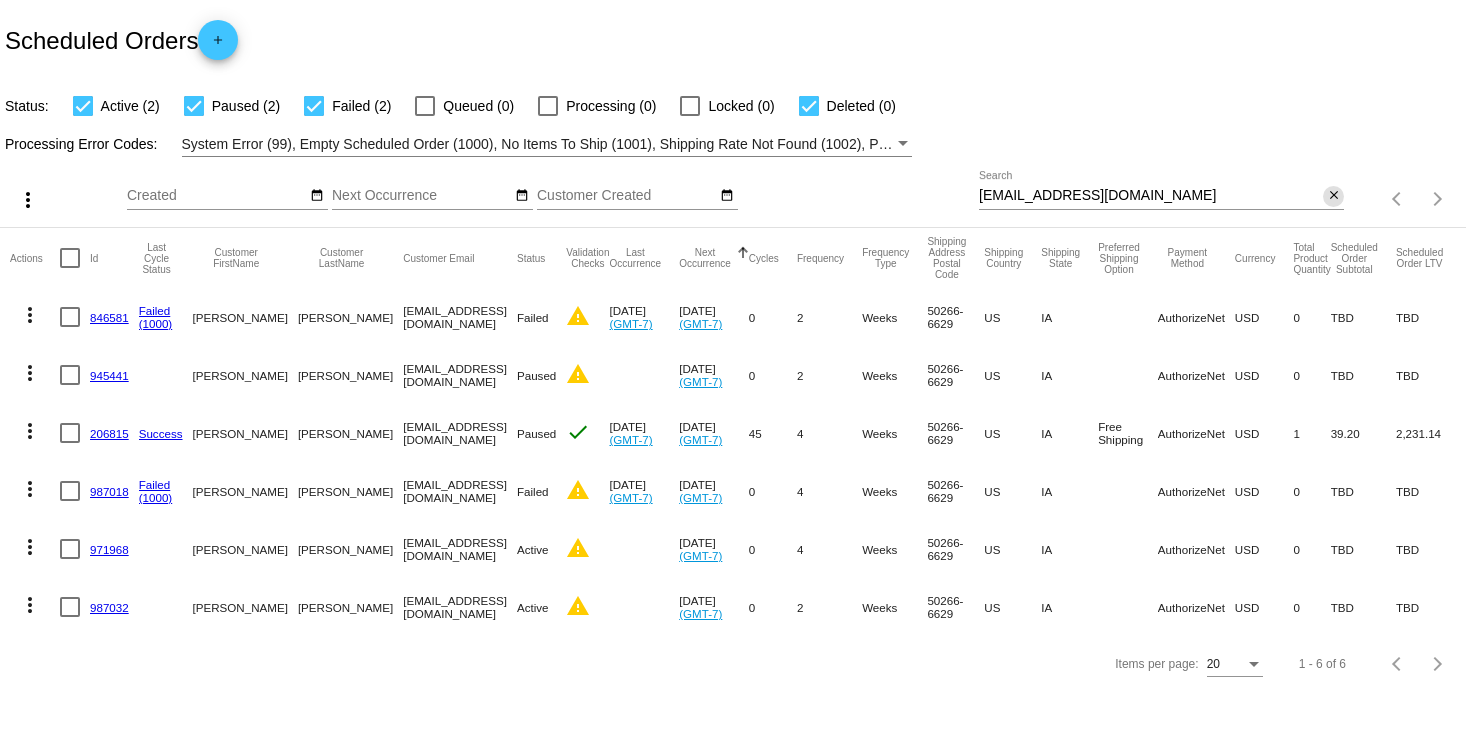 click on "close" 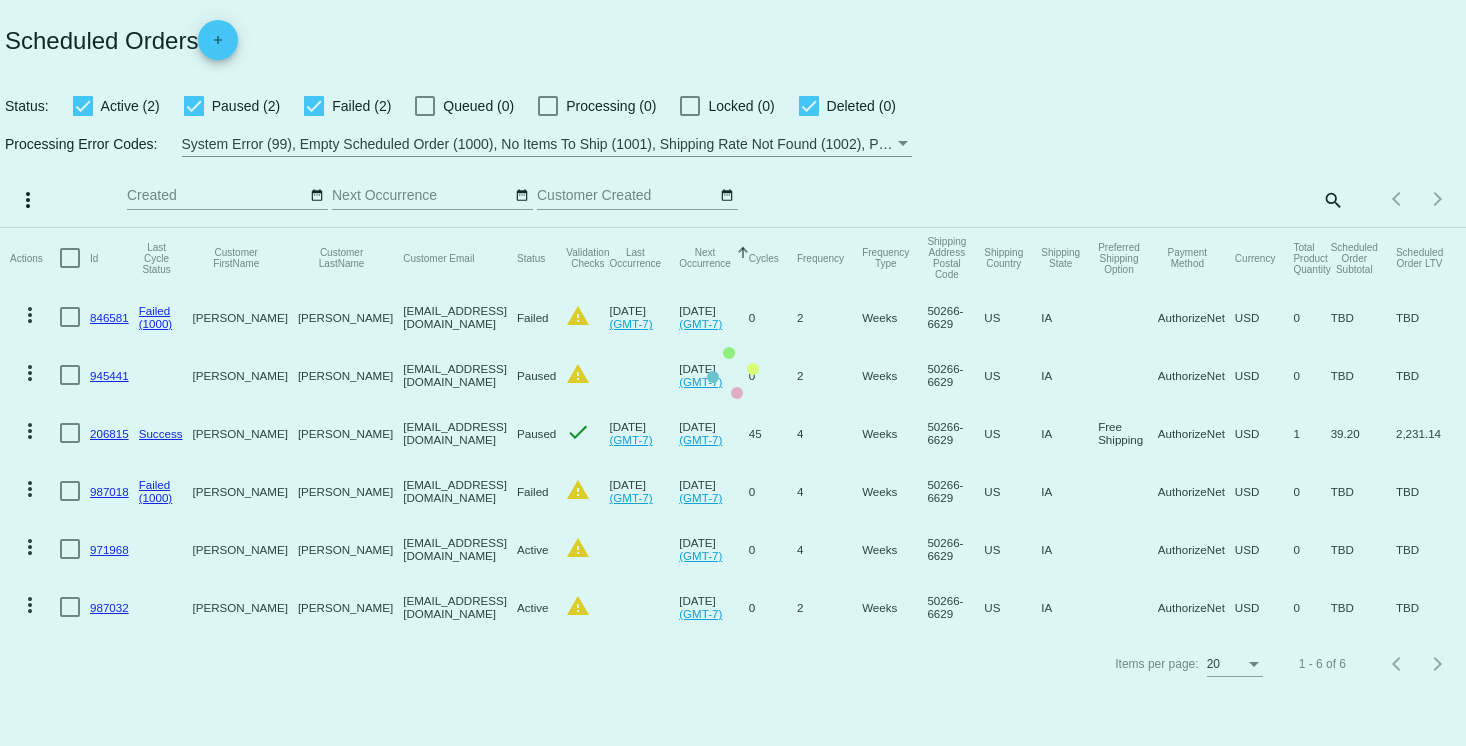 click on "Actions
Id   Last Cycle Status   Customer FirstName   Customer LastName   Customer Email   Status   Validation Checks   Last Occurrence   Next Occurrence   Sorted by NextOccurrenceUtc ascending  Cycles   Frequency   Frequency Type   Shipping Address Postal Code
Shipping Country
Shipping State
Preferred Shipping Option
Payment Method   Currency   Total Product Quantity   Scheduled Order Subtotal
Scheduled Order LTV
more_vert
846581
Failed
(1000)
[PERSON_NAME][GEOGRAPHIC_DATA]
[EMAIL_ADDRESS][DOMAIN_NAME]
Failed
warning
[DATE]
(GMT-7)
[DATE]
(GMT-7)
0  2  Weeks  50266-6629  [GEOGRAPHIC_DATA]  IA    AuthorizeNet  USD  0  [PERSON_NAME]
more_vert" 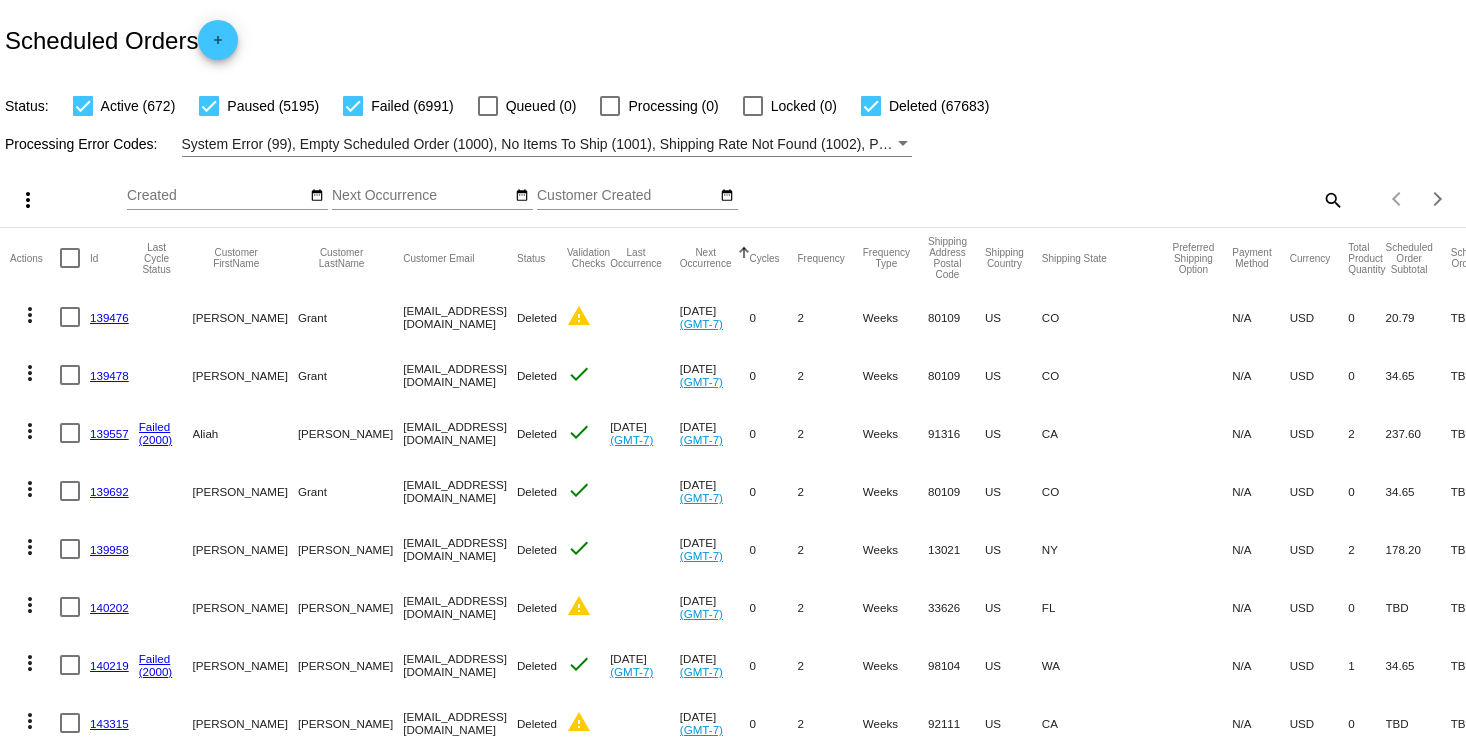 click on "search" 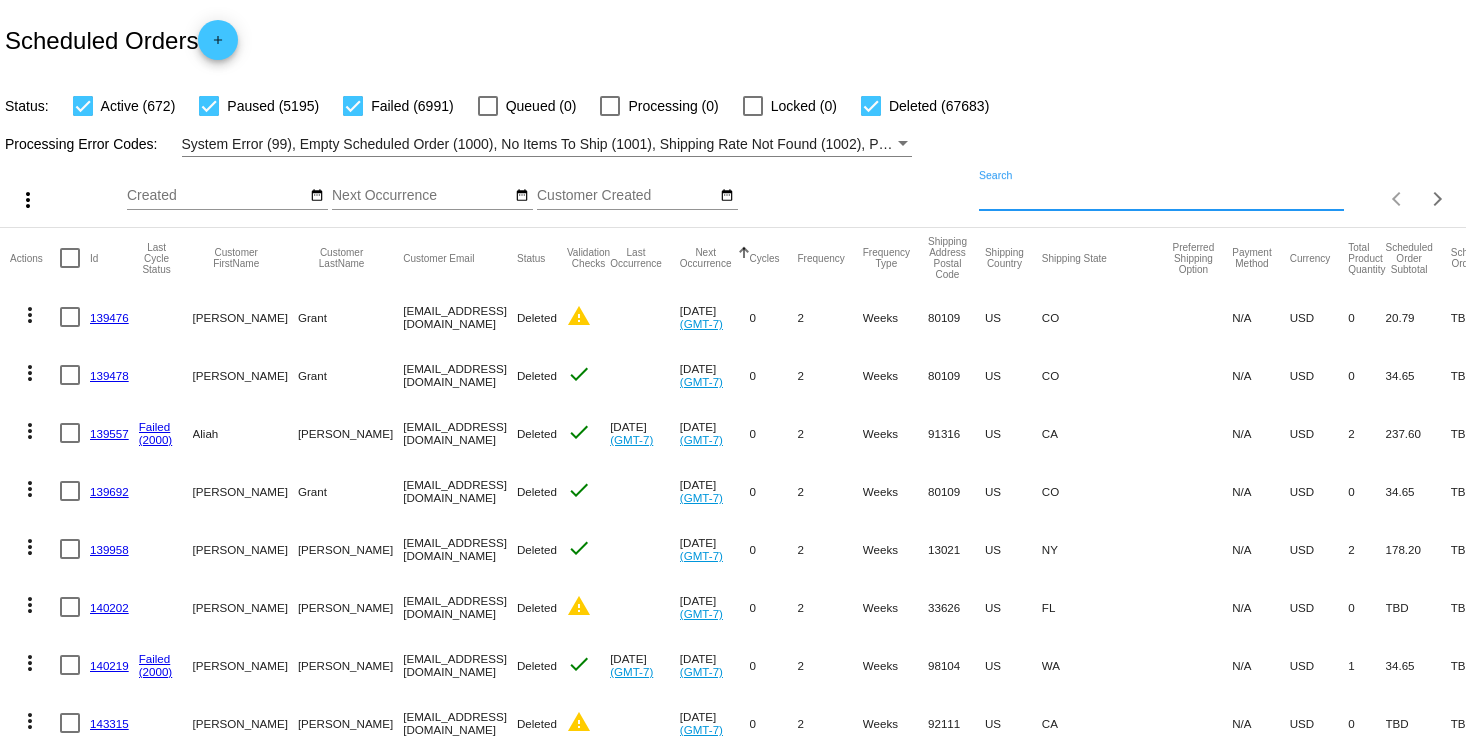 click on "Search" at bounding box center [1161, 196] 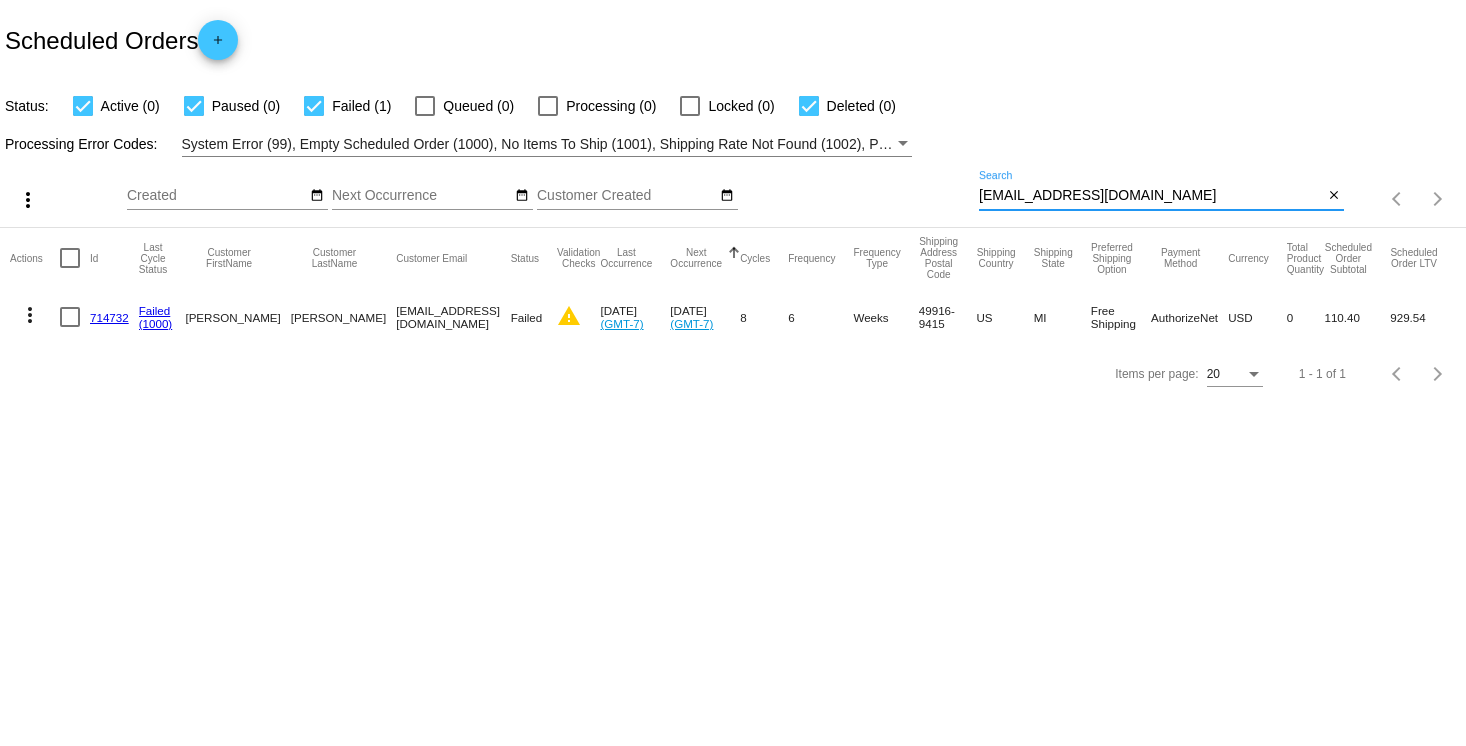 type on "[EMAIL_ADDRESS][DOMAIN_NAME]" 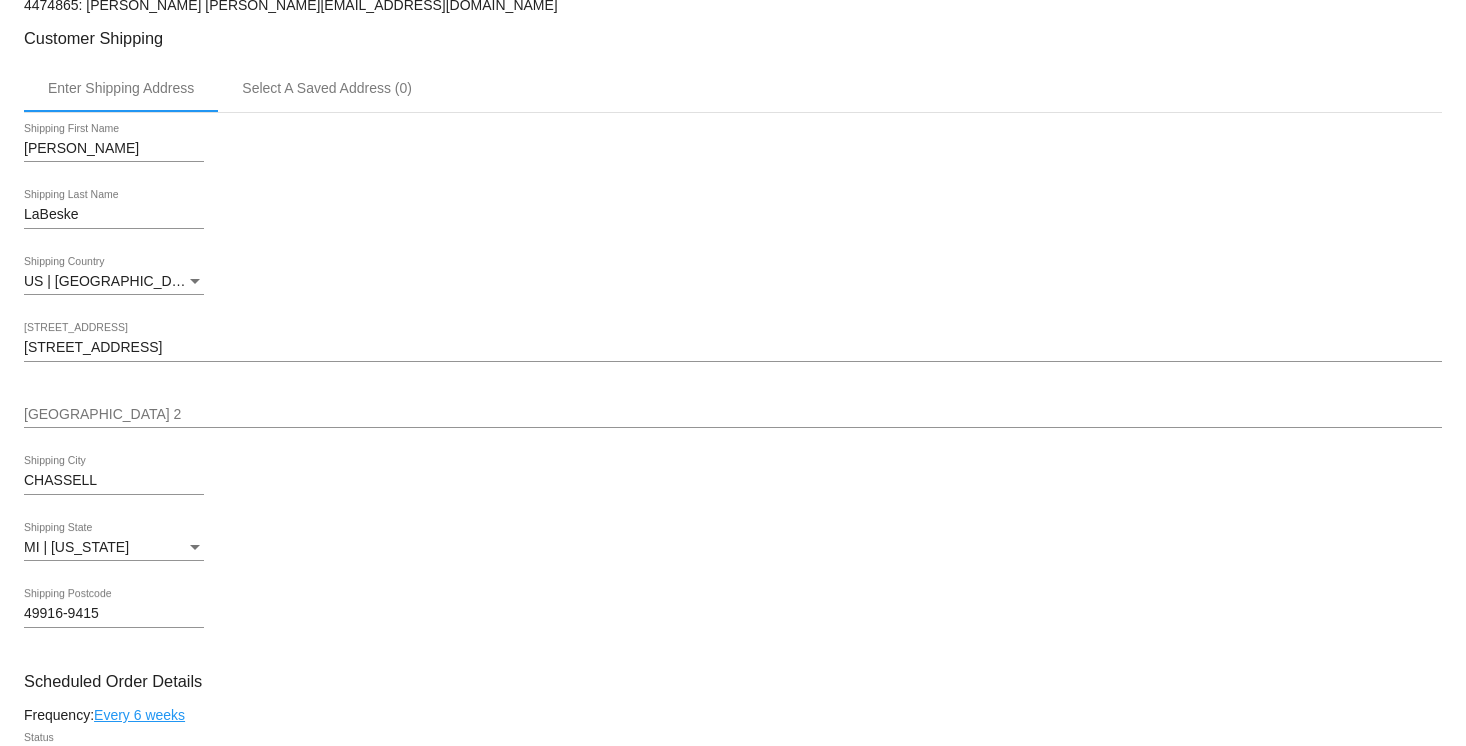 scroll, scrollTop: 0, scrollLeft: 0, axis: both 